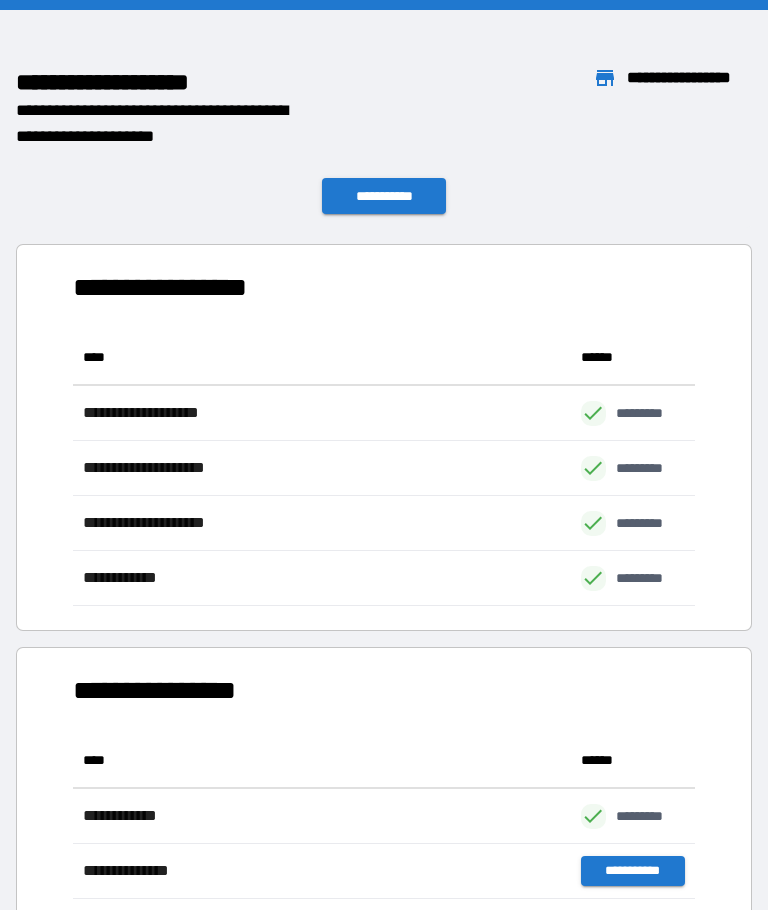 scroll, scrollTop: 0, scrollLeft: 0, axis: both 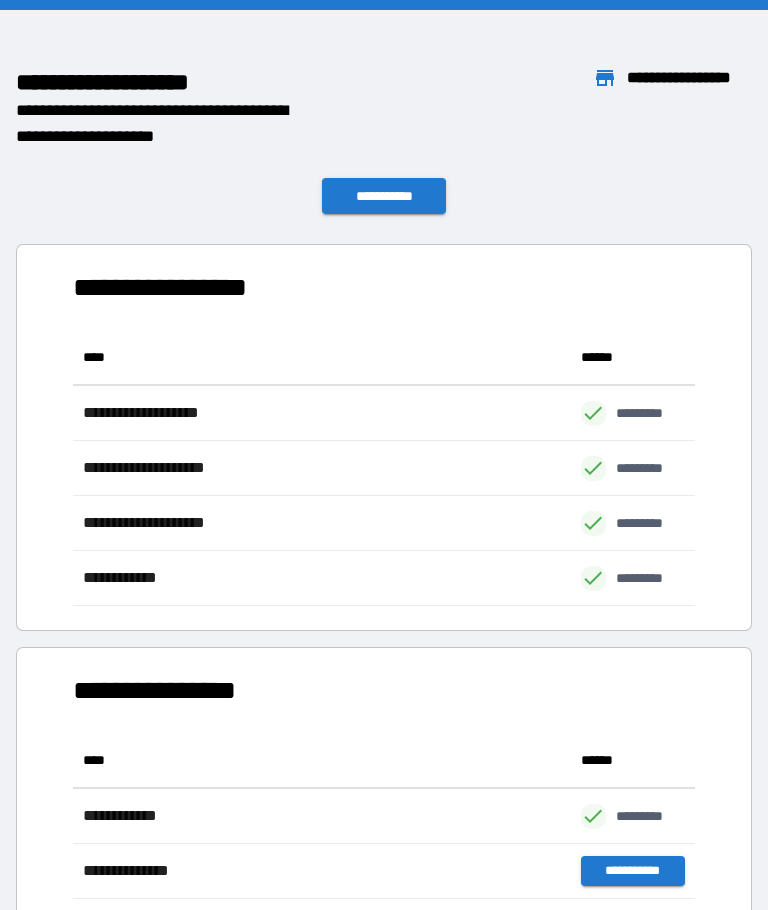 click on "**********" at bounding box center (384, 196) 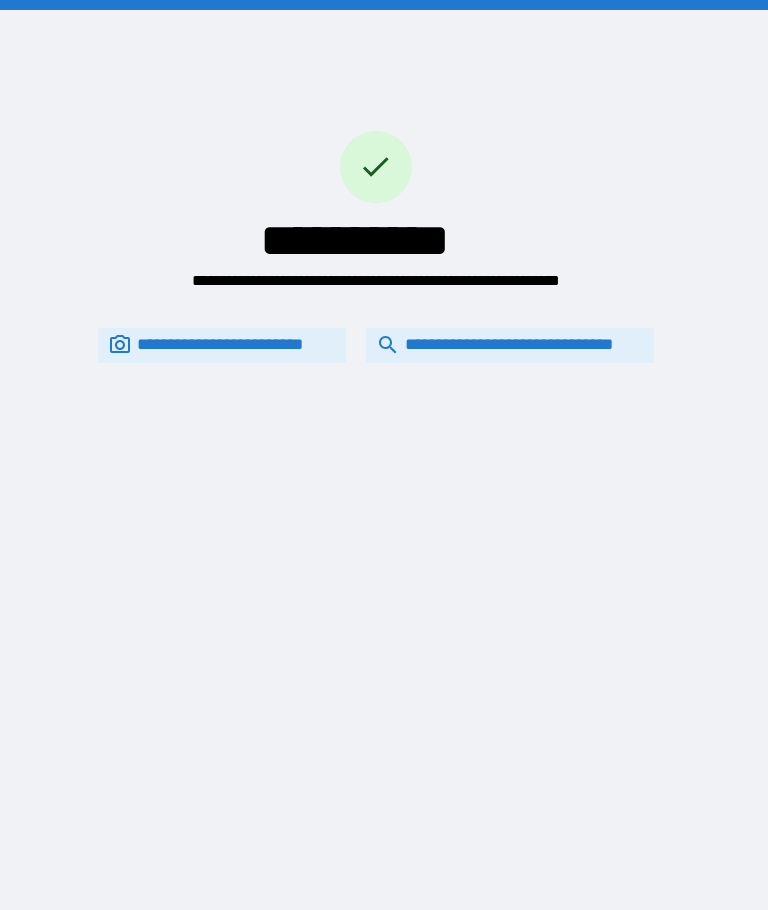 click on "**********" at bounding box center [510, 345] 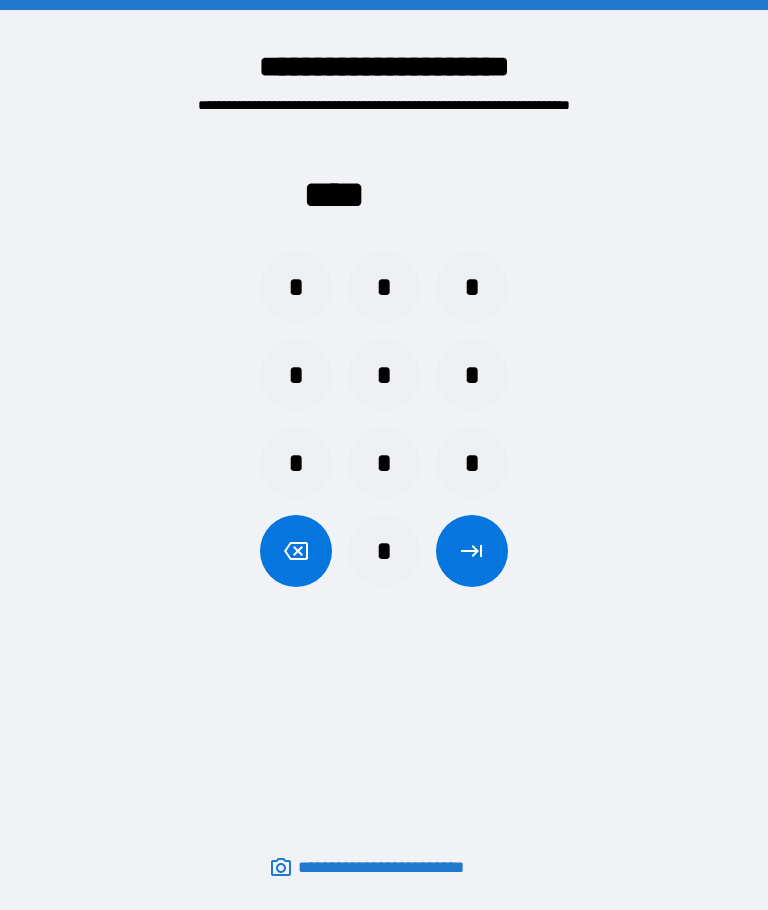 click on "*" at bounding box center [296, 375] 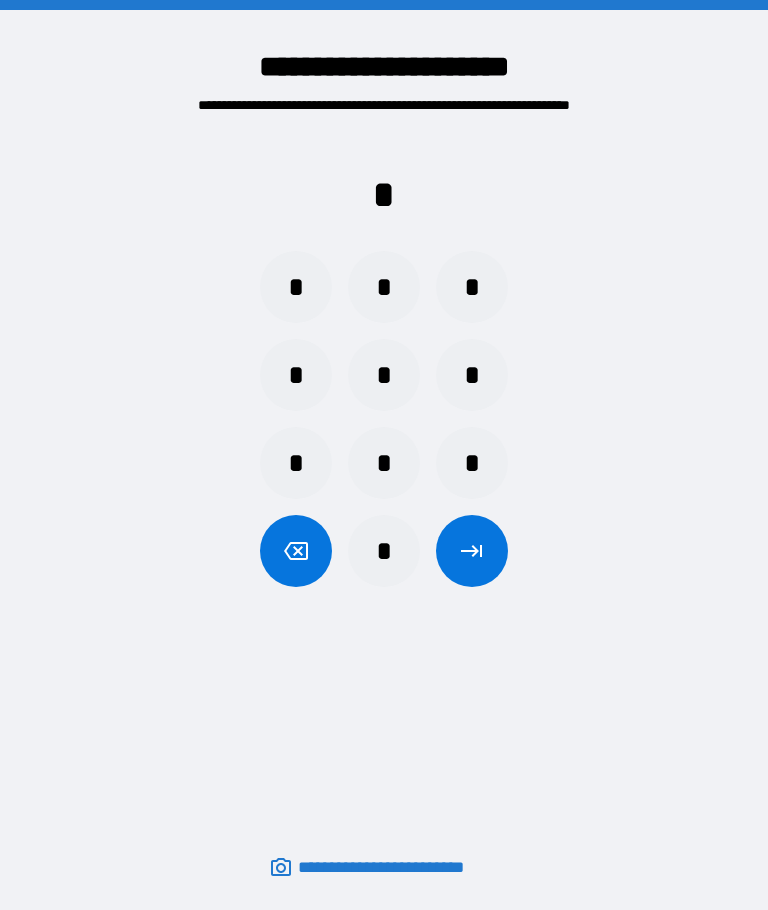 click on "*" at bounding box center [384, 375] 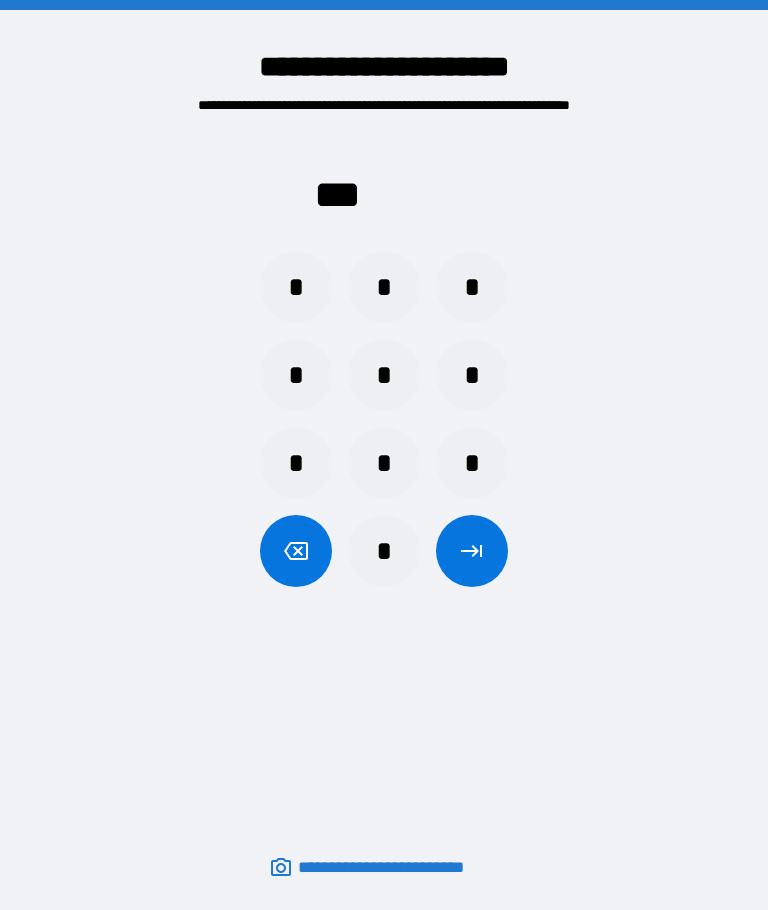 click on "*" at bounding box center (384, 463) 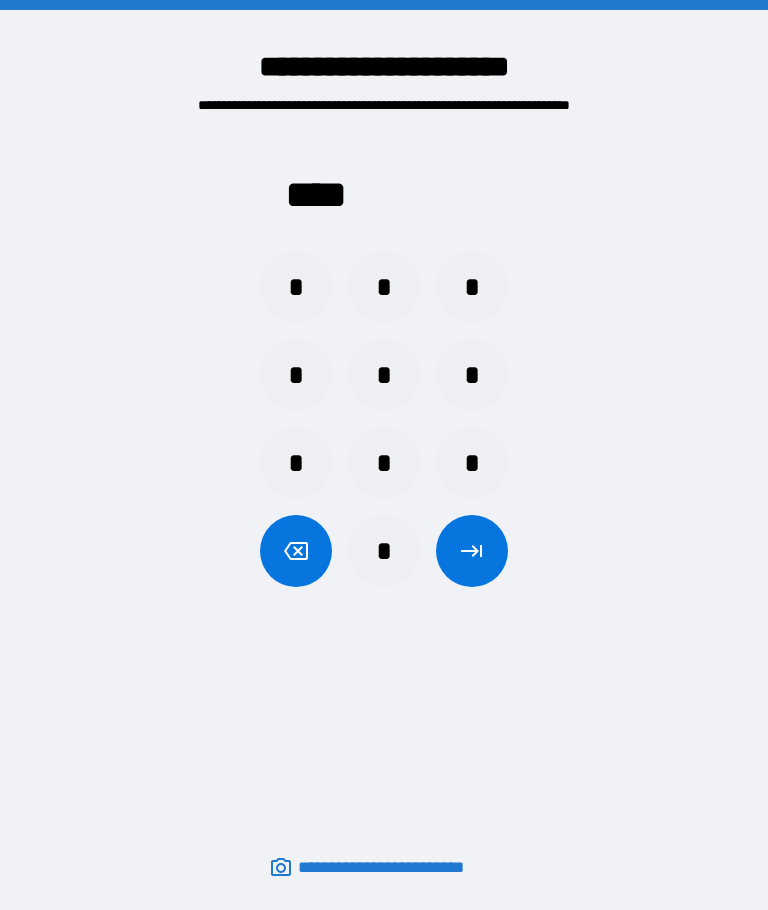 click 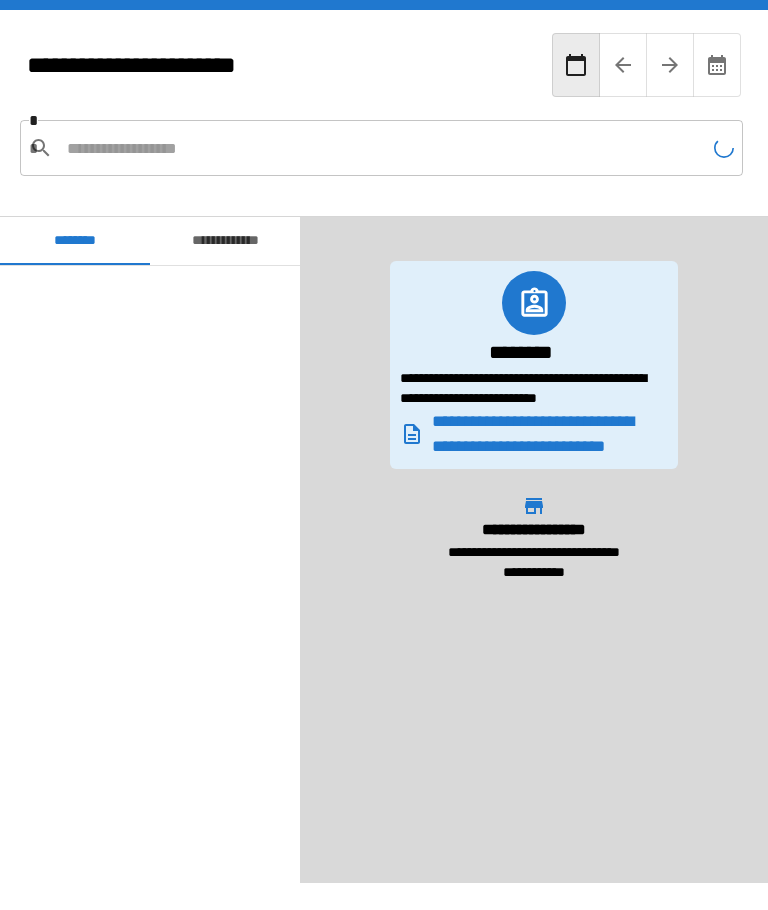 scroll, scrollTop: 9240, scrollLeft: 0, axis: vertical 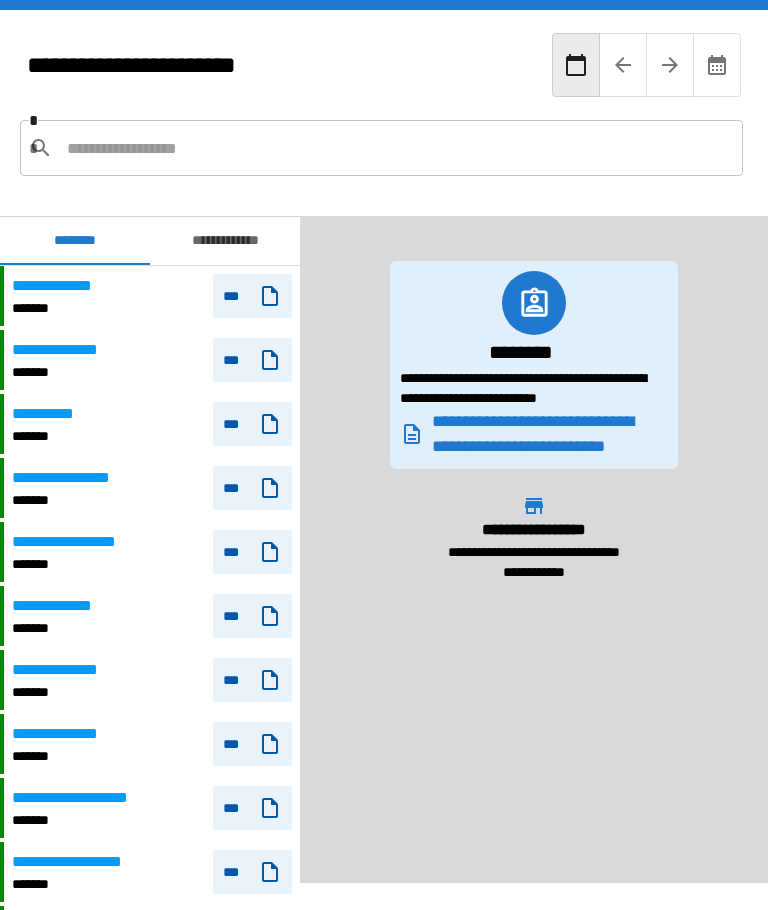click at bounding box center (397, 148) 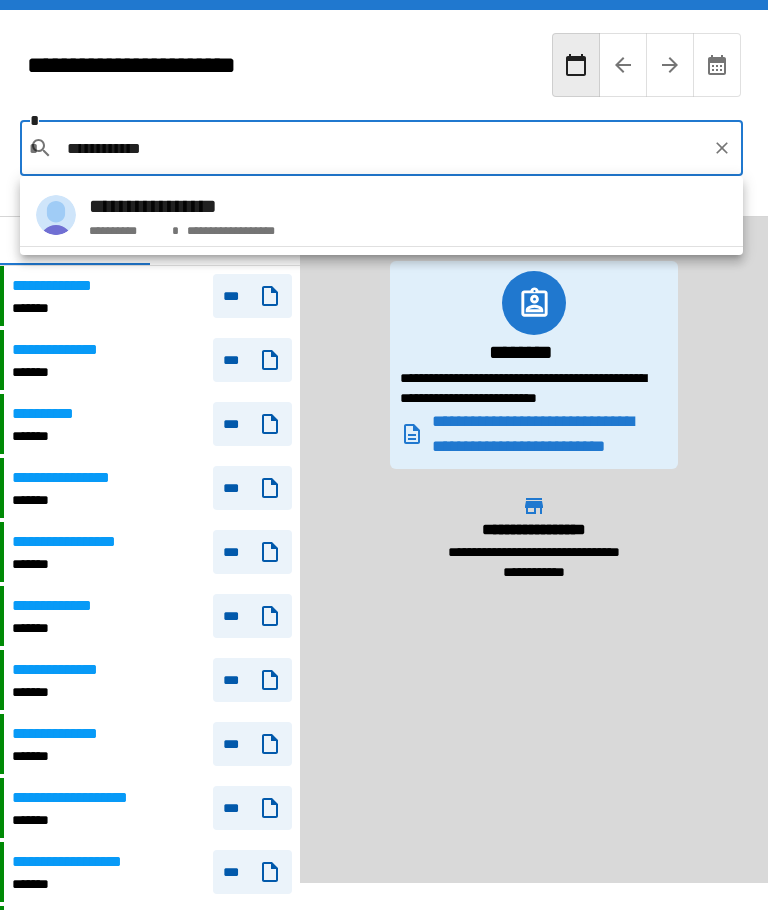 click on "**********" at bounding box center (228, 227) 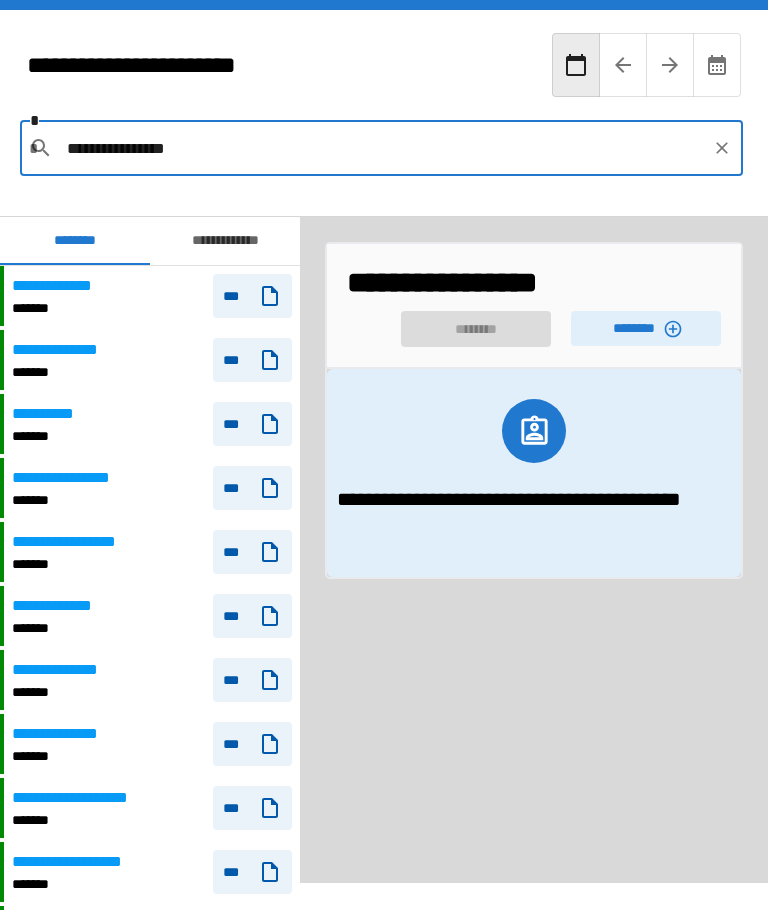 click on "********" at bounding box center (646, 328) 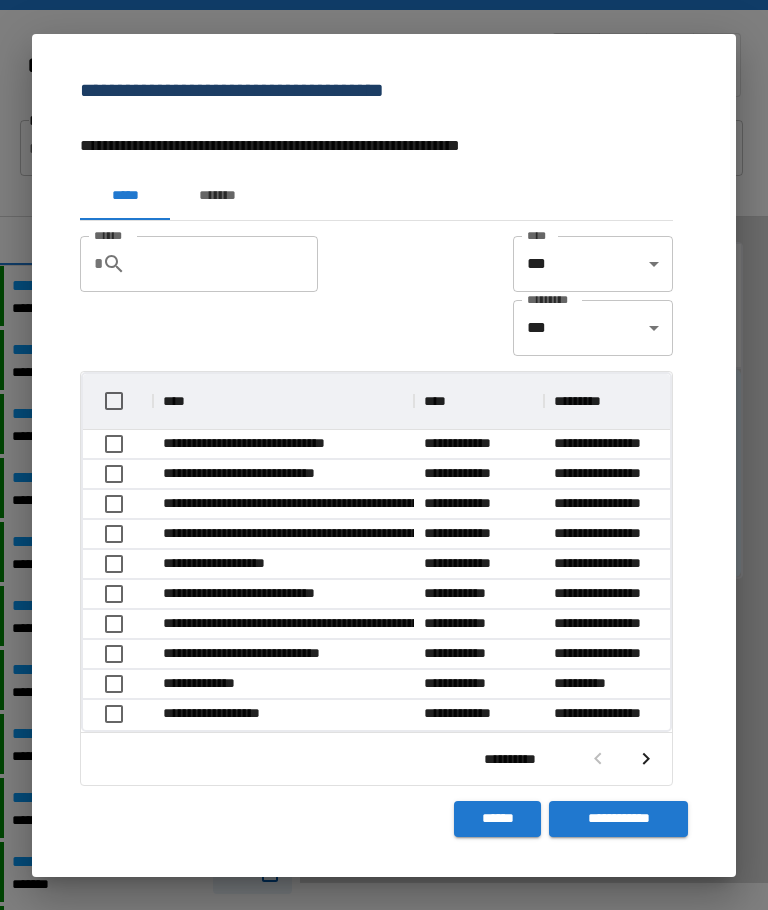 scroll, scrollTop: 116, scrollLeft: 587, axis: both 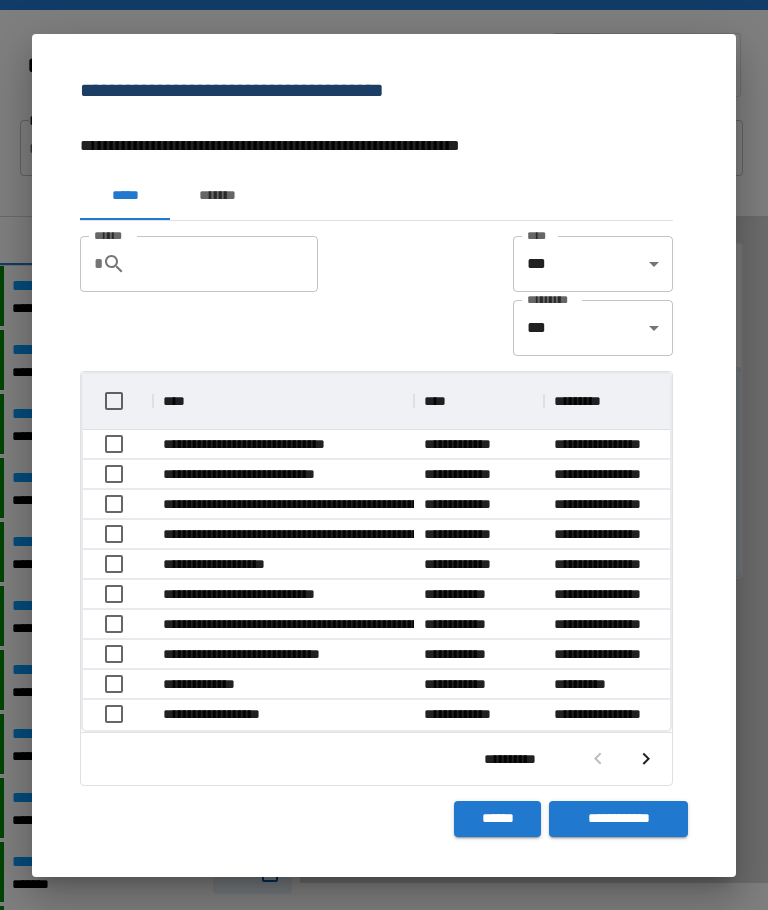 click 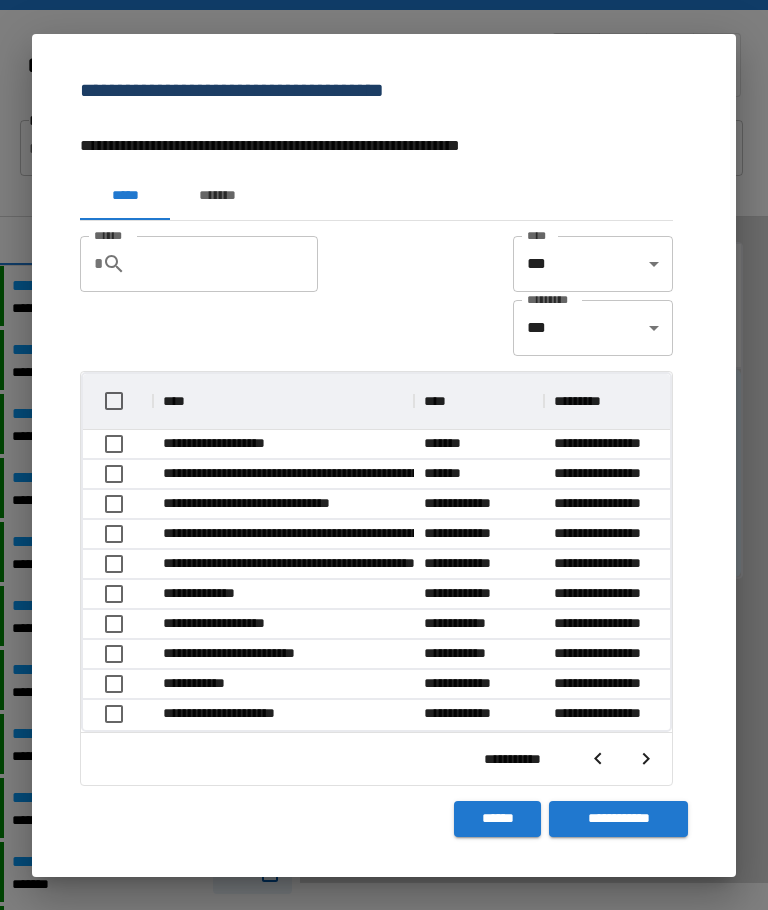 scroll, scrollTop: 356, scrollLeft: 587, axis: both 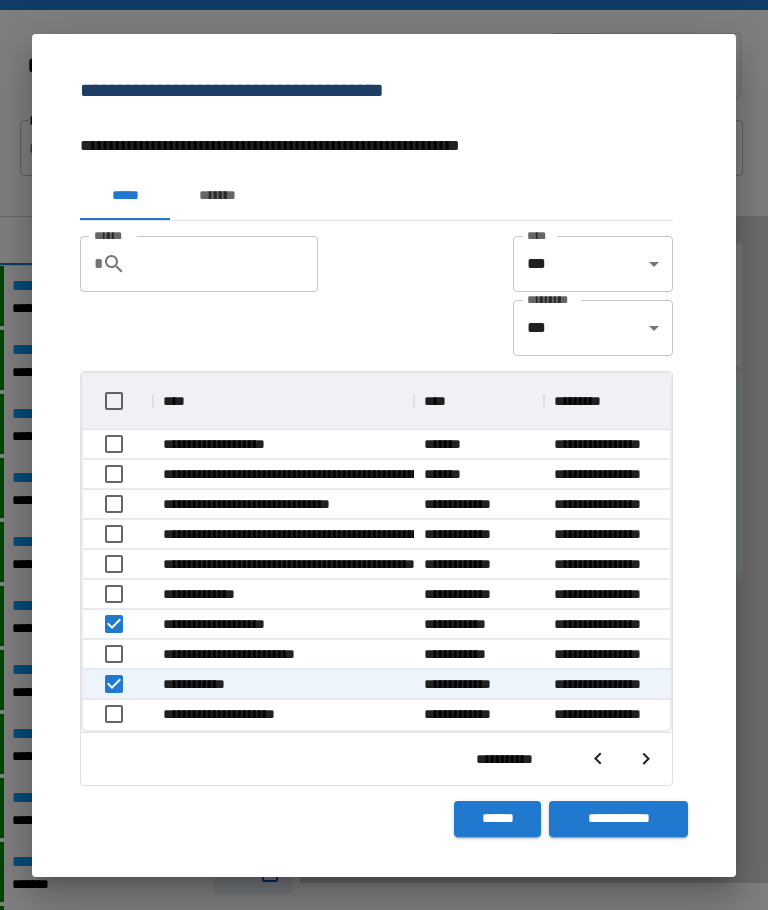 click 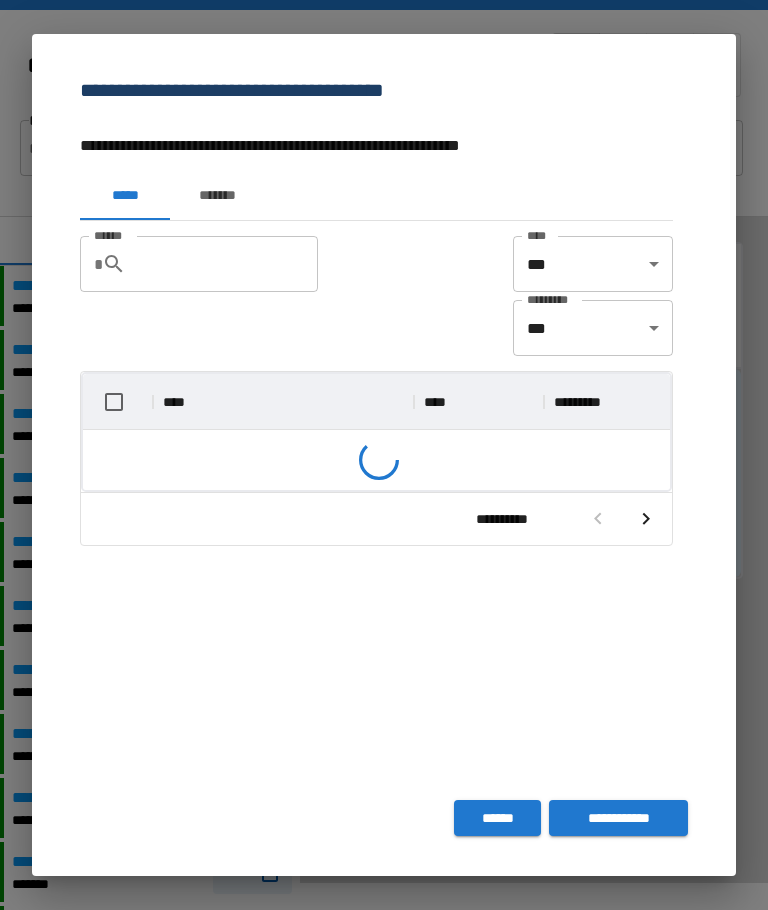 scroll, scrollTop: 356, scrollLeft: 587, axis: both 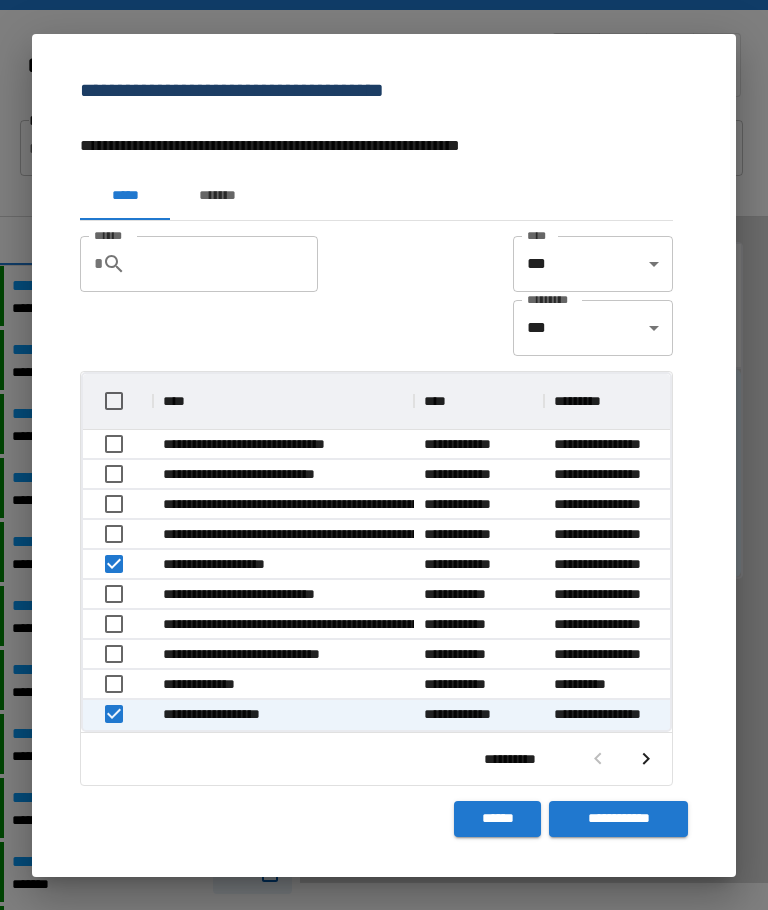 click on "**********" at bounding box center (618, 819) 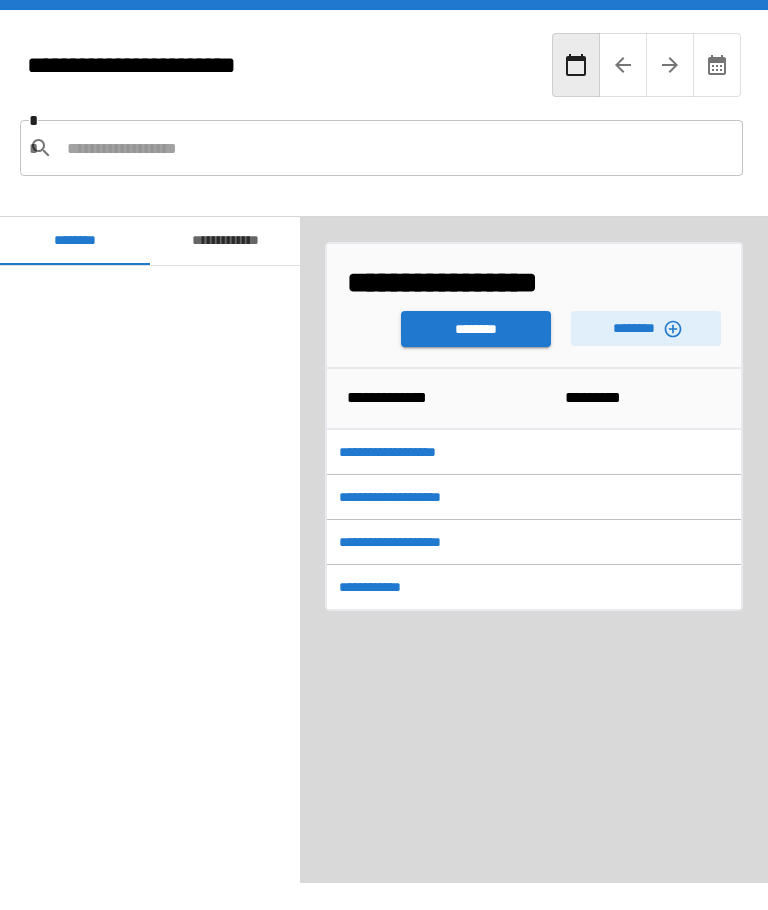 scroll, scrollTop: 9240, scrollLeft: 0, axis: vertical 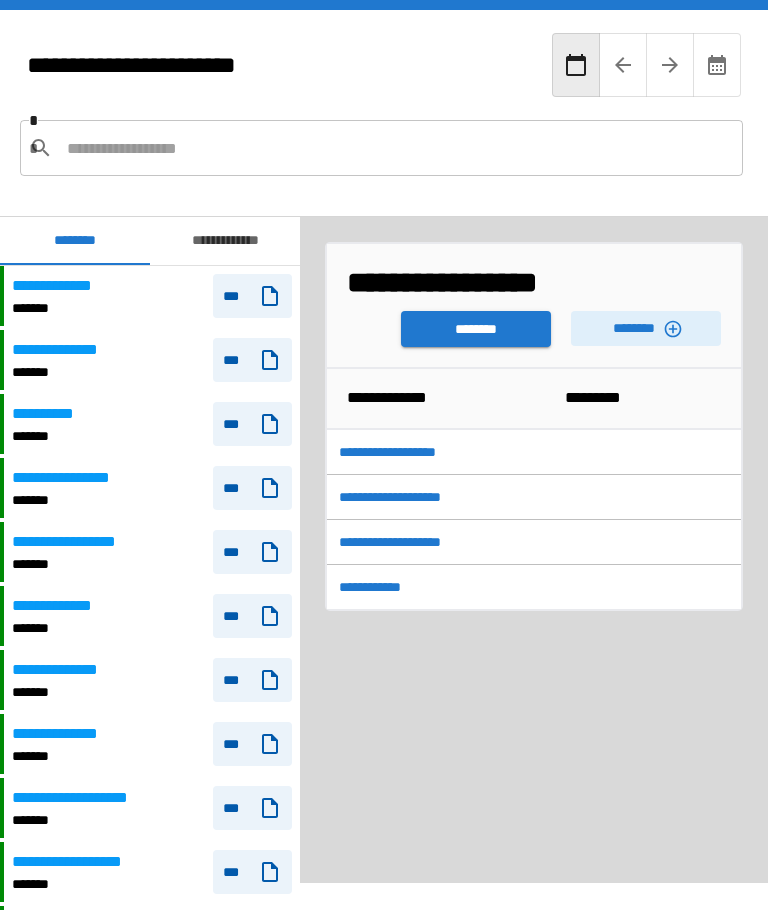 click on "********" at bounding box center [476, 329] 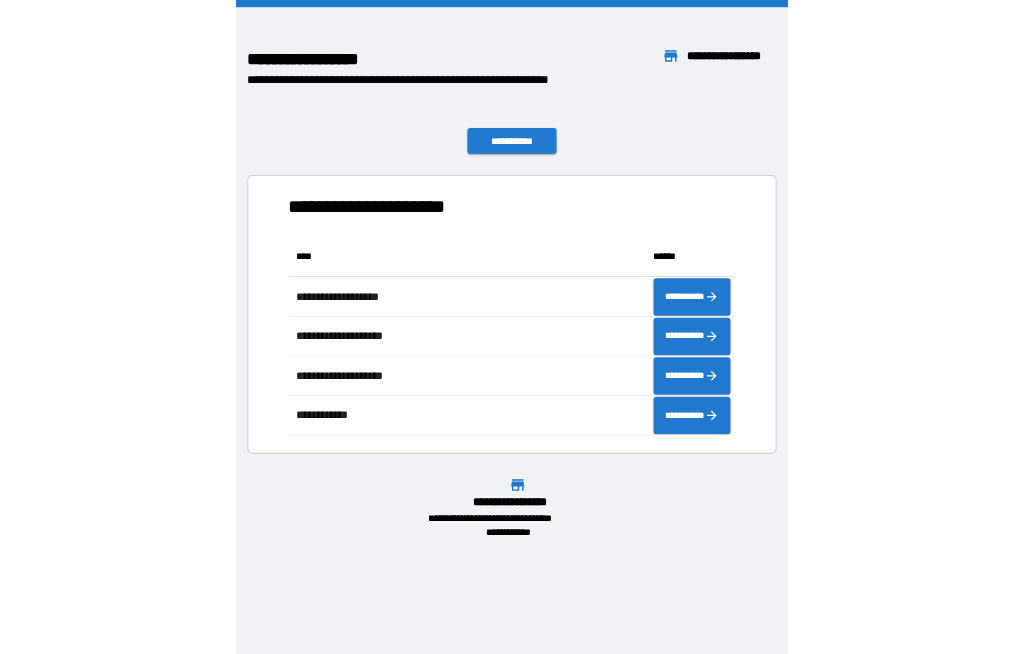 scroll, scrollTop: 68, scrollLeft: 0, axis: vertical 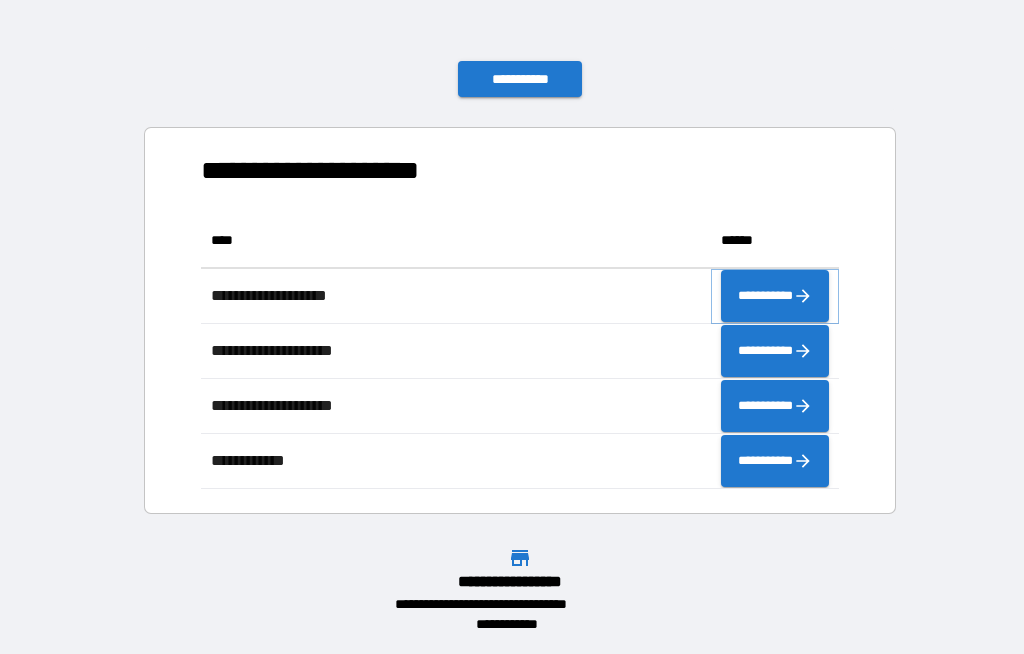 click on "**********" at bounding box center [775, 296] 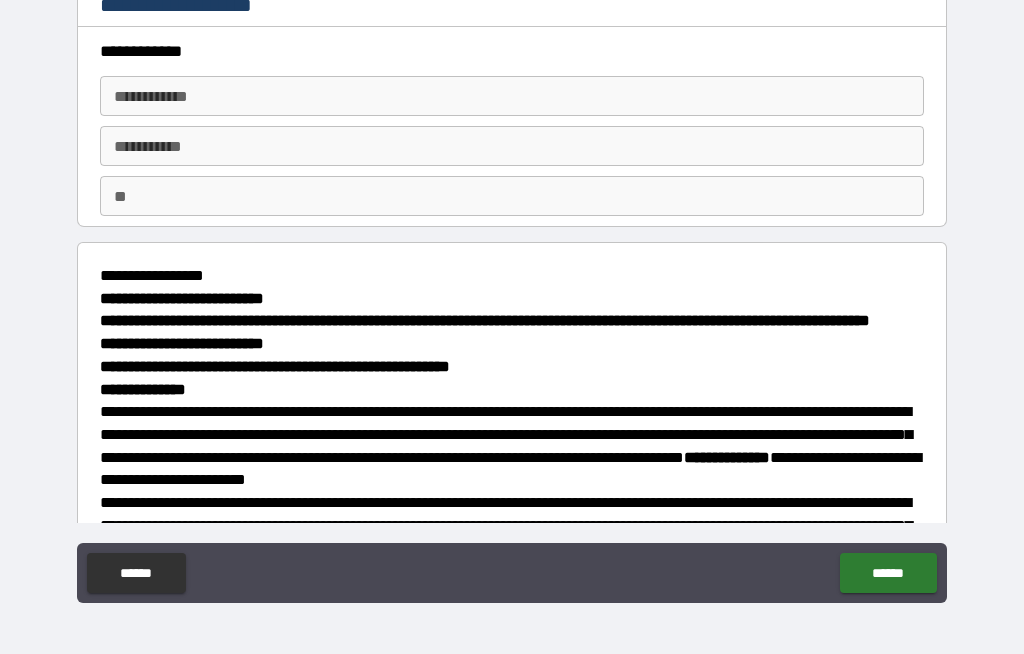 click on "**********" at bounding box center [512, 96] 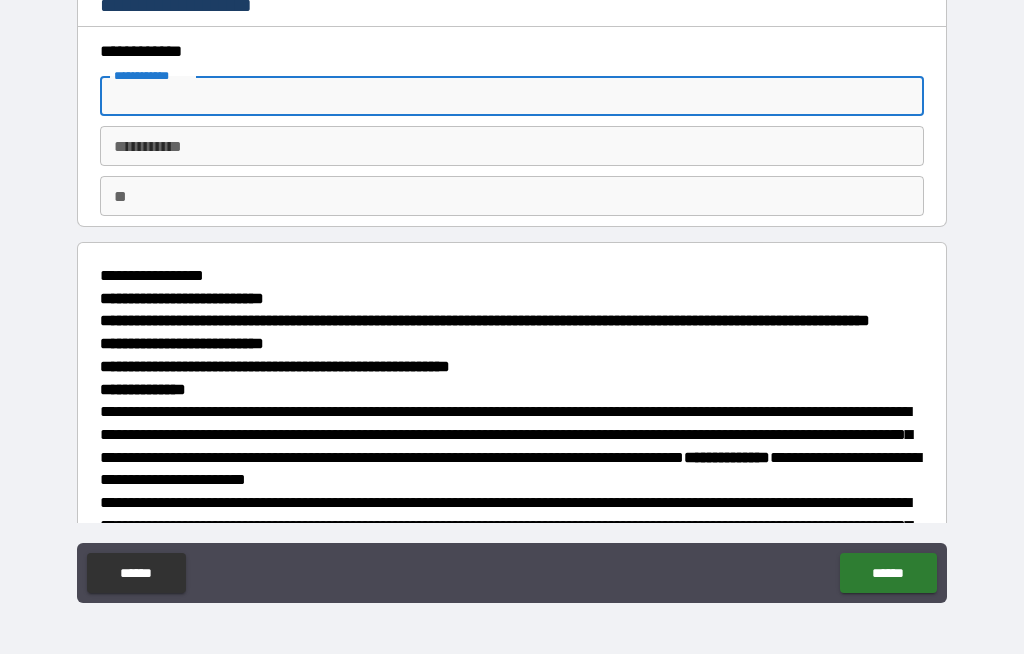 scroll, scrollTop: 68, scrollLeft: 0, axis: vertical 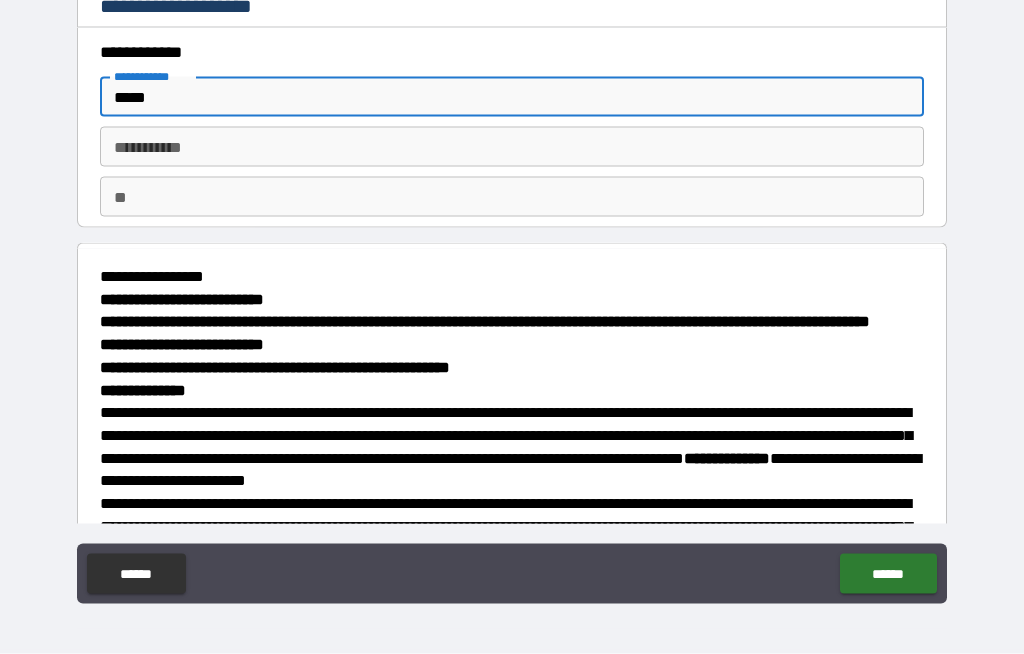 type on "*****" 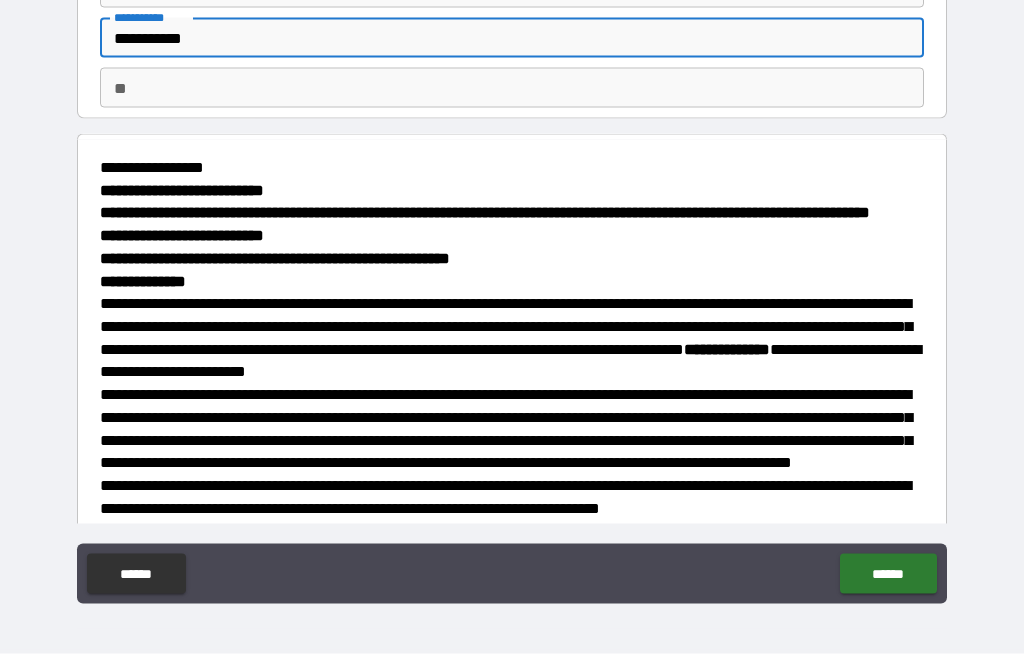 scroll, scrollTop: 110, scrollLeft: 0, axis: vertical 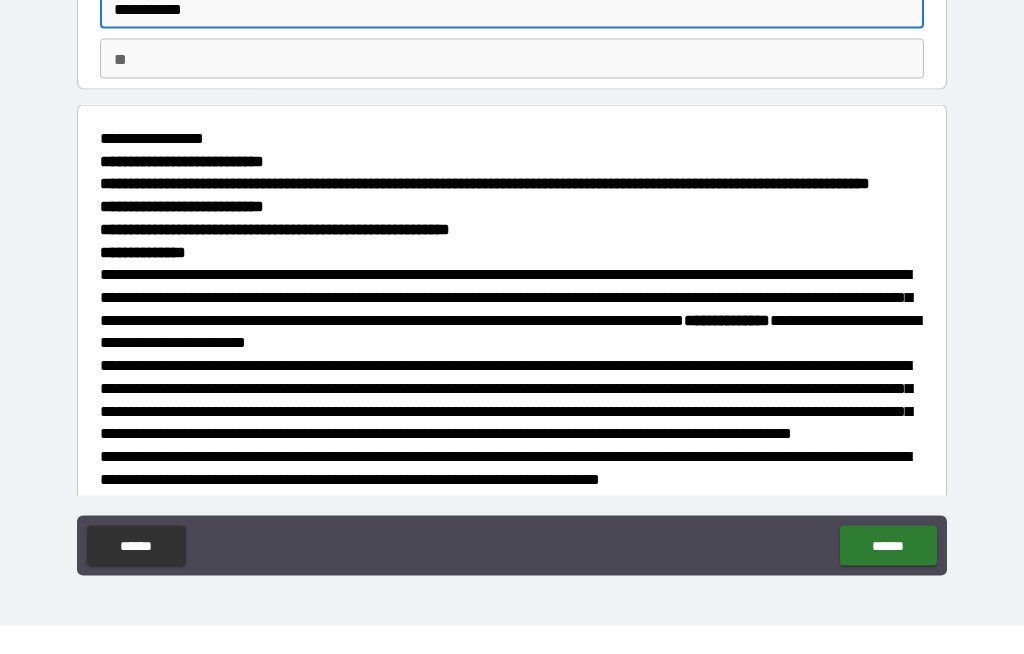 type on "**********" 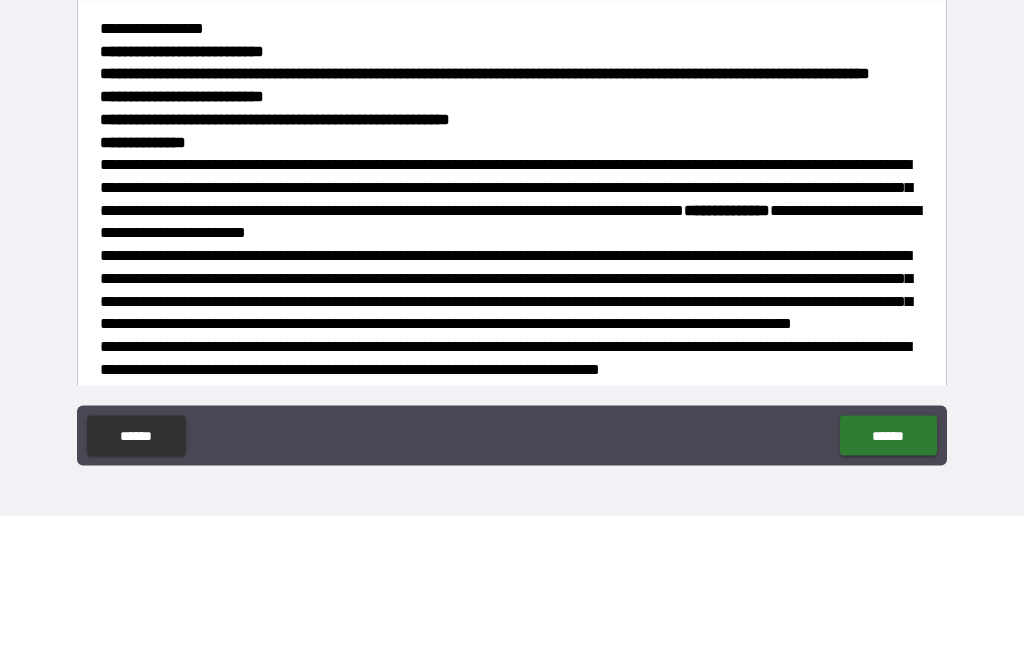 scroll, scrollTop: 69, scrollLeft: 0, axis: vertical 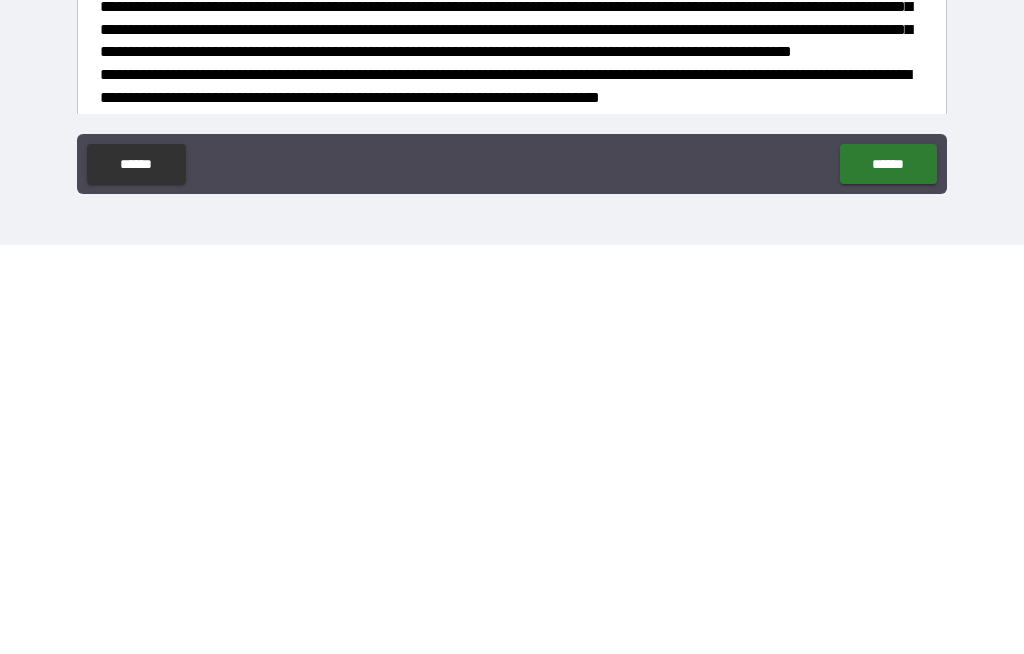 type on "*" 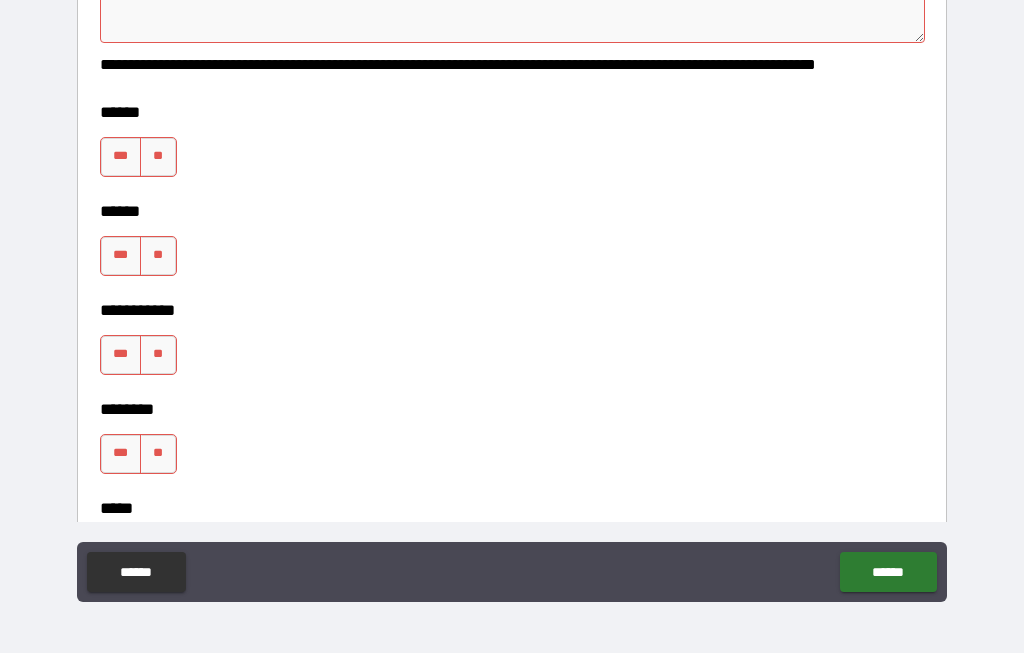 scroll, scrollTop: 2345, scrollLeft: 0, axis: vertical 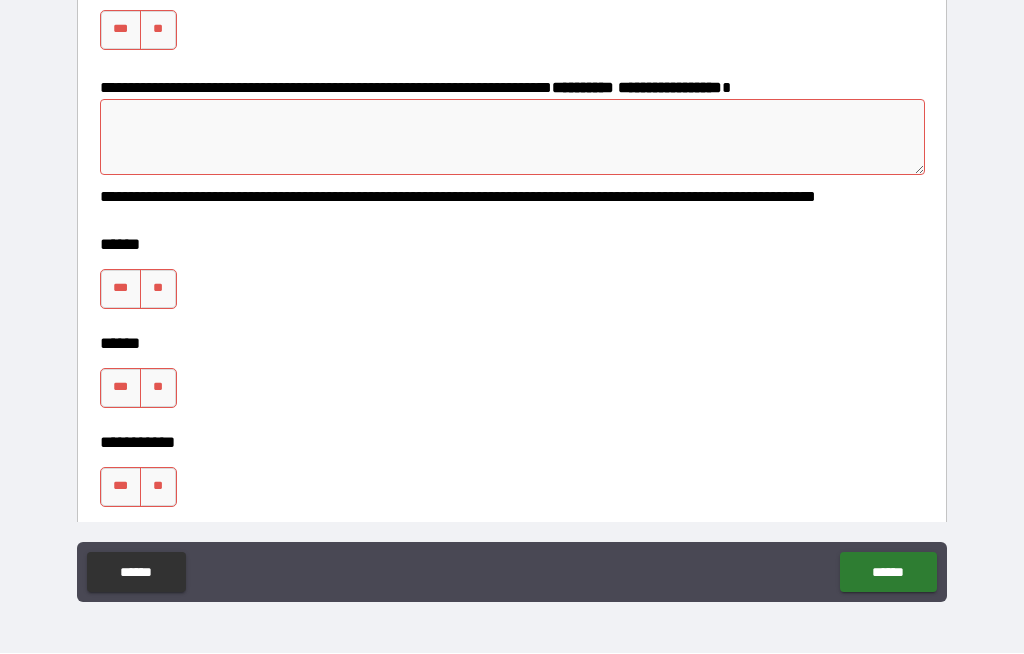 click on "***" at bounding box center [121, 31] 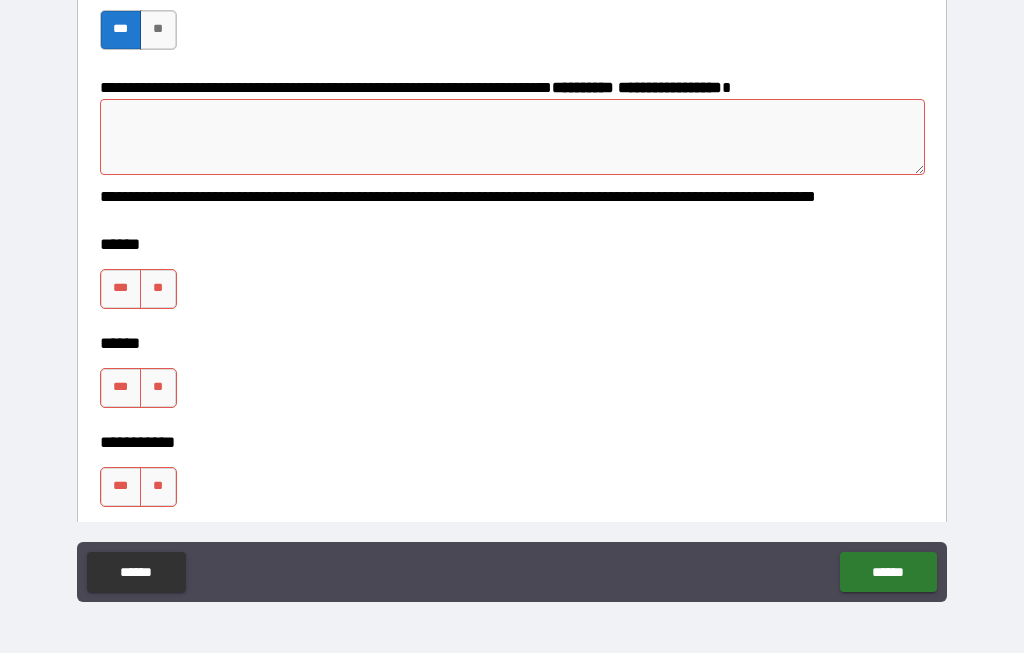 click at bounding box center [513, 138] 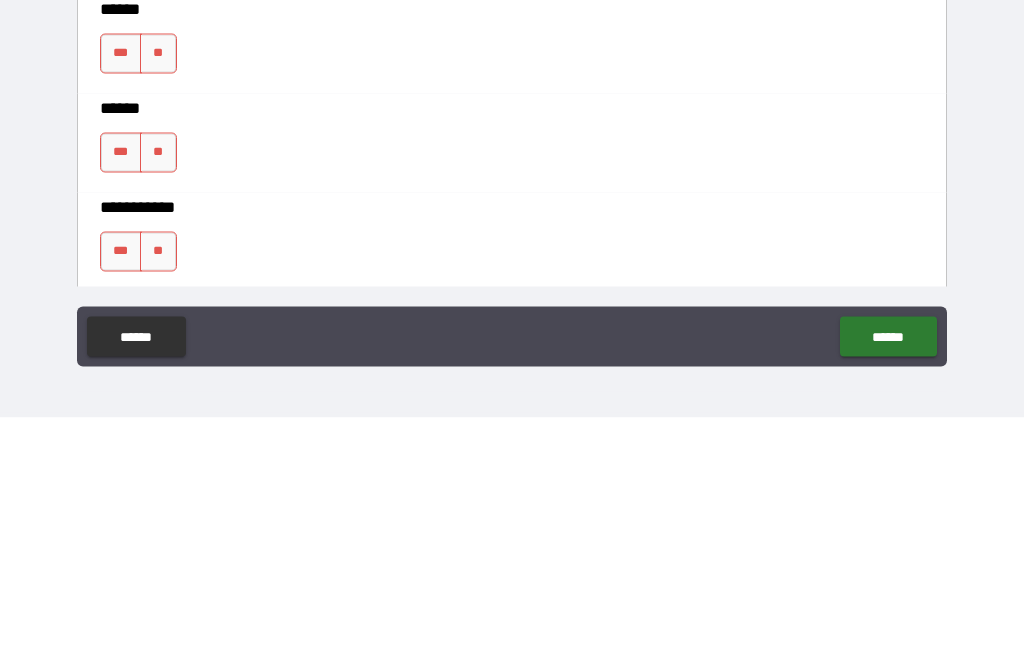 type on "*" 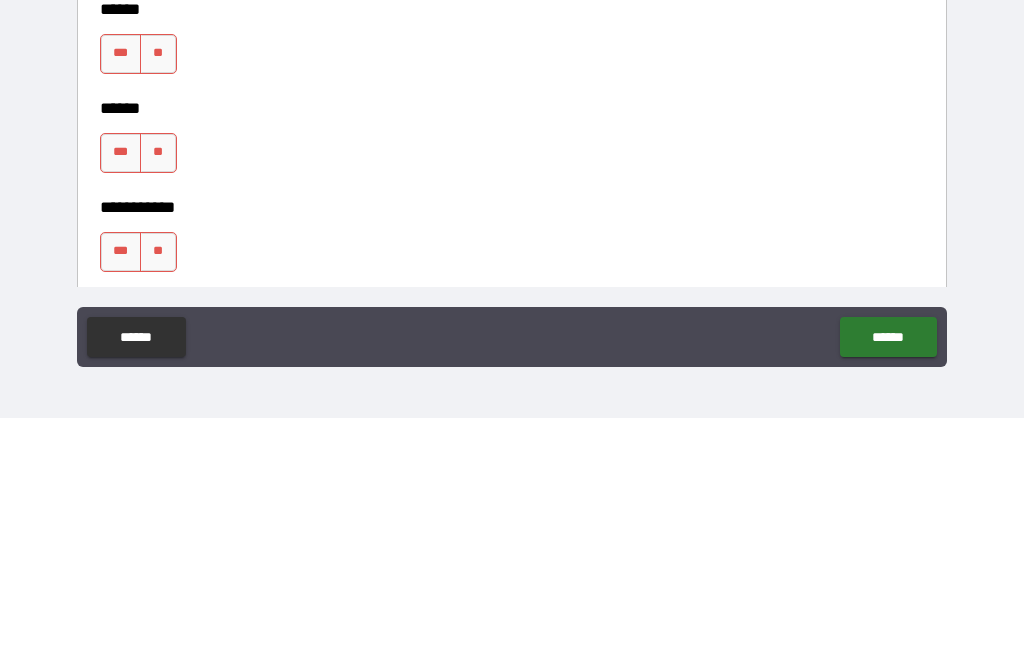 type on "**" 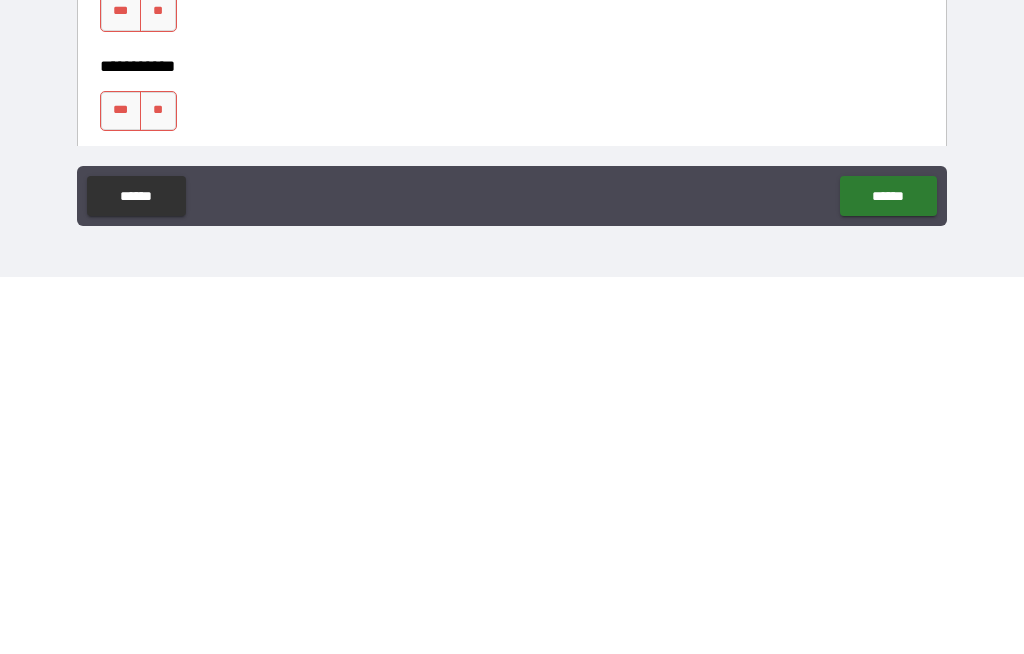type on "**********" 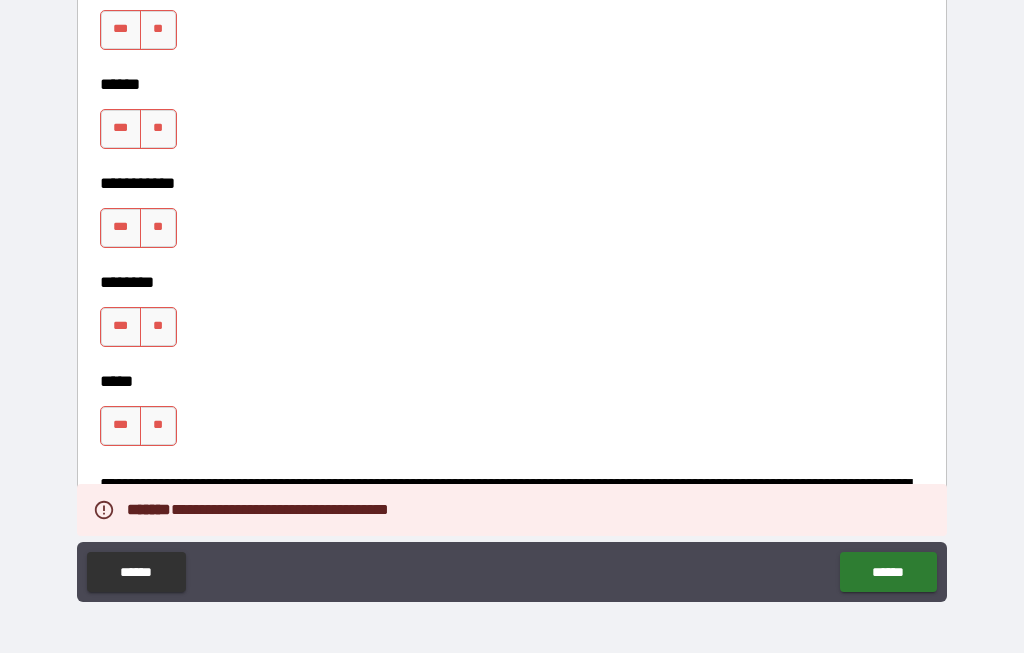 scroll, scrollTop: 2607, scrollLeft: 0, axis: vertical 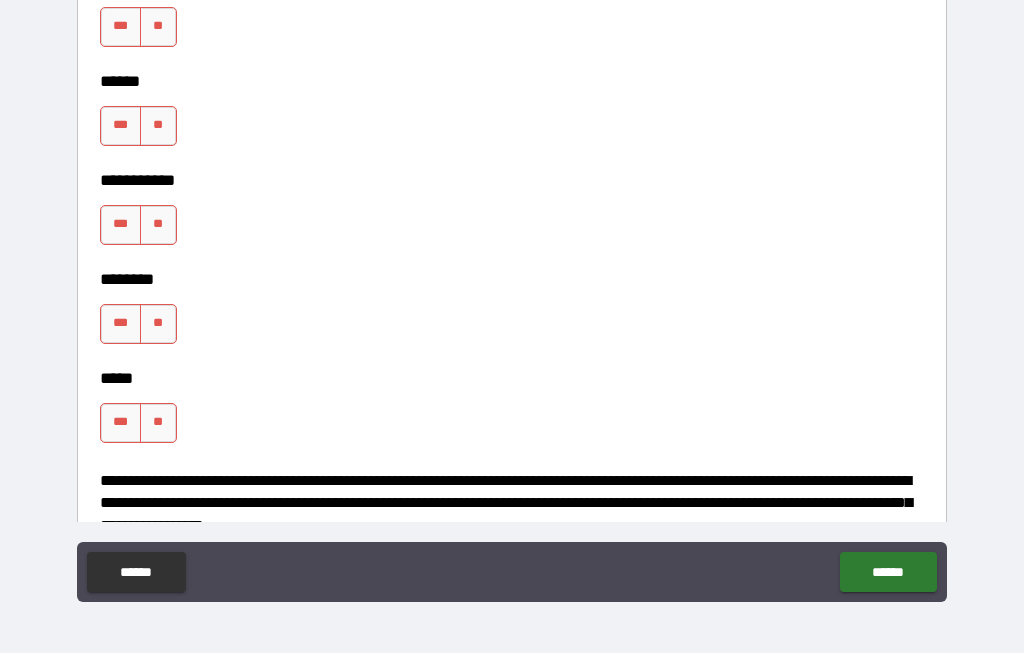 click on "***" at bounding box center (121, 28) 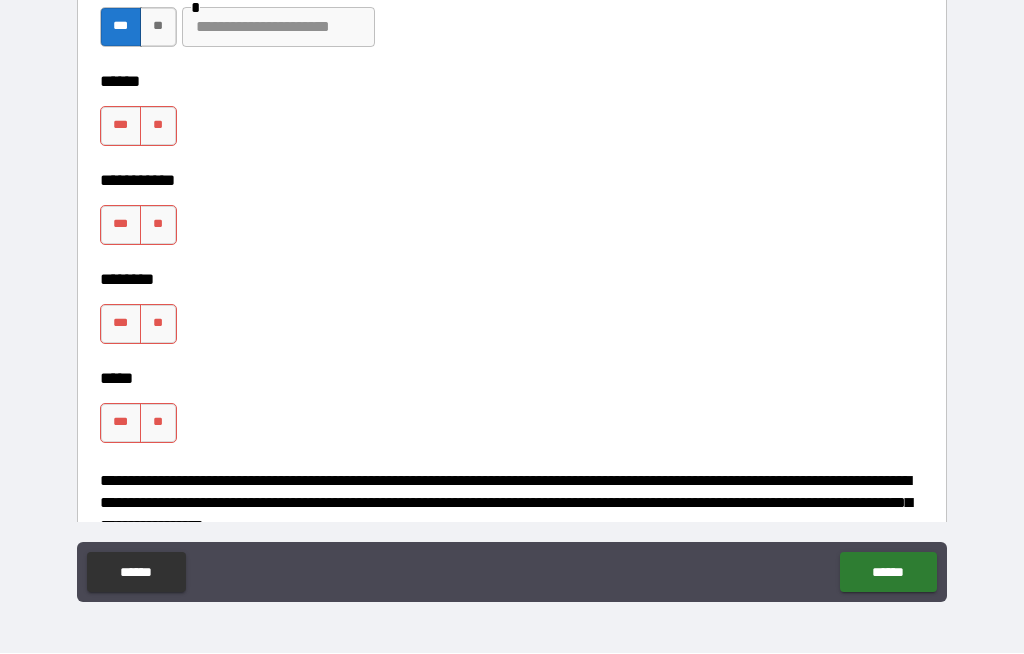 type on "*" 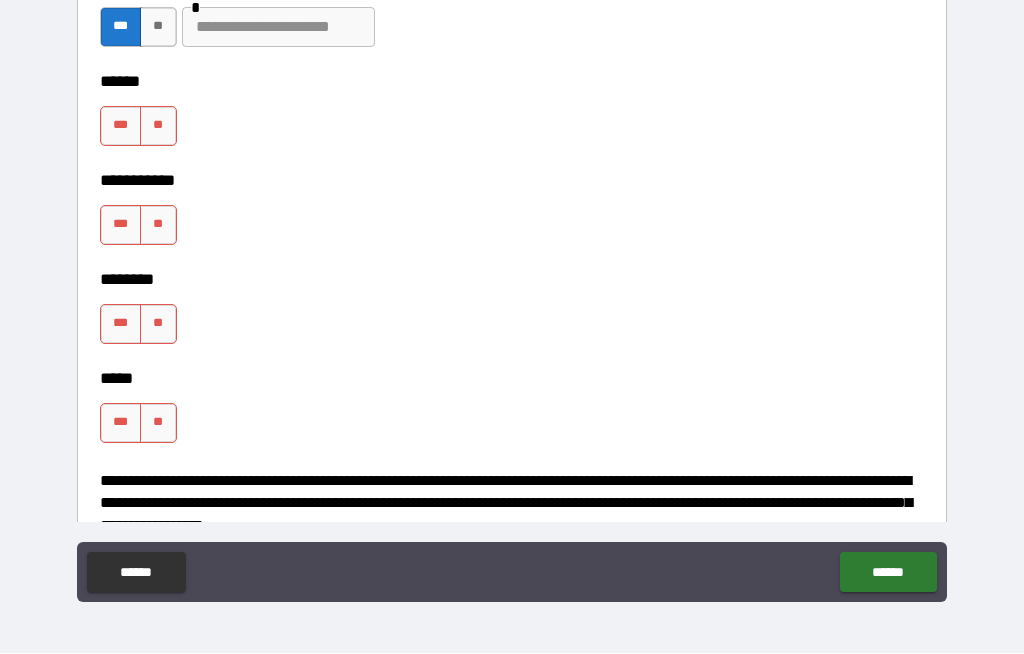 click at bounding box center [278, 28] 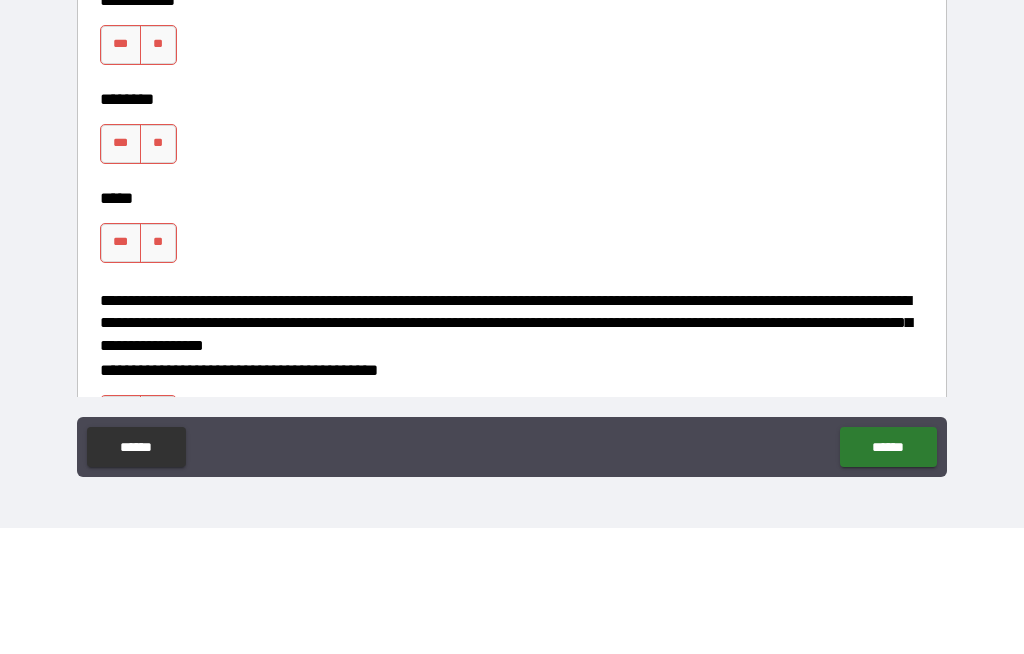 scroll, scrollTop: 2670, scrollLeft: 0, axis: vertical 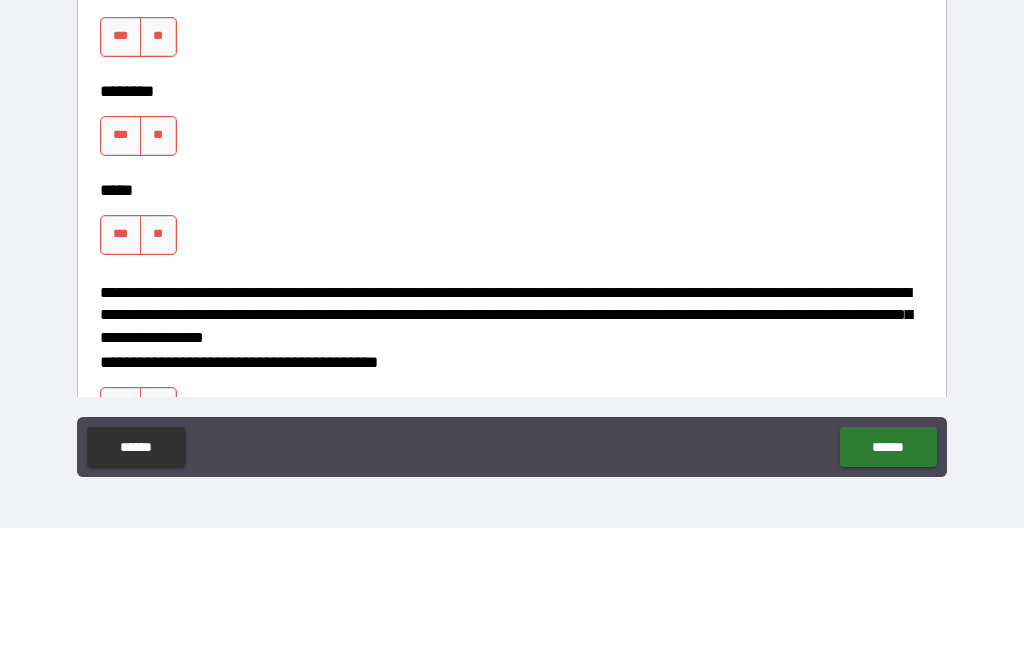 type on "**********" 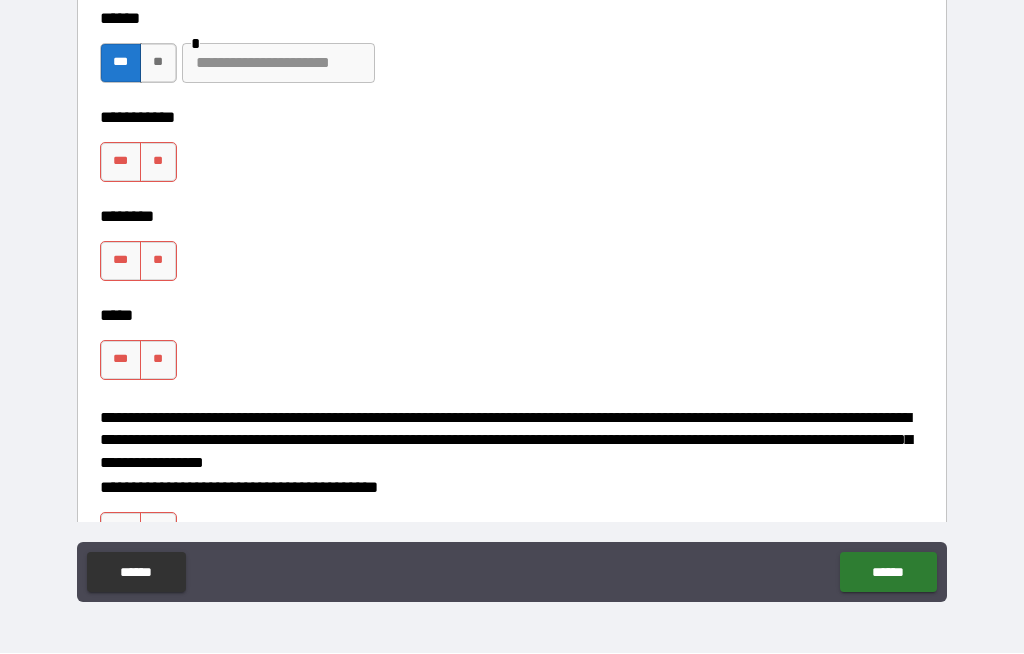 type on "*" 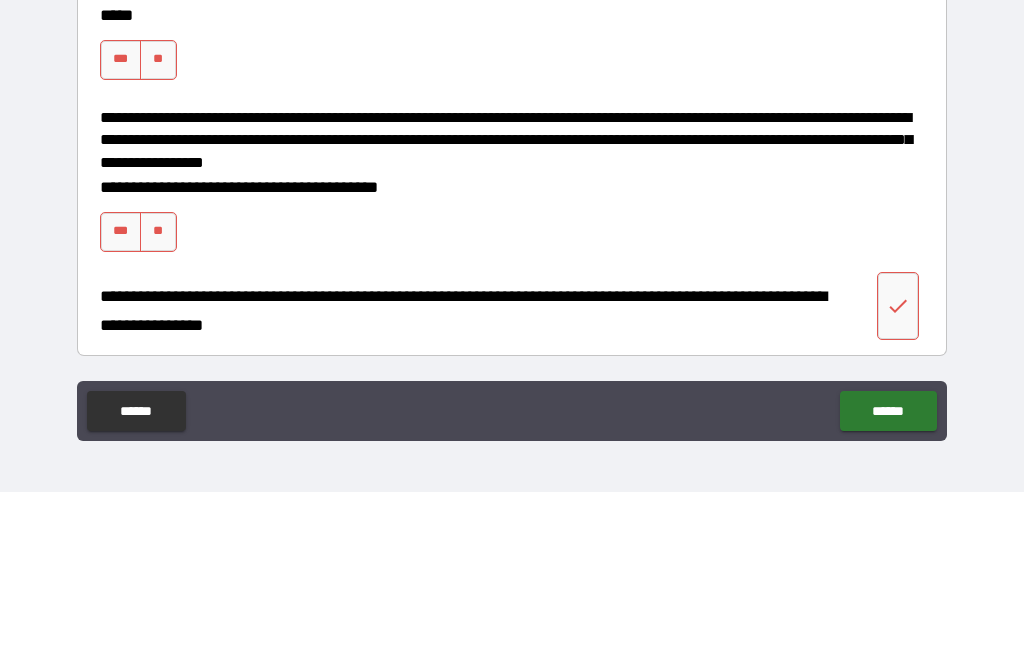 scroll, scrollTop: 3030, scrollLeft: 0, axis: vertical 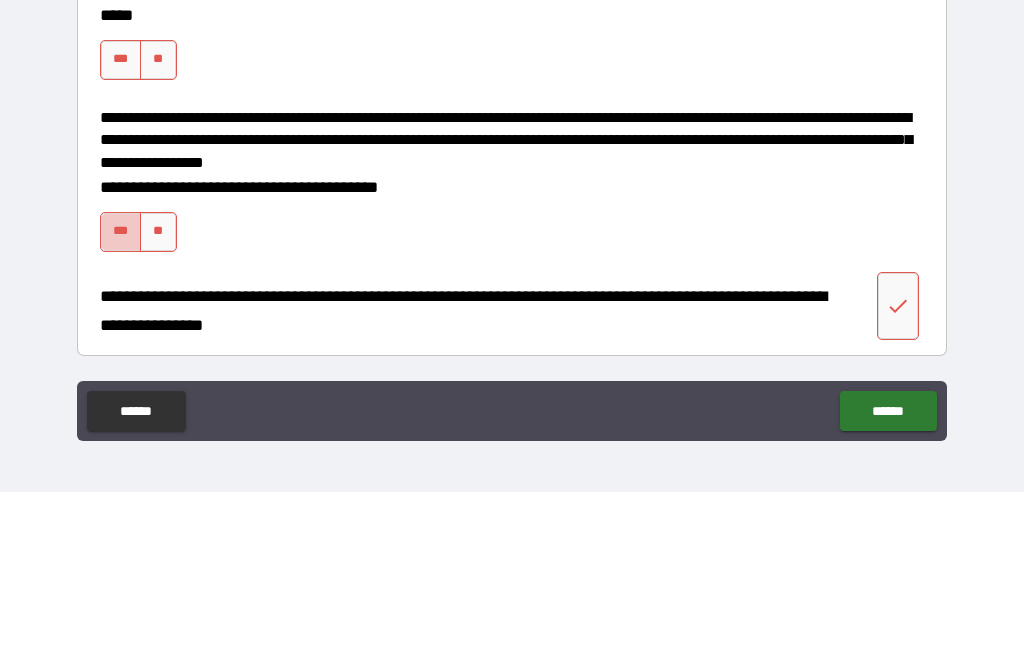 type on "**********" 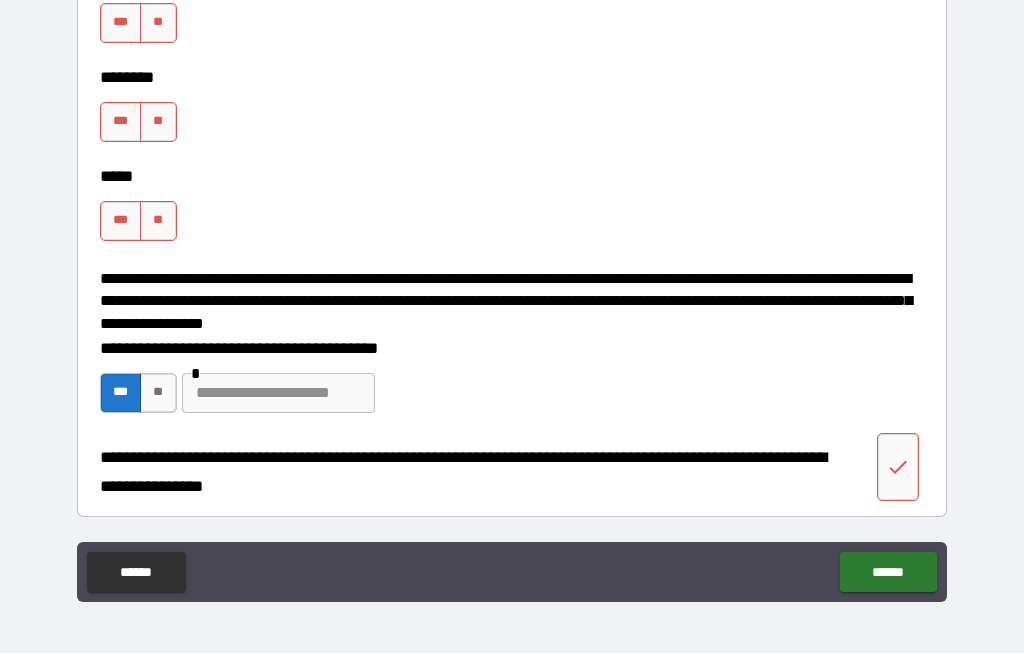 click on "******" at bounding box center (888, 573) 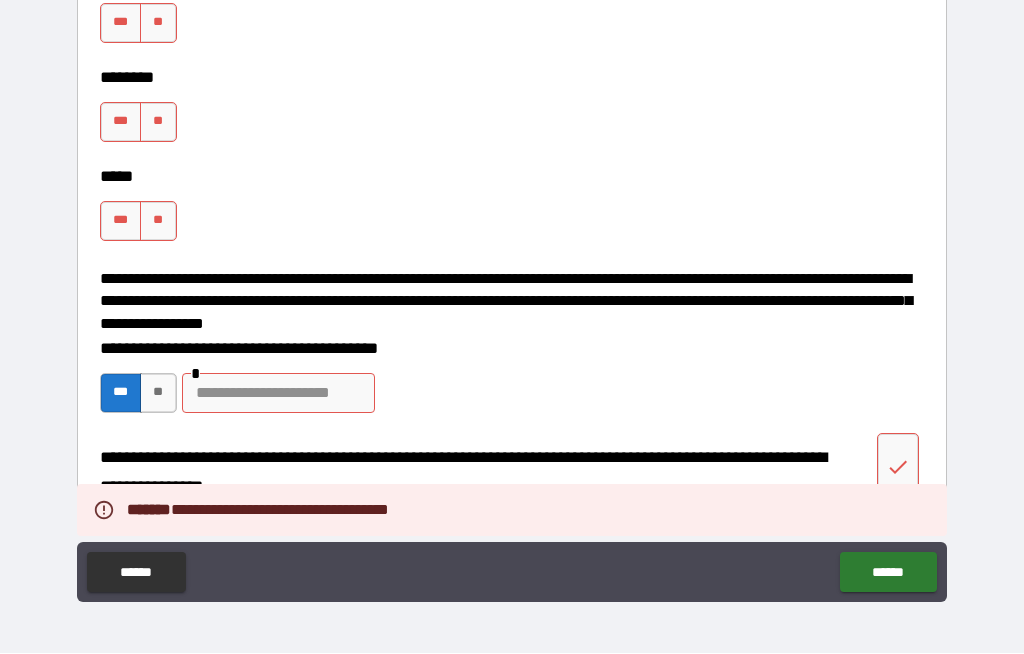 scroll, scrollTop: 3030, scrollLeft: 0, axis: vertical 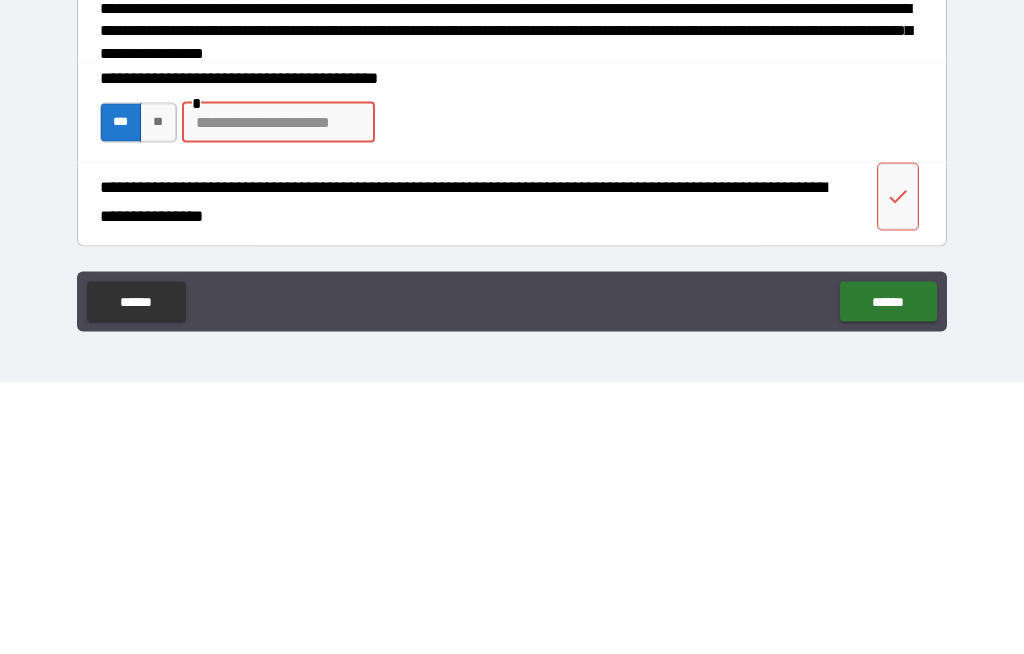 click on "**" at bounding box center (158, 394) 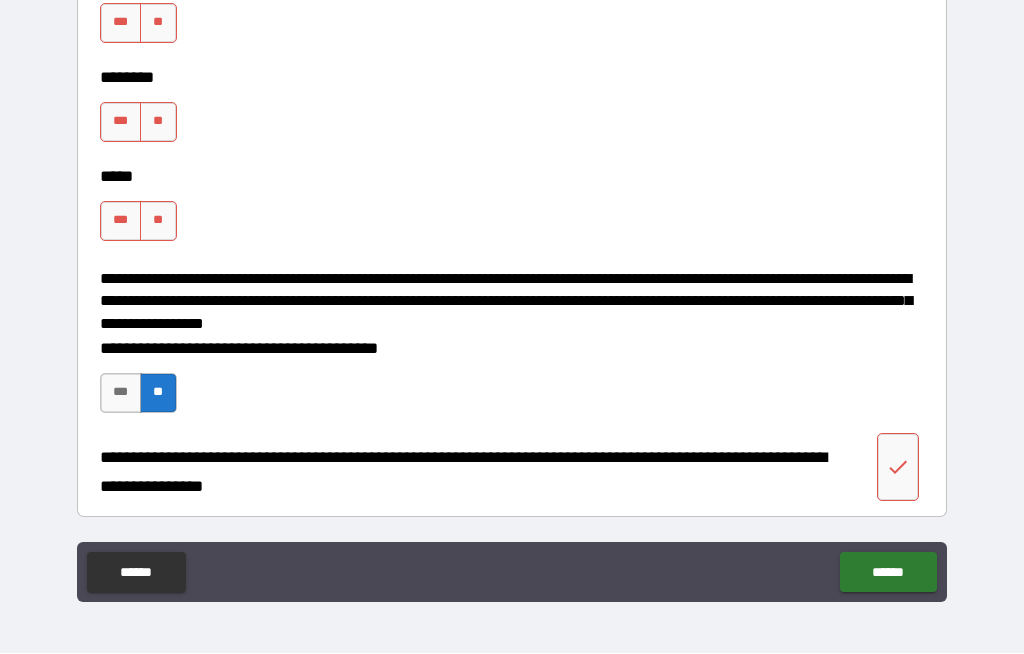 click on "******" at bounding box center [888, 573] 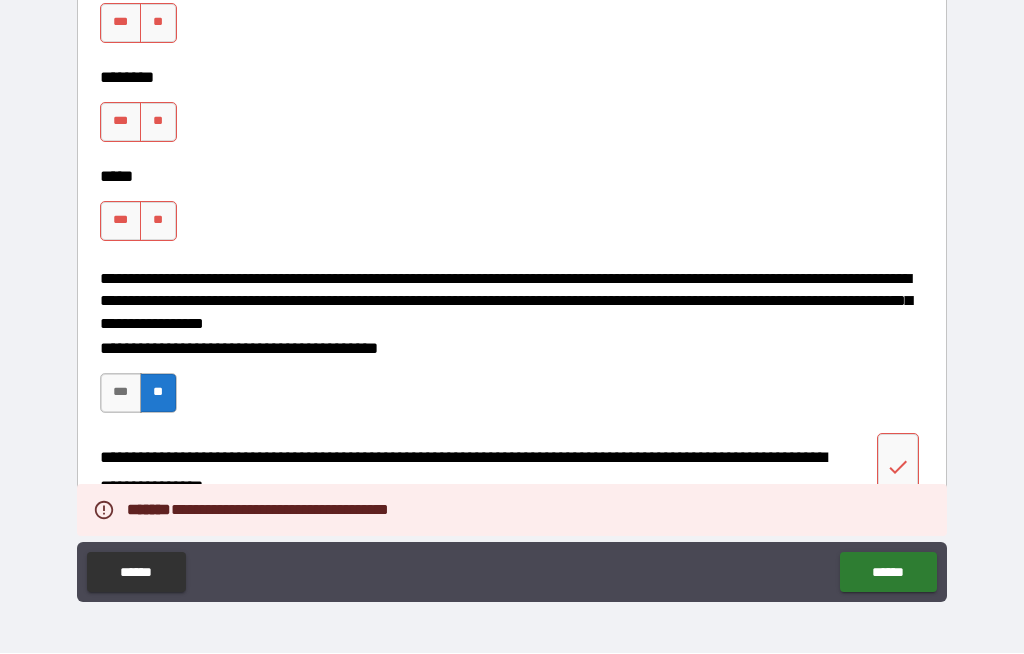 scroll, scrollTop: 2937, scrollLeft: 0, axis: vertical 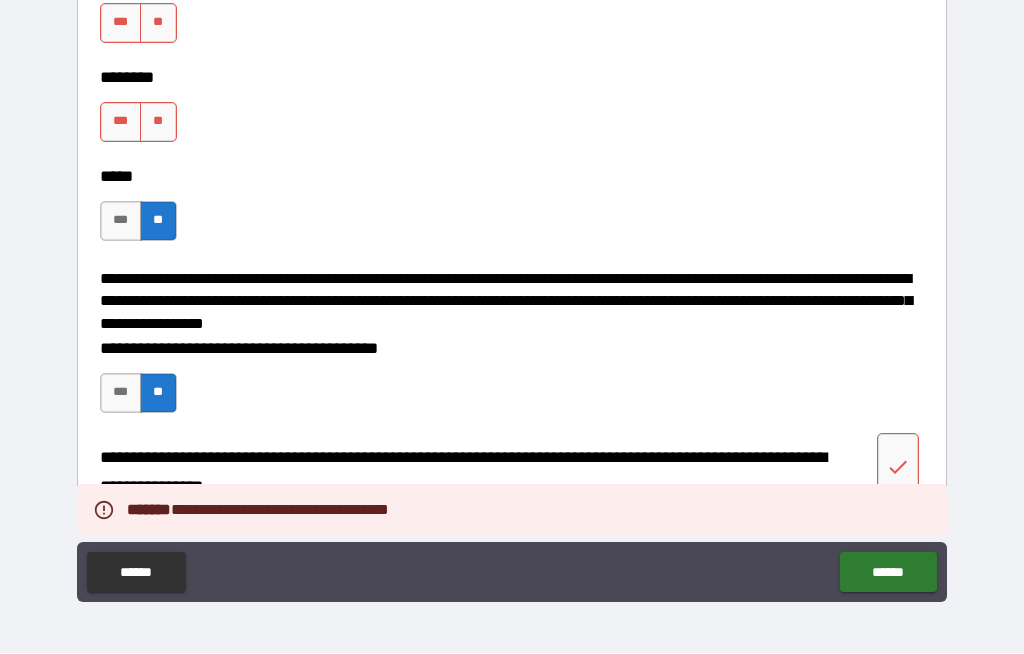 click on "**" at bounding box center (158, 123) 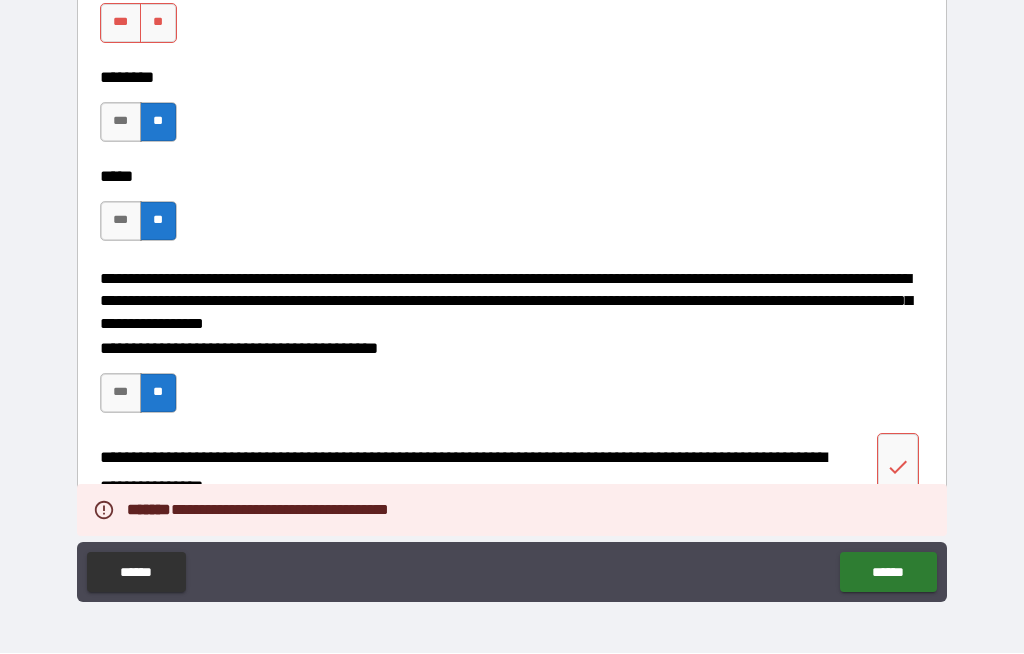 click on "**" at bounding box center [158, 24] 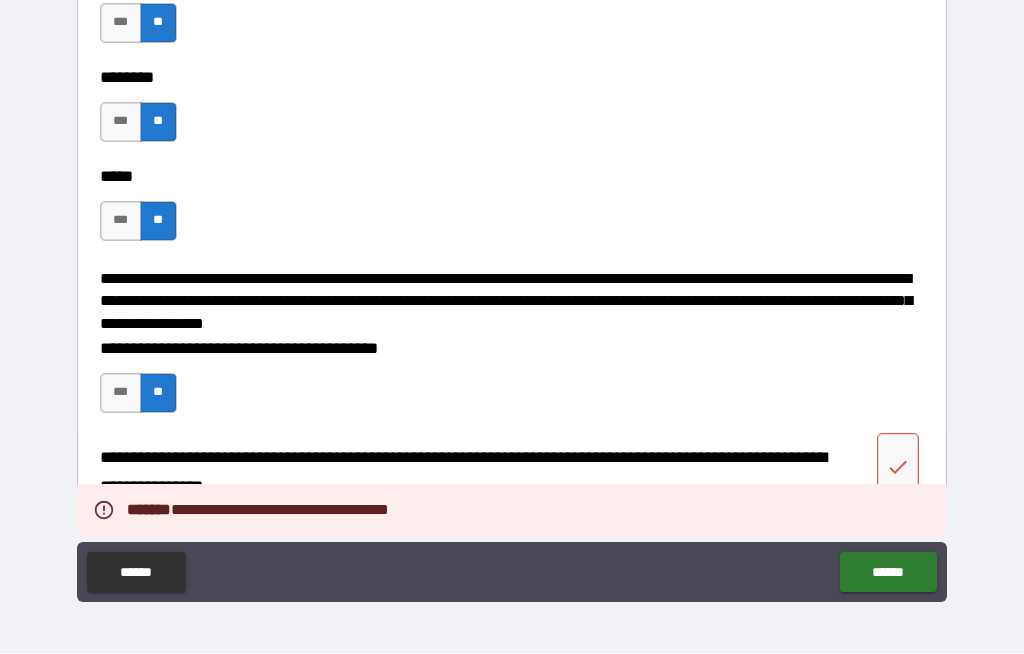 click on "******" at bounding box center [888, 573] 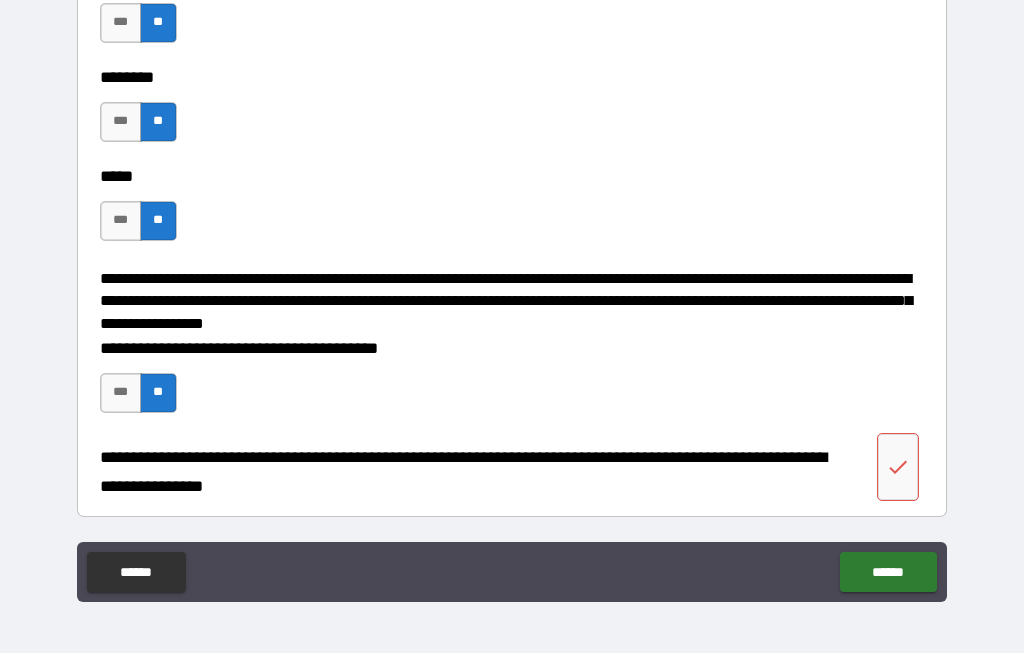 scroll, scrollTop: 3030, scrollLeft: 0, axis: vertical 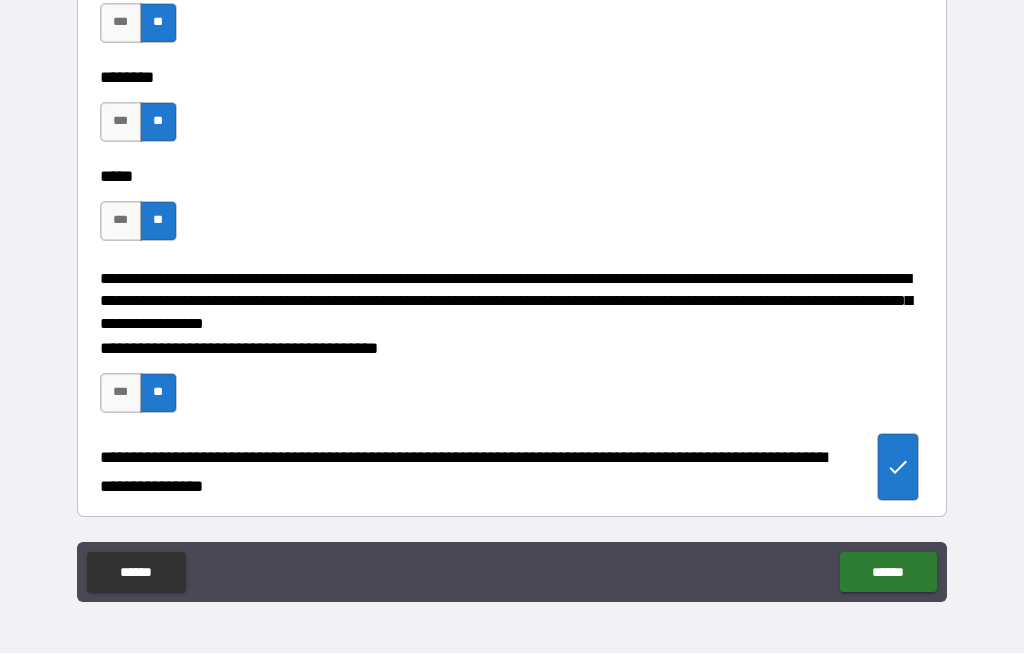 type on "*" 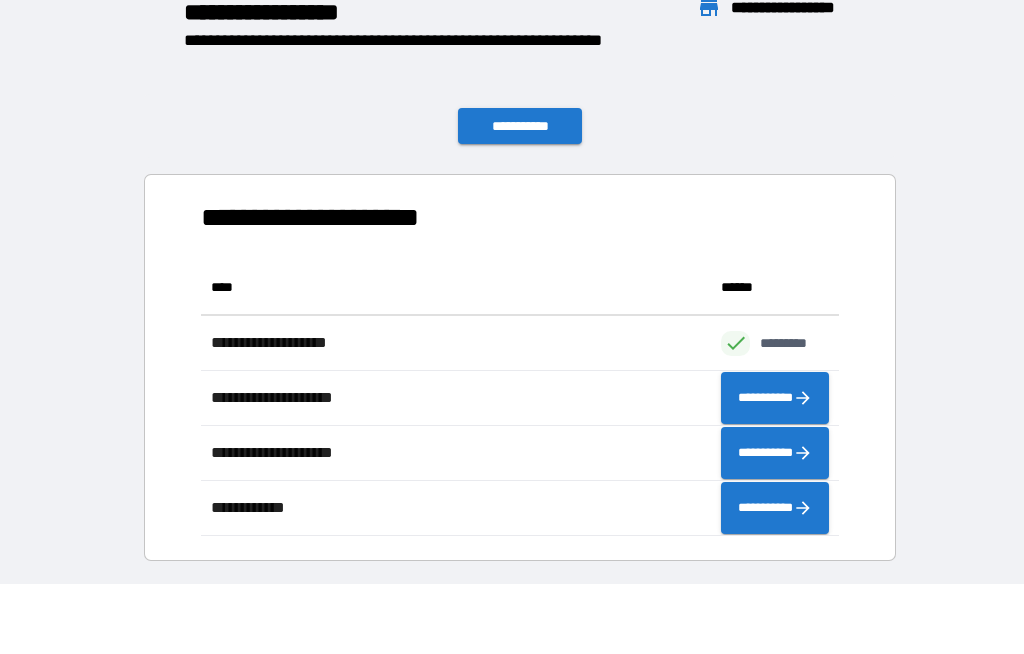 scroll, scrollTop: 1, scrollLeft: 1, axis: both 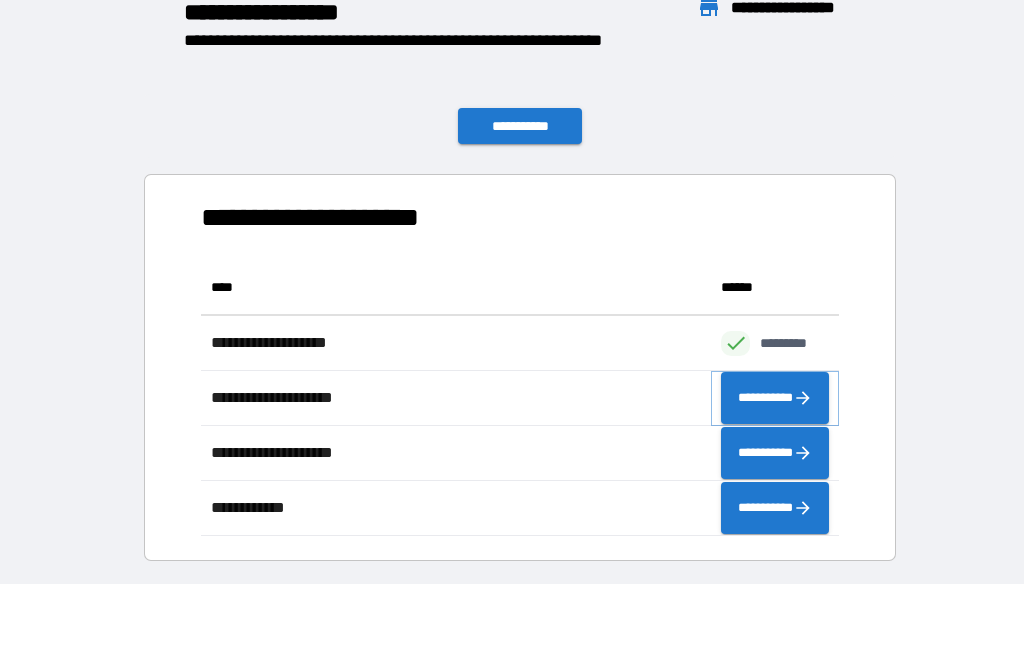 click on "**********" at bounding box center [775, 399] 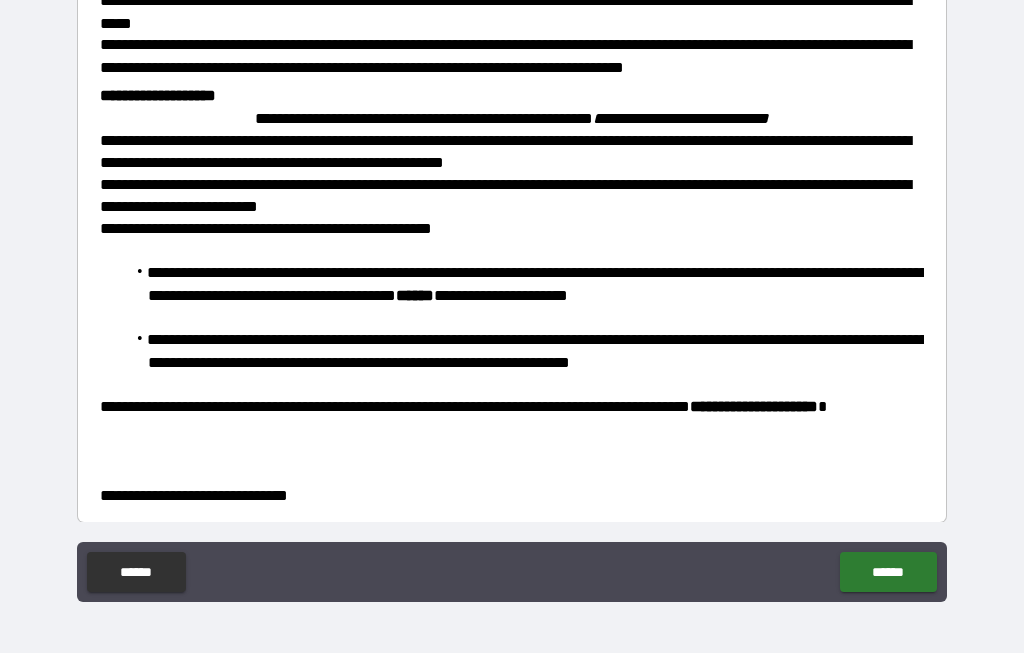 scroll, scrollTop: 1018, scrollLeft: 0, axis: vertical 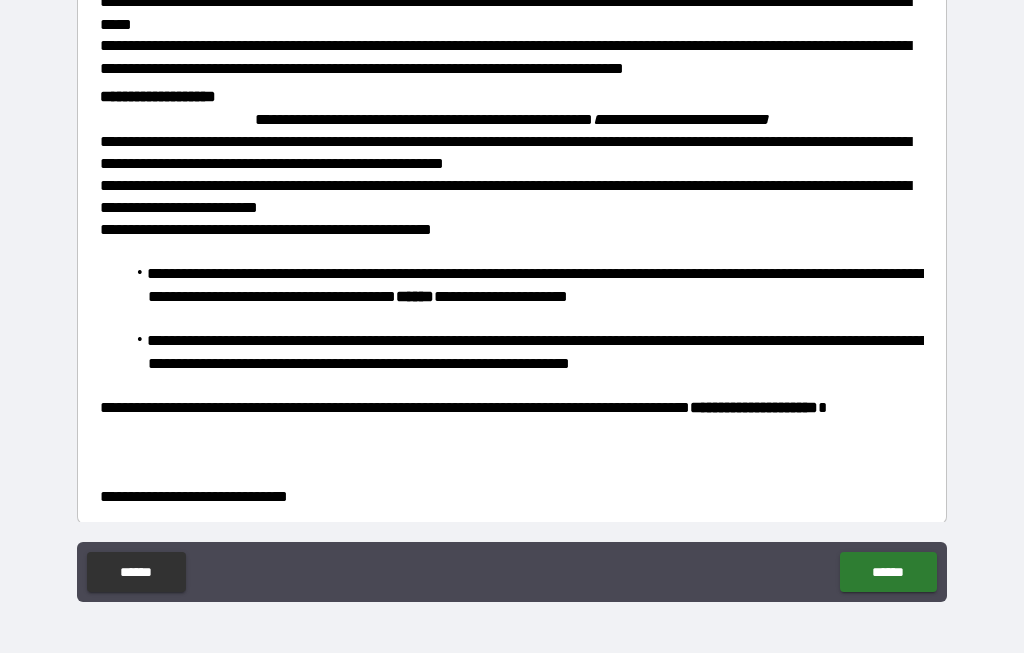 click on "******" at bounding box center (888, 573) 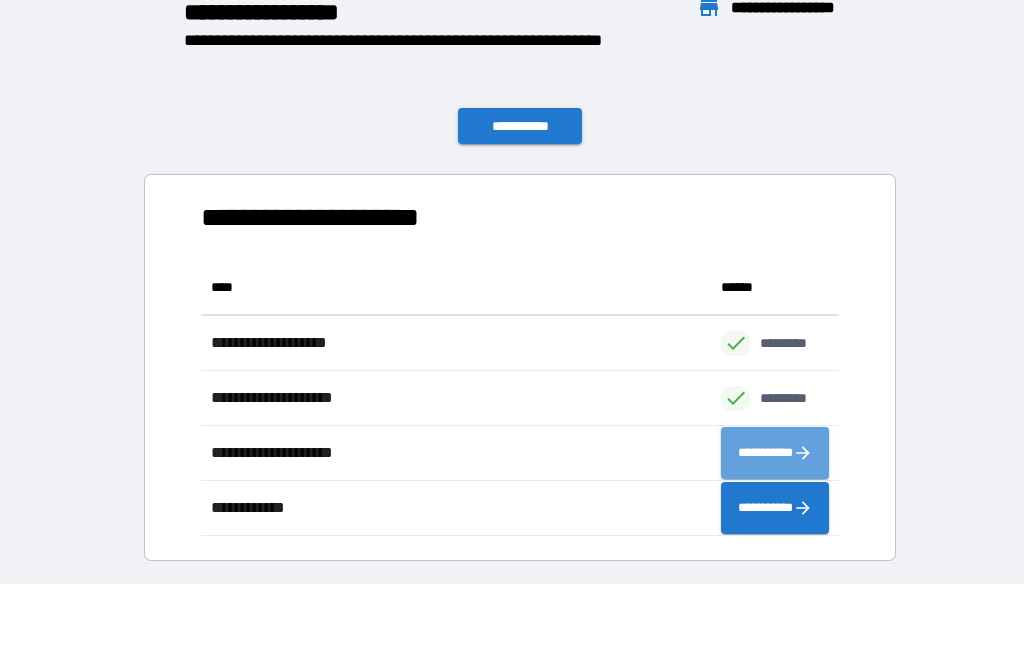 scroll, scrollTop: 276, scrollLeft: 638, axis: both 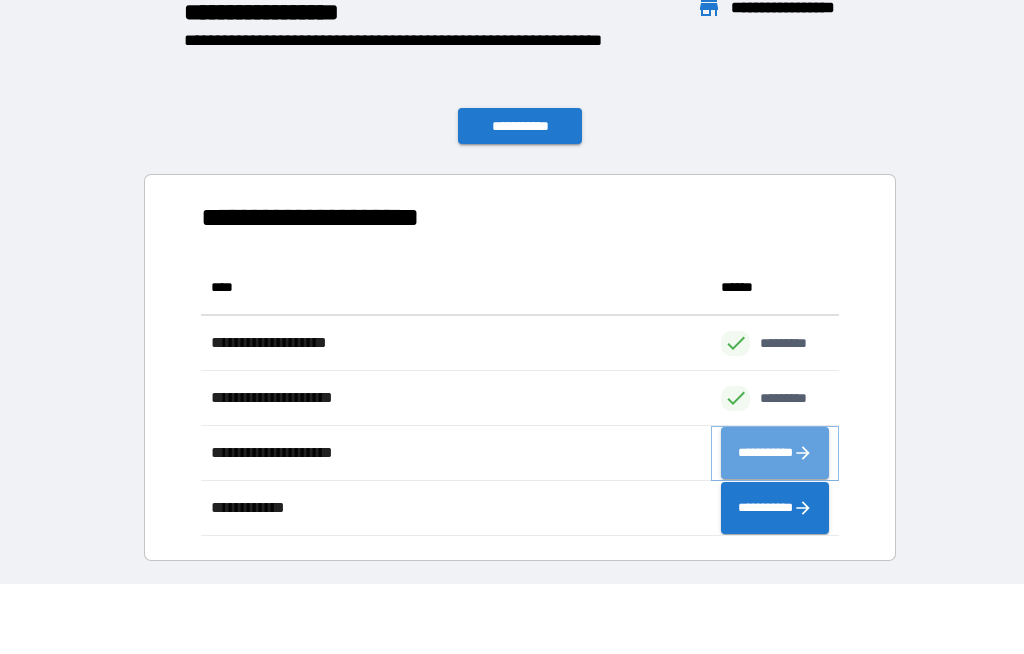 click on "**********" at bounding box center (775, 454) 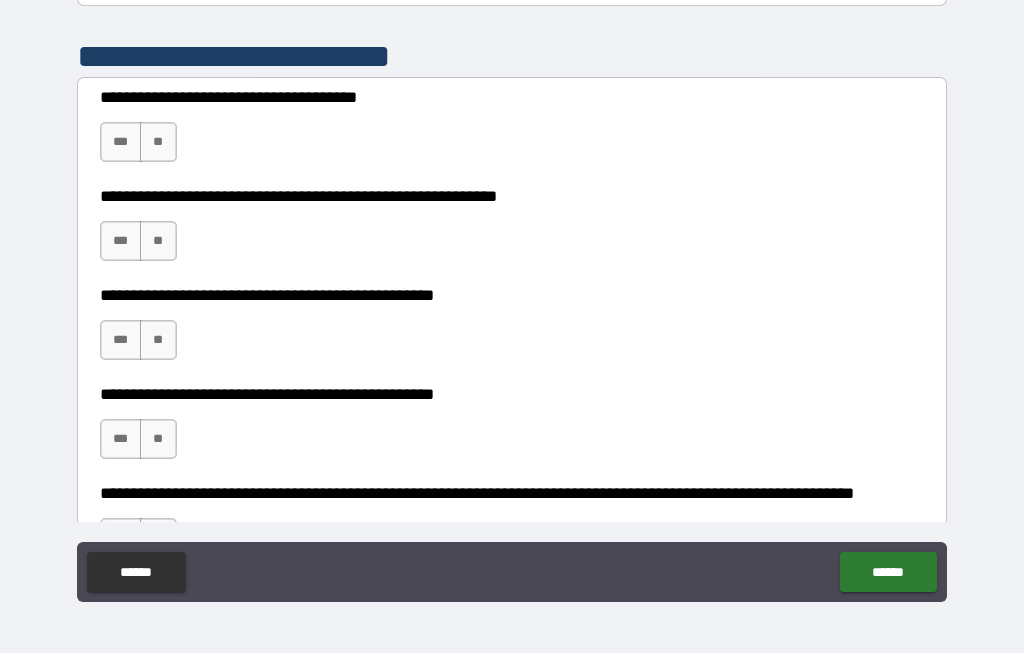 scroll, scrollTop: 373, scrollLeft: 0, axis: vertical 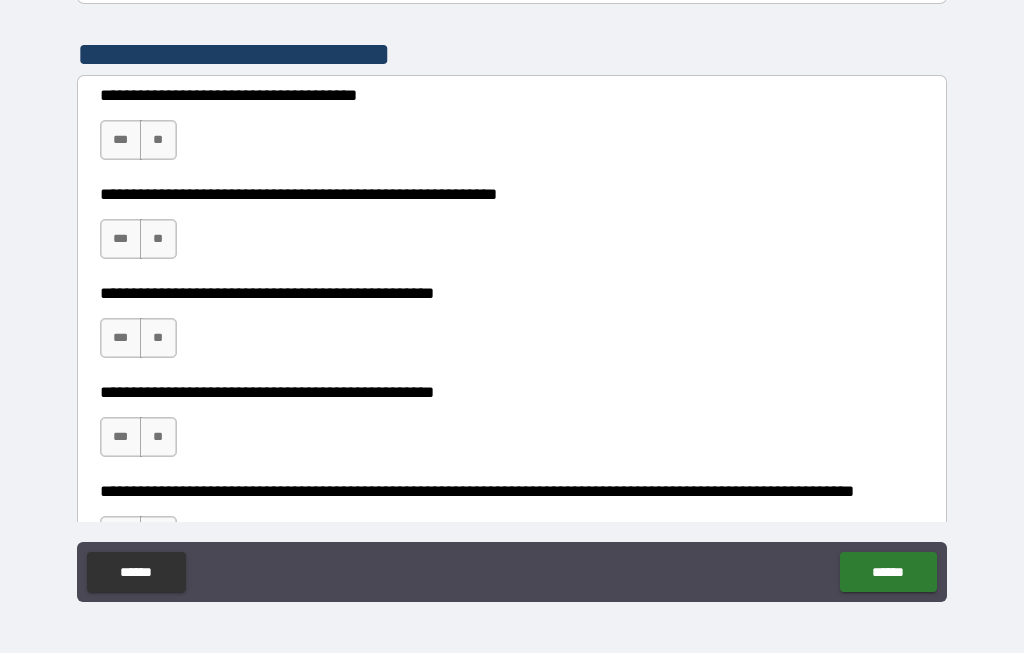 click on "***" at bounding box center (121, 141) 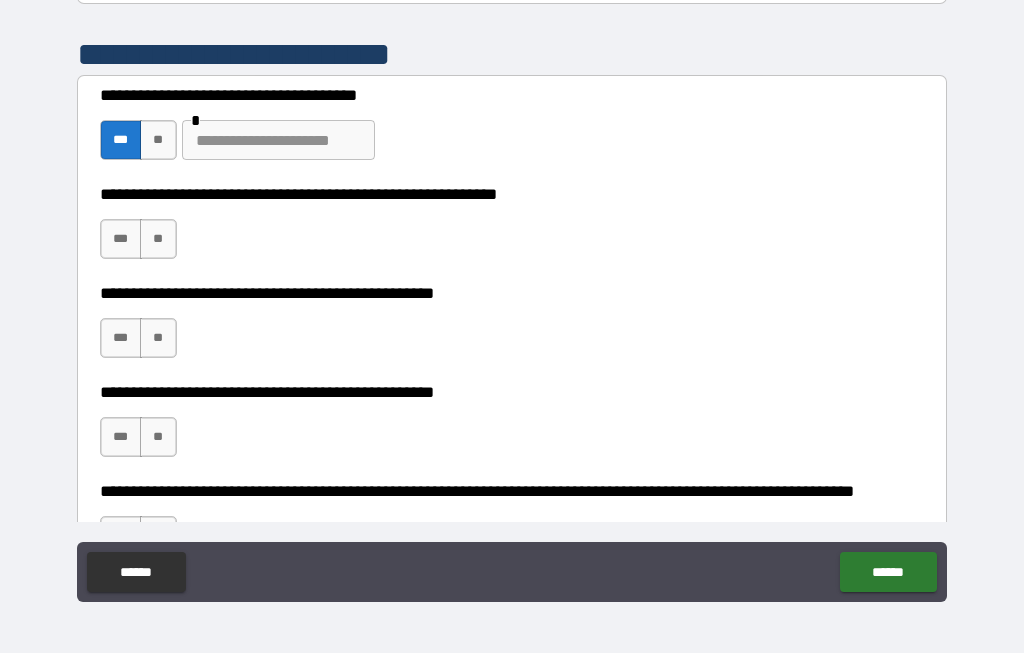 click on "***" at bounding box center [121, 141] 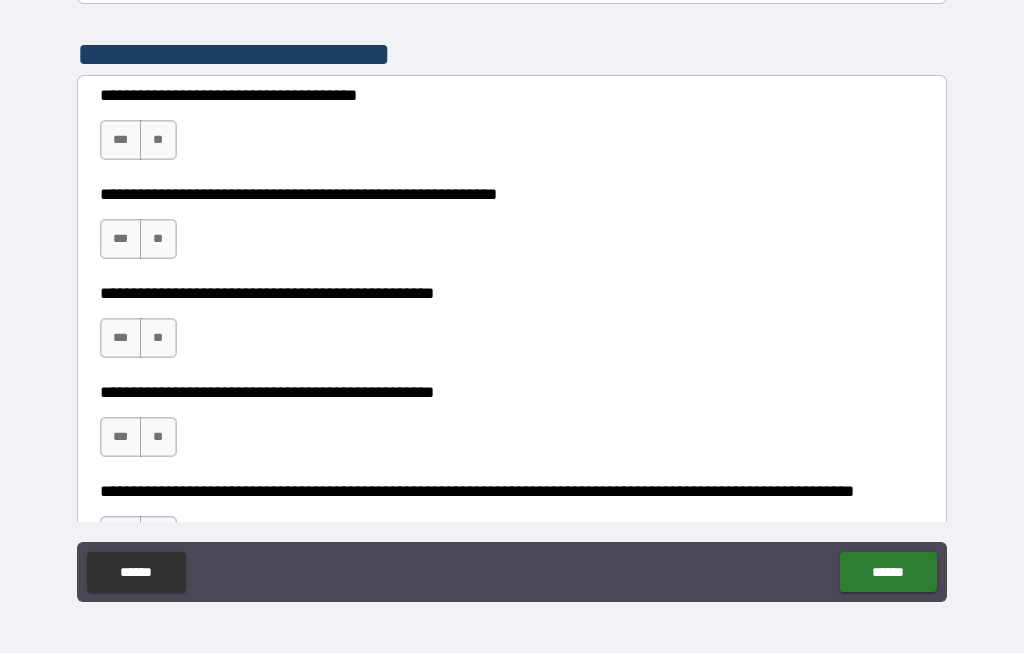 click on "***" at bounding box center (121, 141) 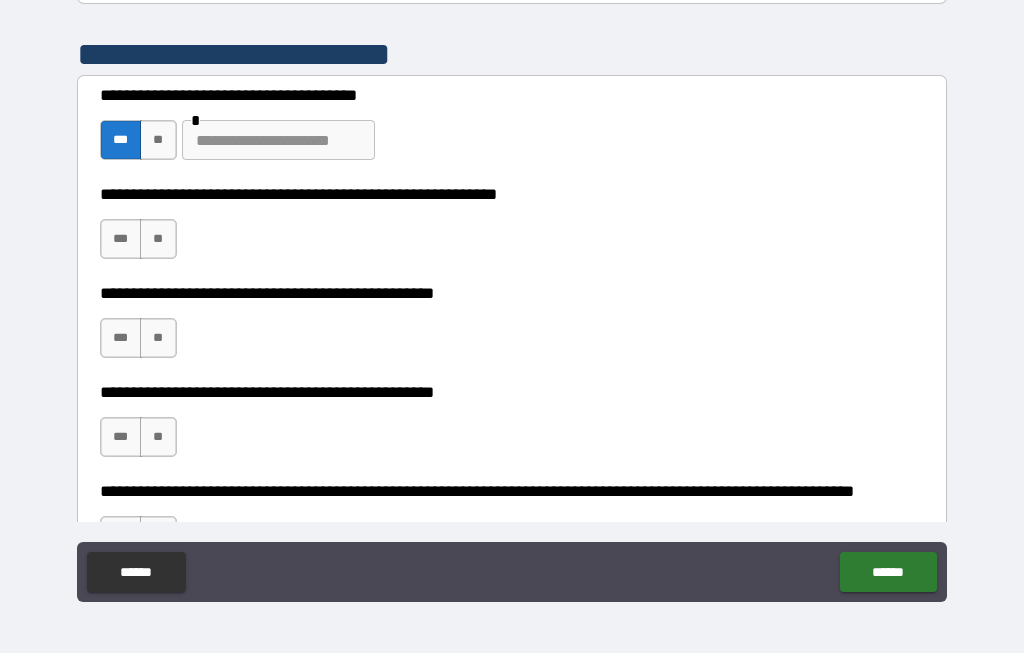 click at bounding box center [278, 141] 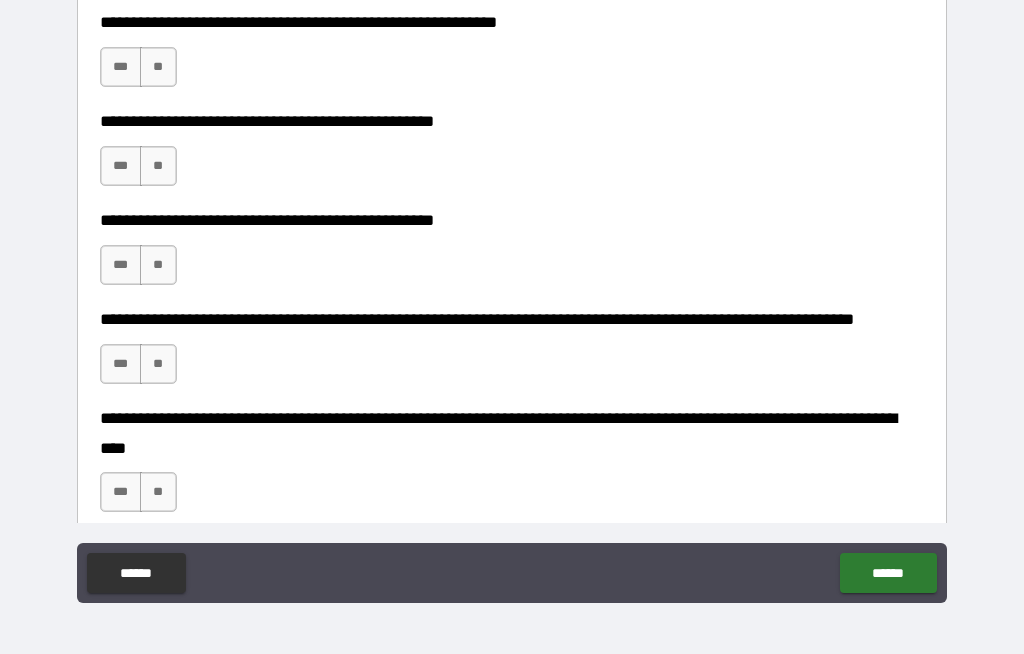 scroll, scrollTop: 547, scrollLeft: 0, axis: vertical 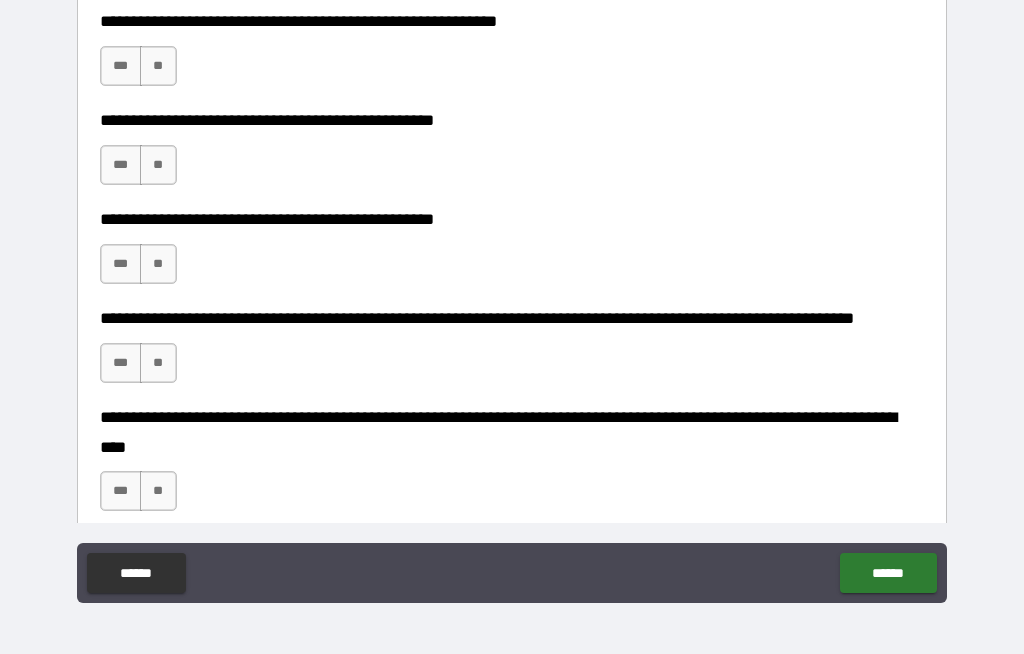 type on "**********" 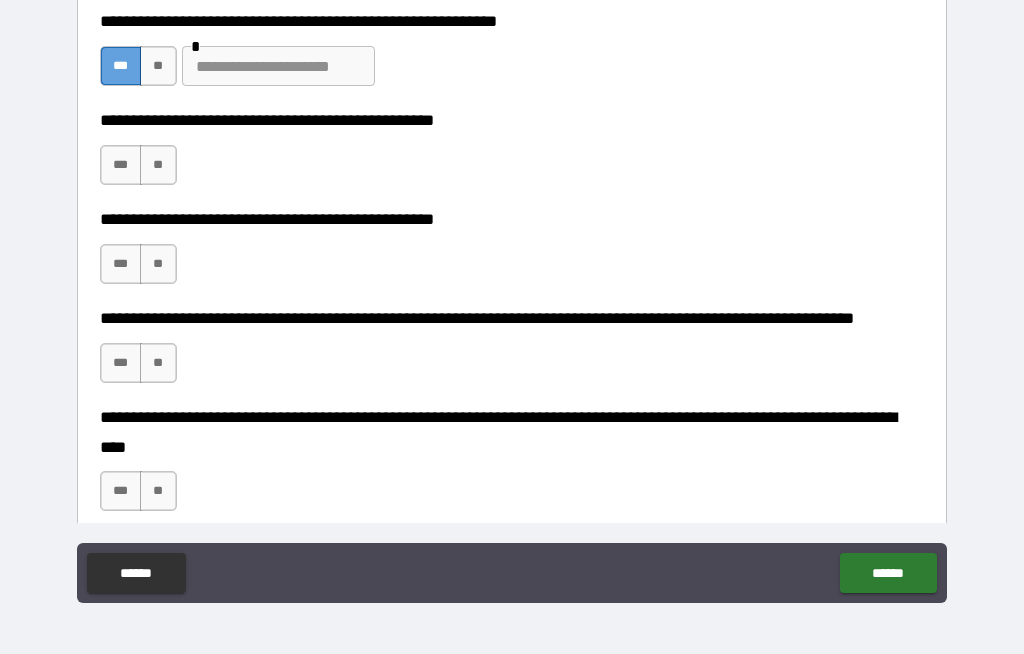 click on "***" at bounding box center [121, 66] 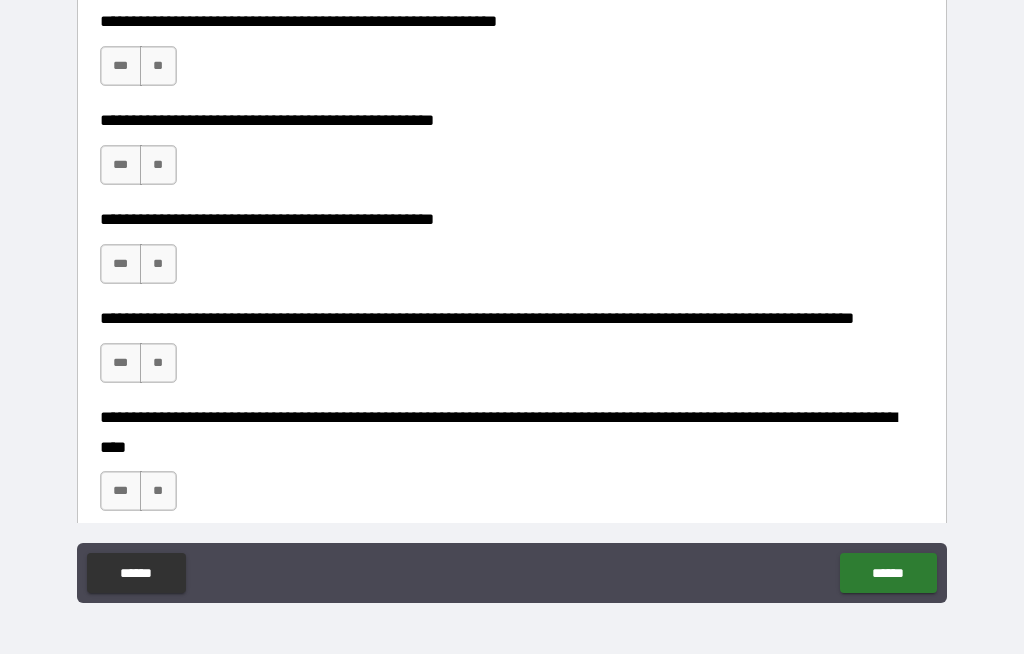 click on "**********" at bounding box center [512, 56] 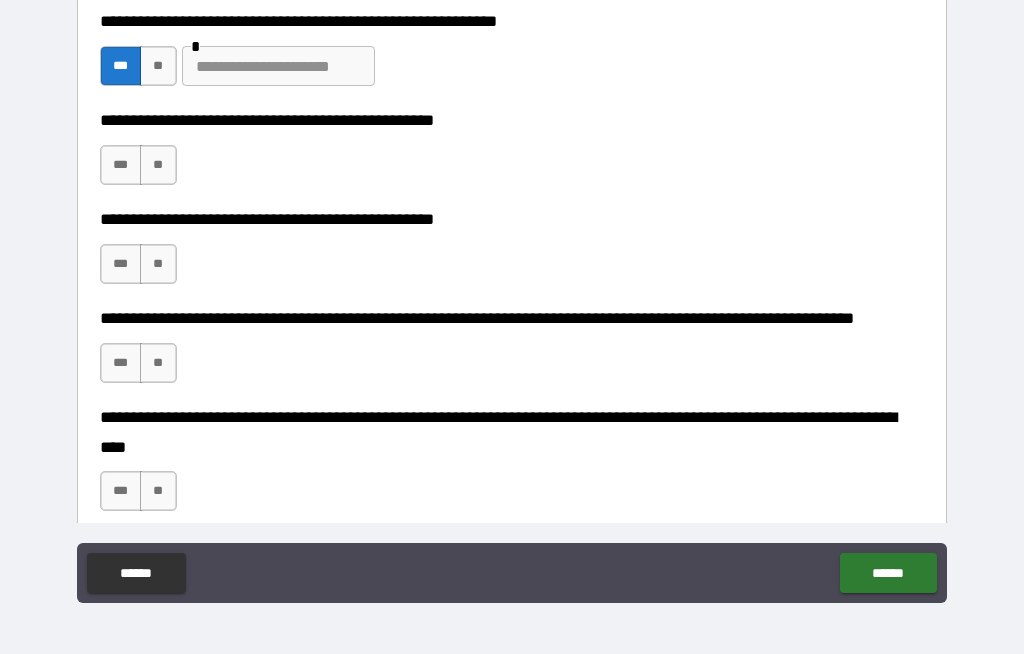 click at bounding box center (278, 66) 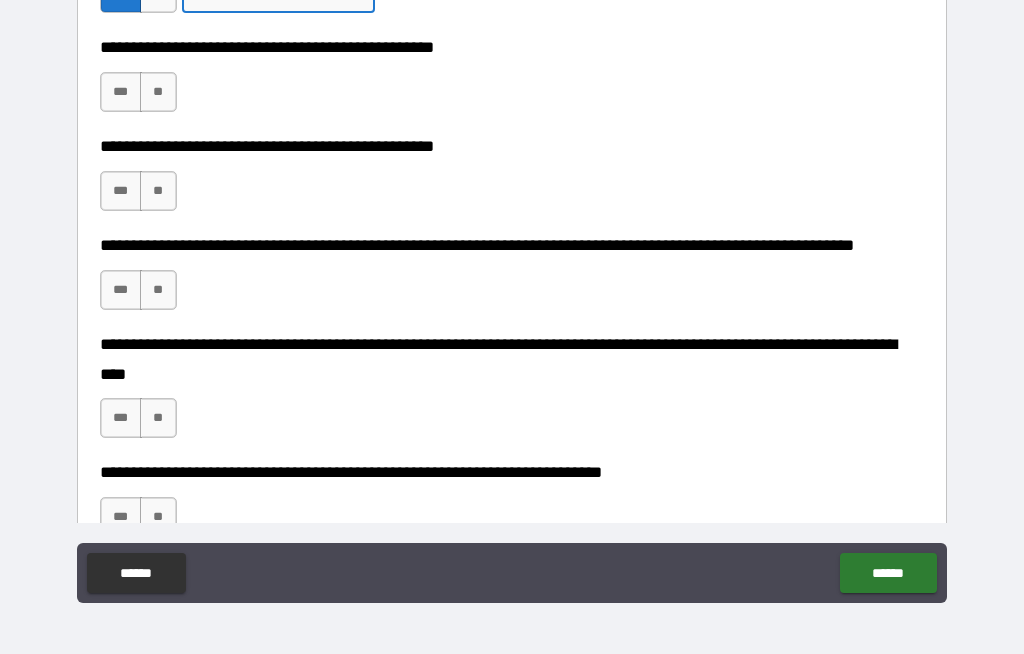 scroll, scrollTop: 631, scrollLeft: 0, axis: vertical 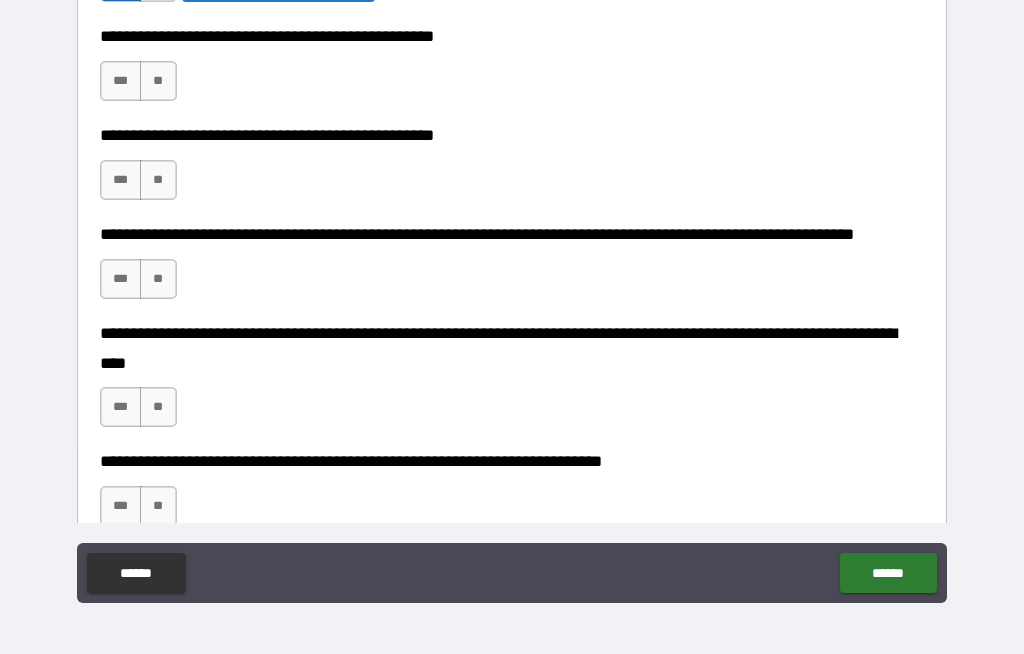 type on "********" 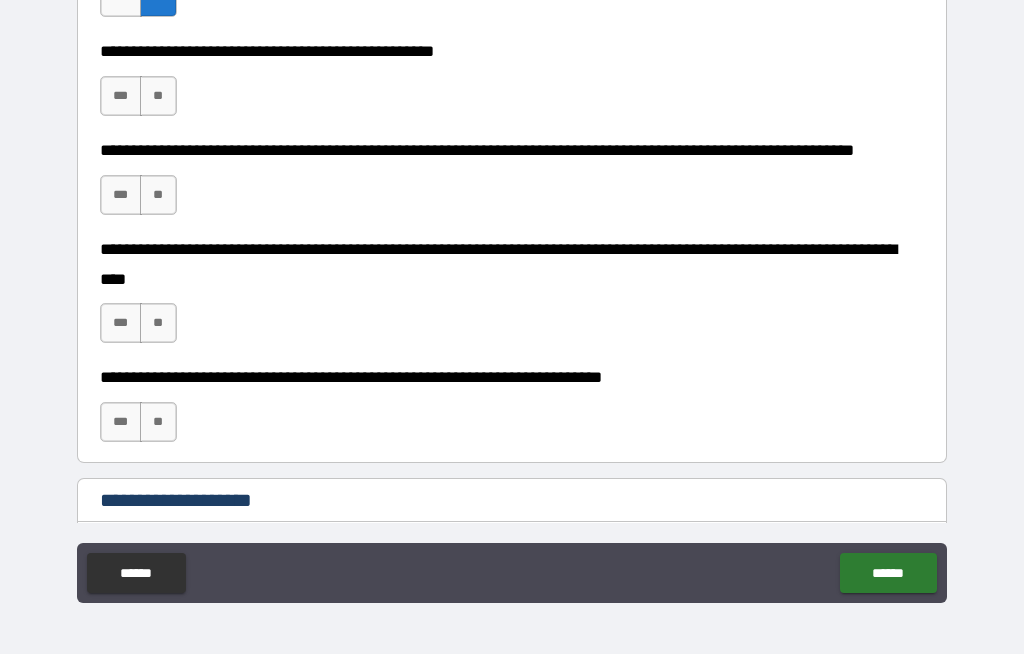 scroll, scrollTop: 713, scrollLeft: 0, axis: vertical 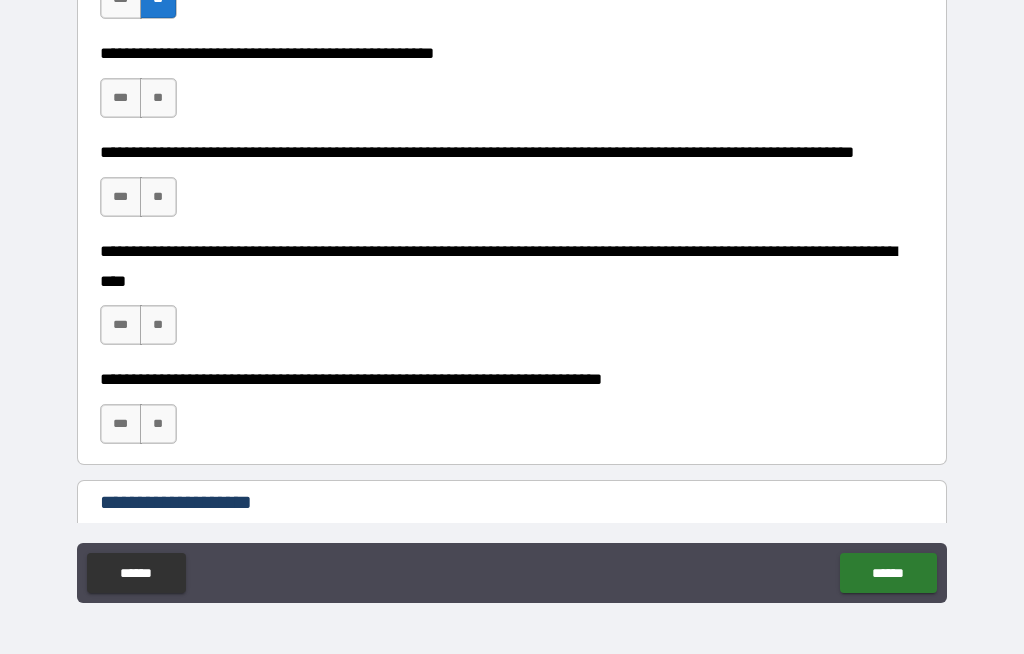 click on "***" at bounding box center (121, 98) 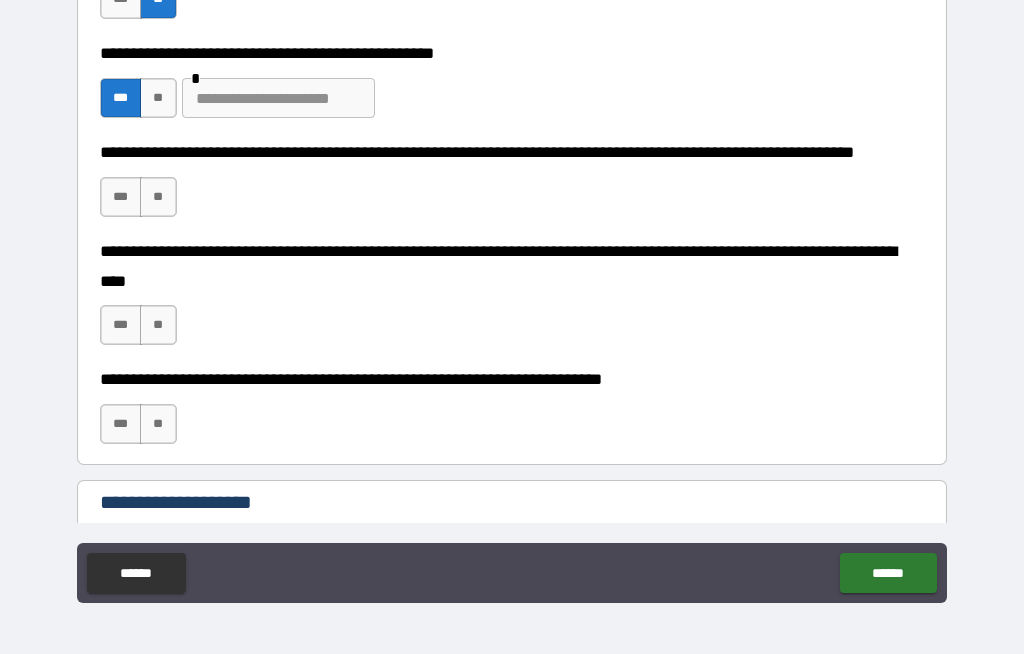 click at bounding box center [278, 98] 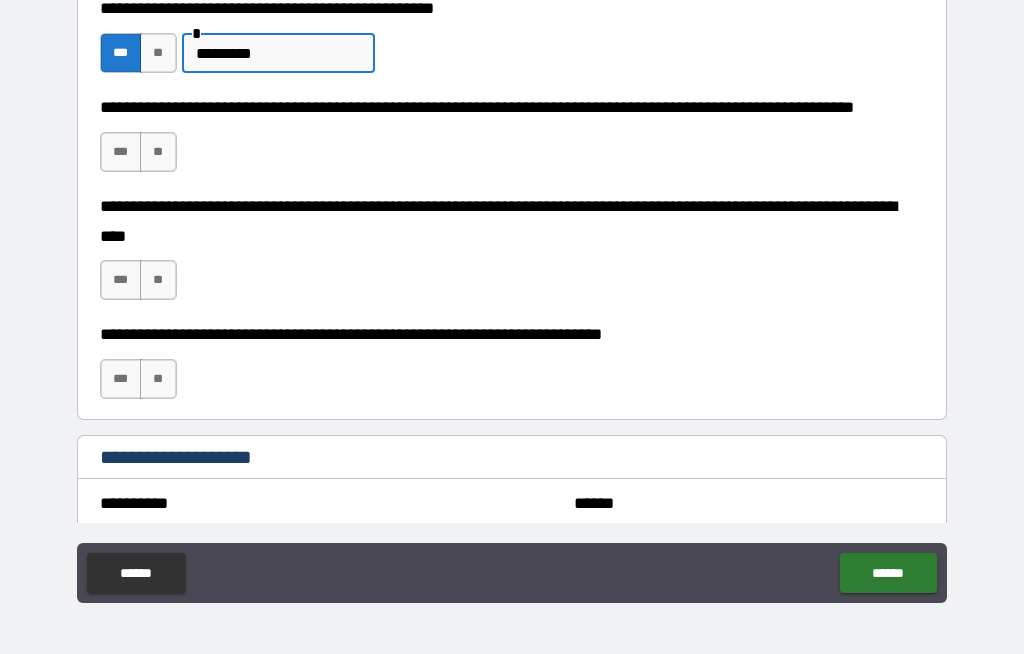 scroll, scrollTop: 803, scrollLeft: 0, axis: vertical 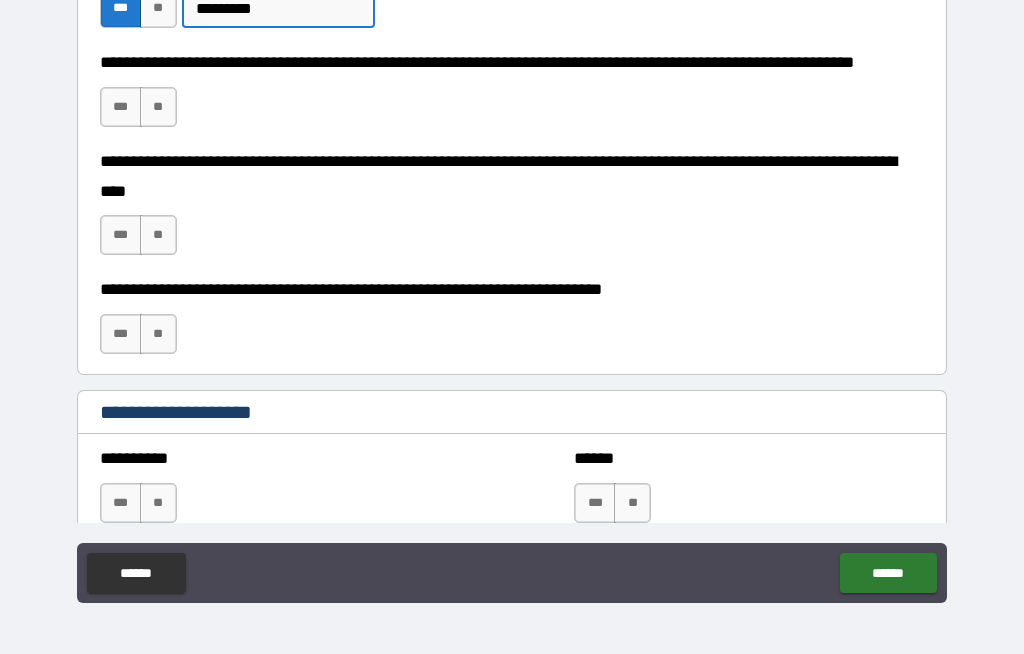 type on "********" 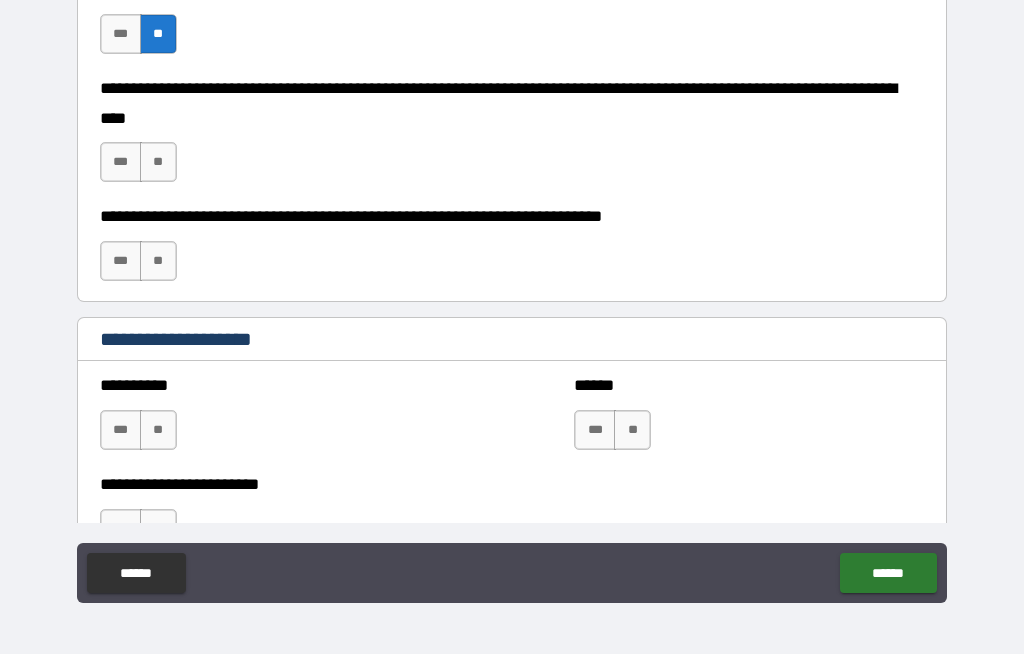 scroll, scrollTop: 878, scrollLeft: 0, axis: vertical 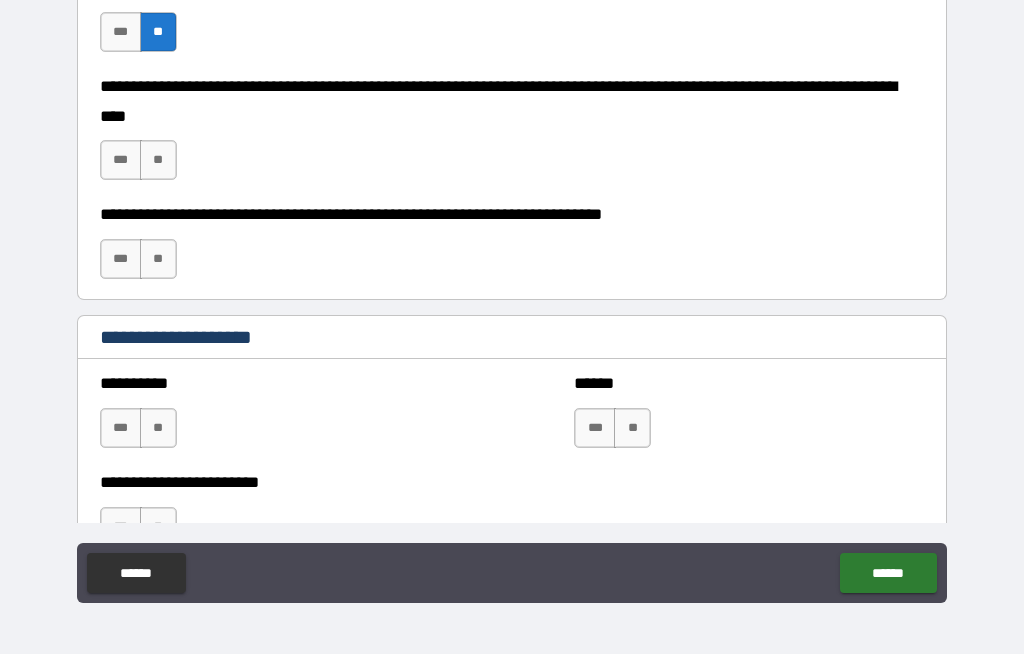 click on "**" at bounding box center [158, 160] 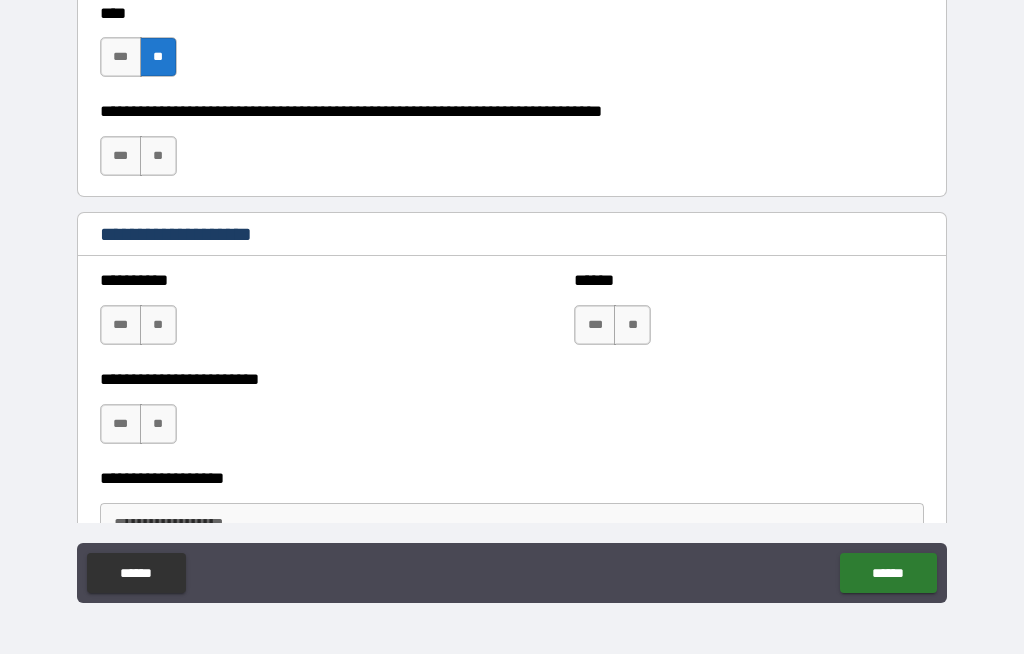 scroll, scrollTop: 992, scrollLeft: 0, axis: vertical 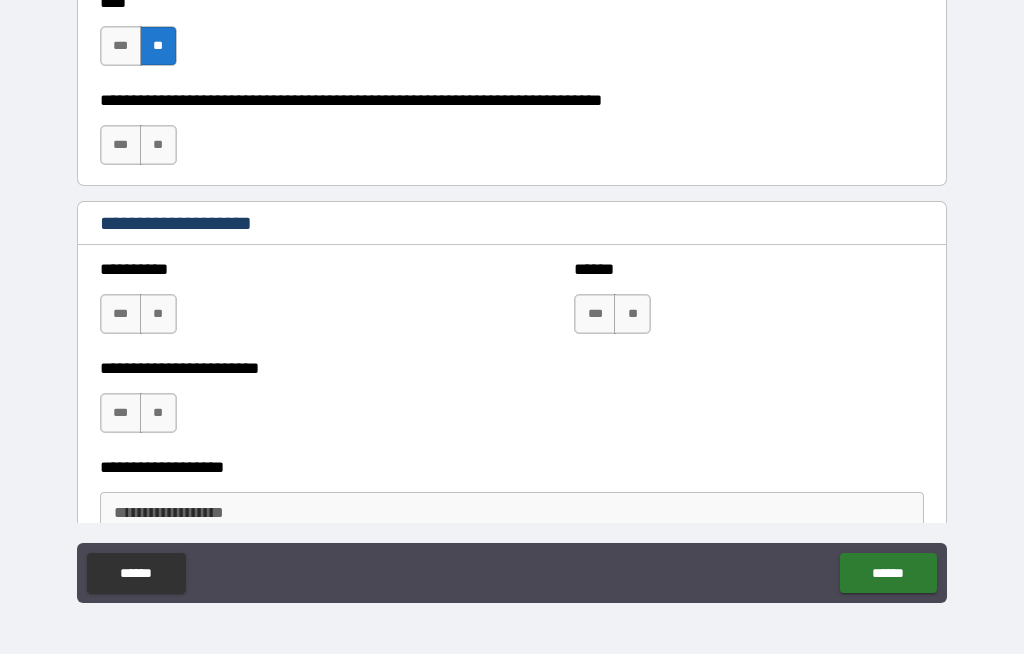 click on "***" at bounding box center [121, 145] 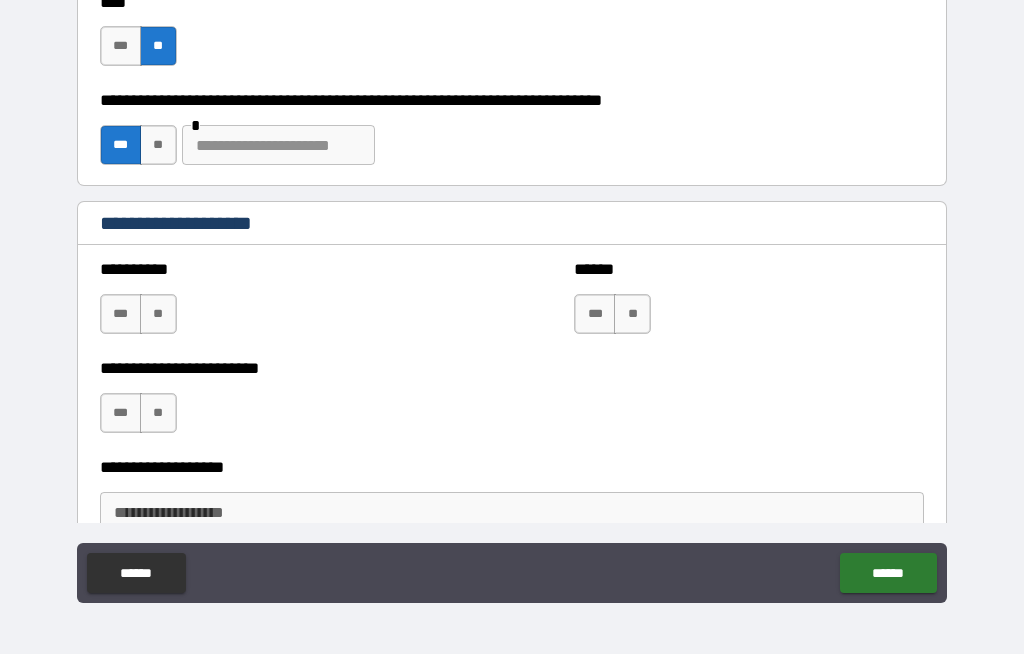 click on "**" at bounding box center [158, 145] 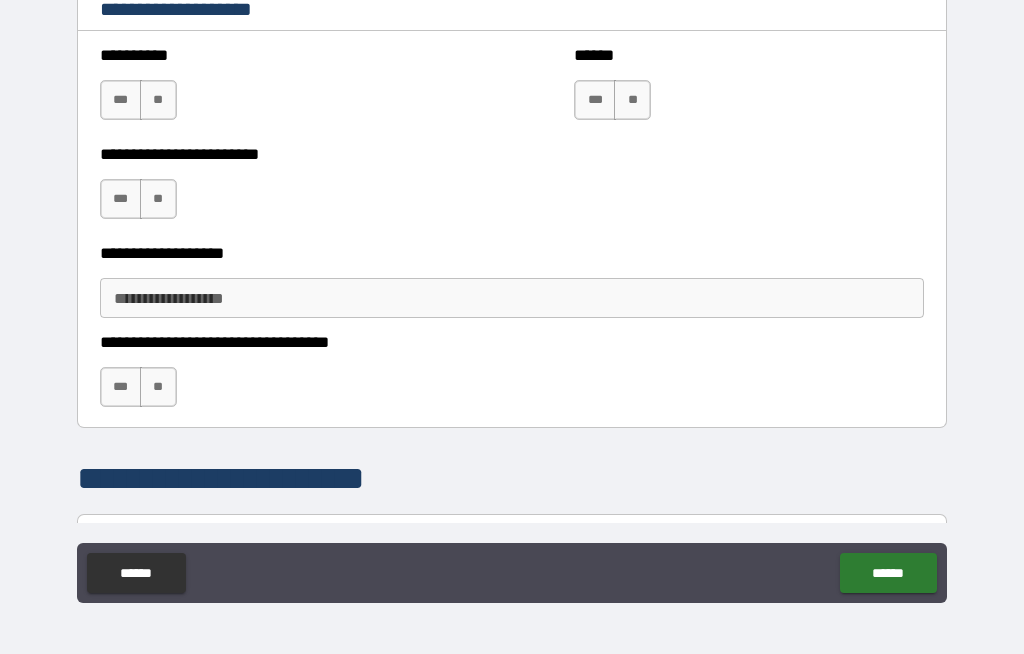 scroll, scrollTop: 1205, scrollLeft: 0, axis: vertical 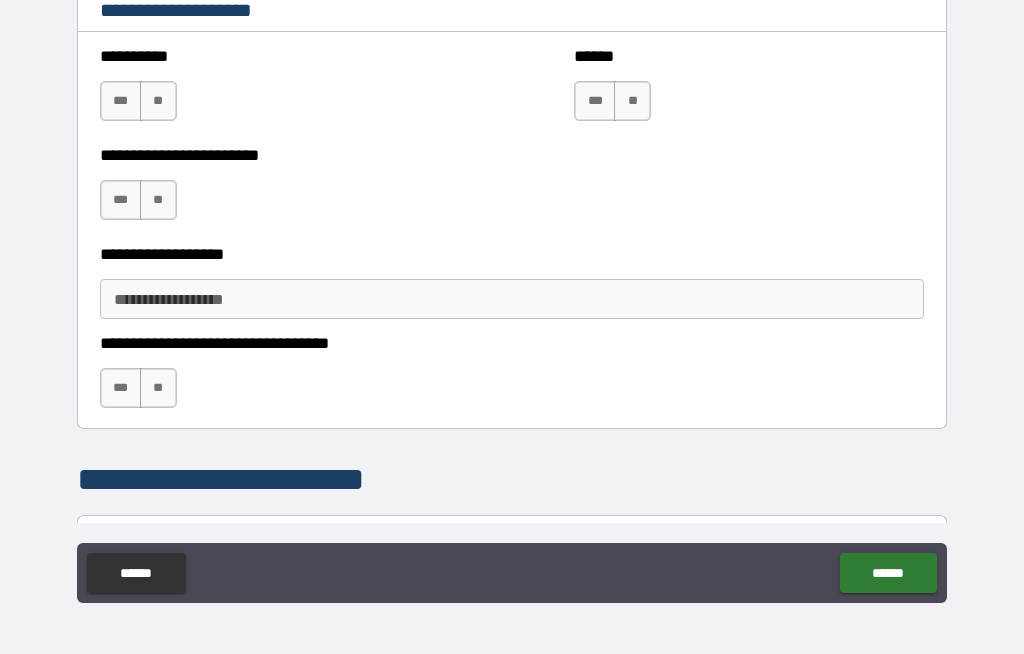 click on "**" at bounding box center (158, 101) 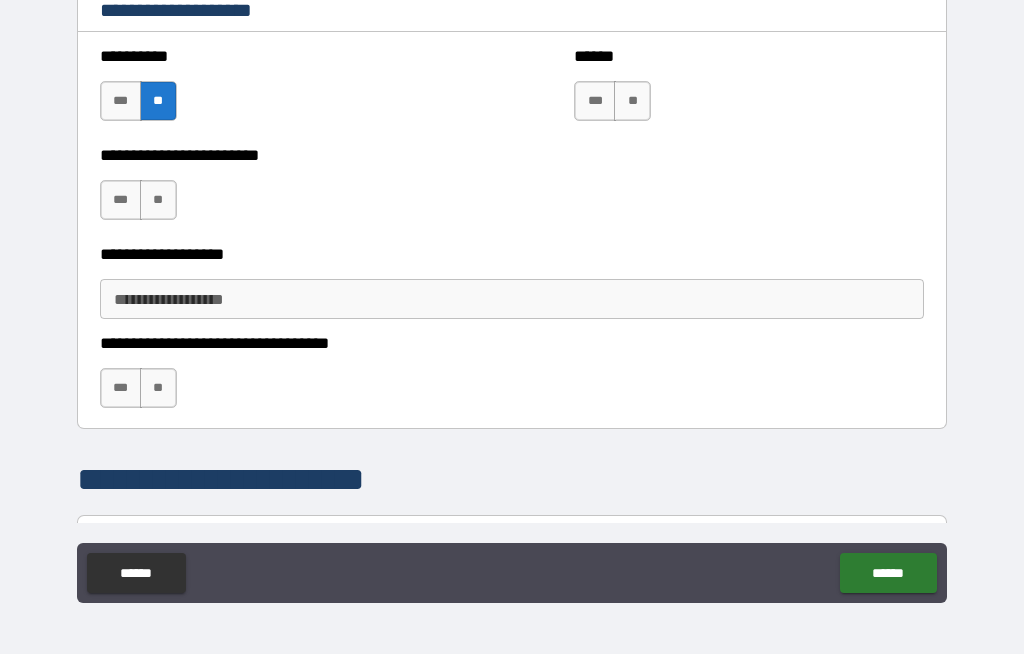 click on "**" at bounding box center [158, 200] 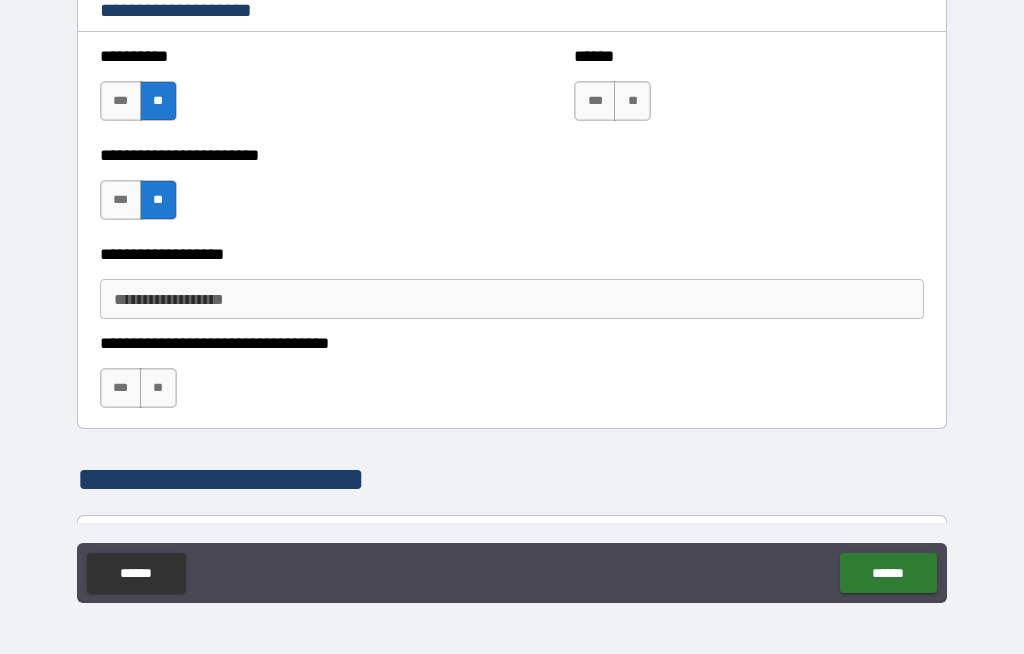 click on "**" at bounding box center [632, 101] 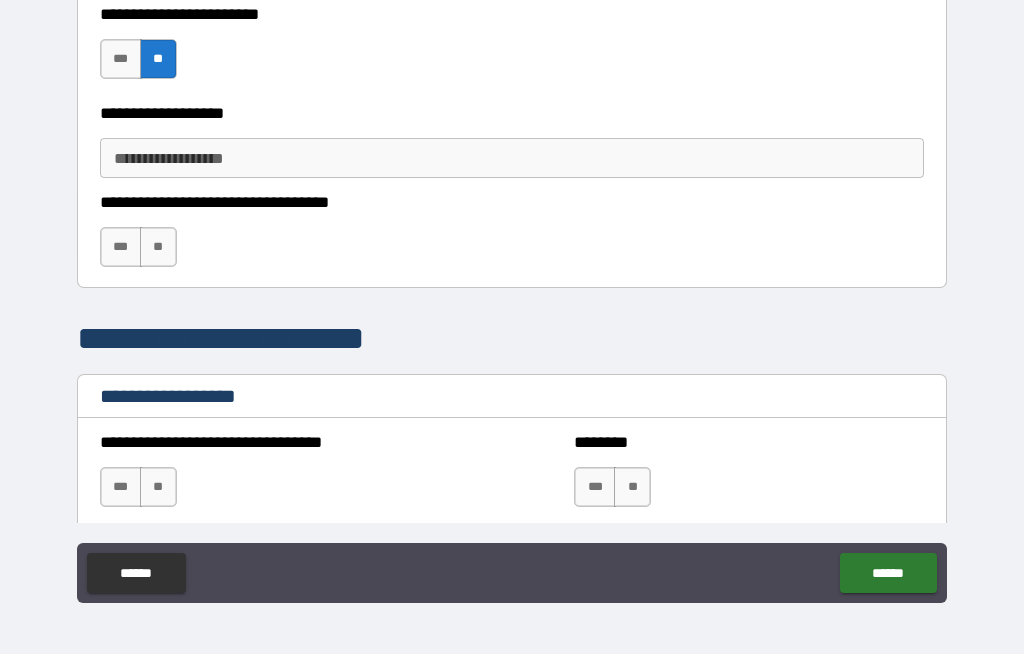 scroll, scrollTop: 1348, scrollLeft: 0, axis: vertical 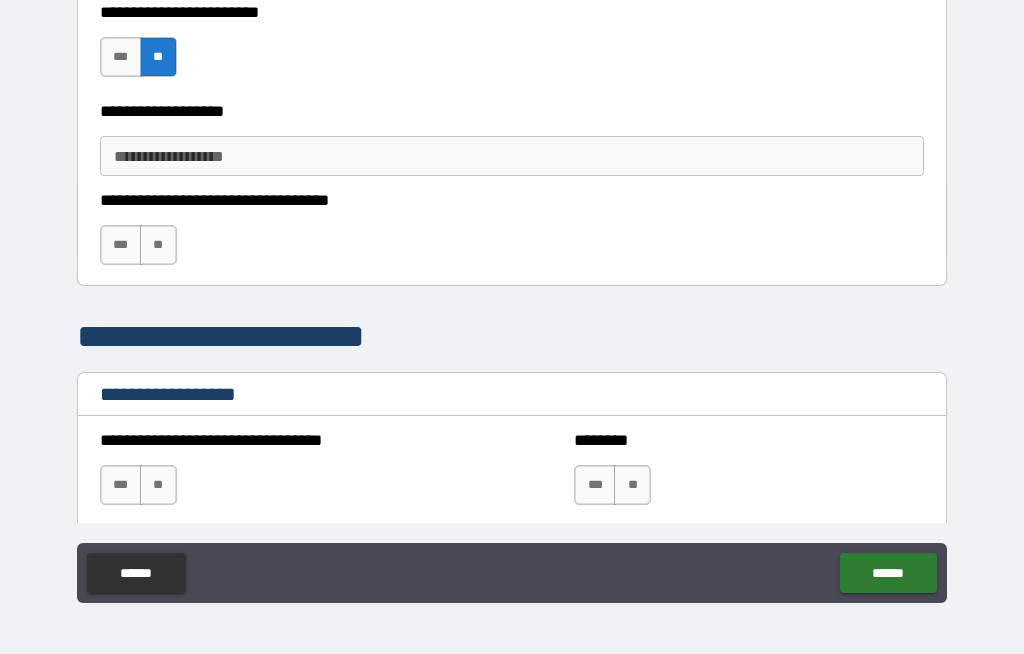 click on "**" at bounding box center [158, 245] 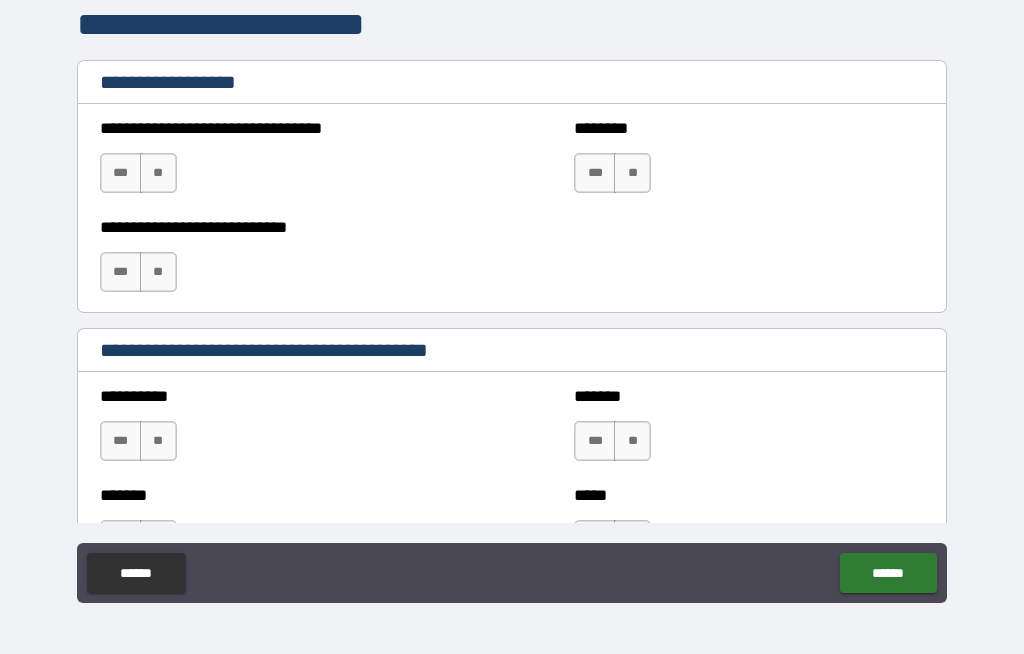 scroll, scrollTop: 1663, scrollLeft: 0, axis: vertical 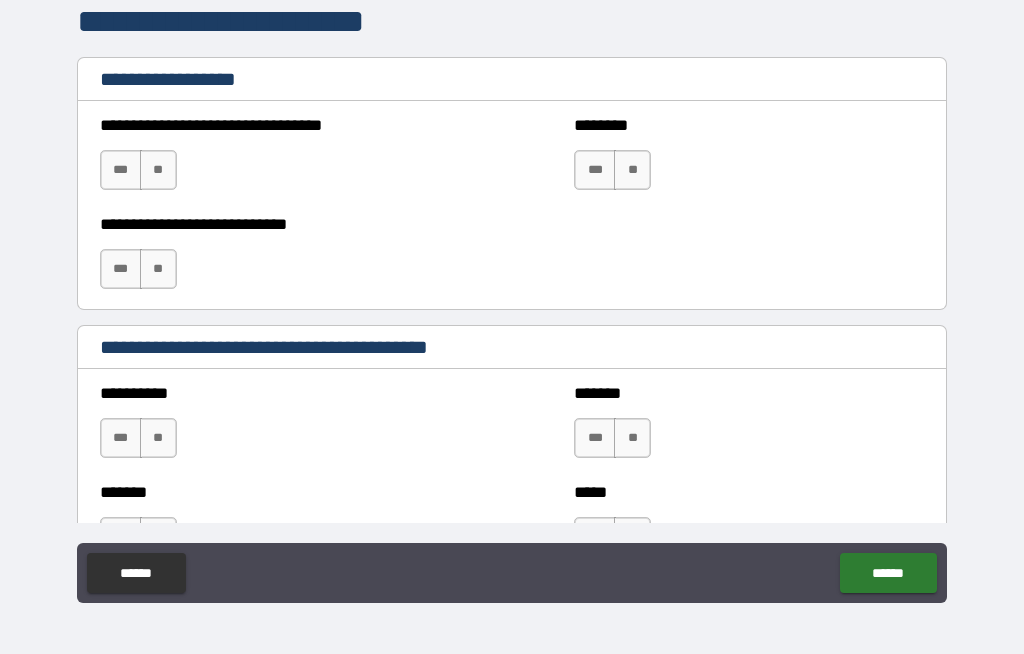 click on "**" at bounding box center (158, 170) 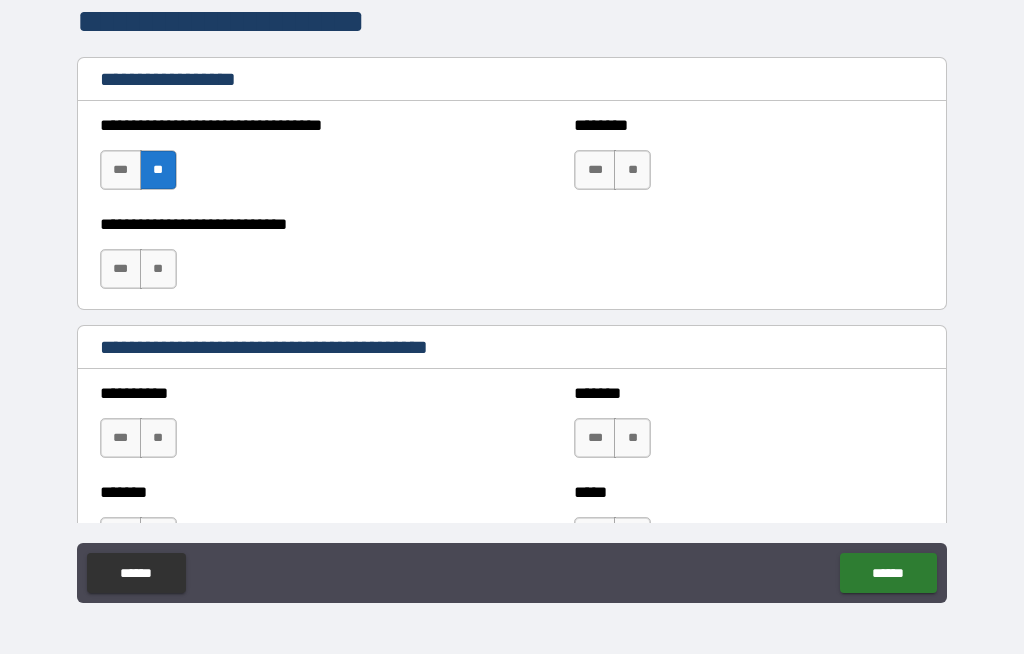 click on "**" at bounding box center [158, 269] 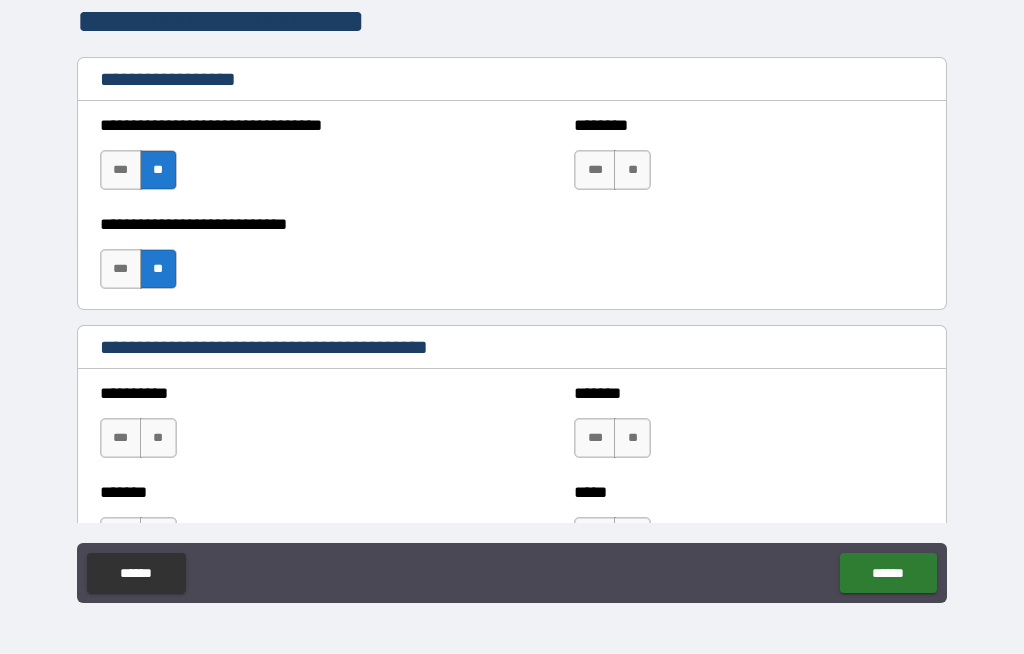 click on "**" at bounding box center (632, 170) 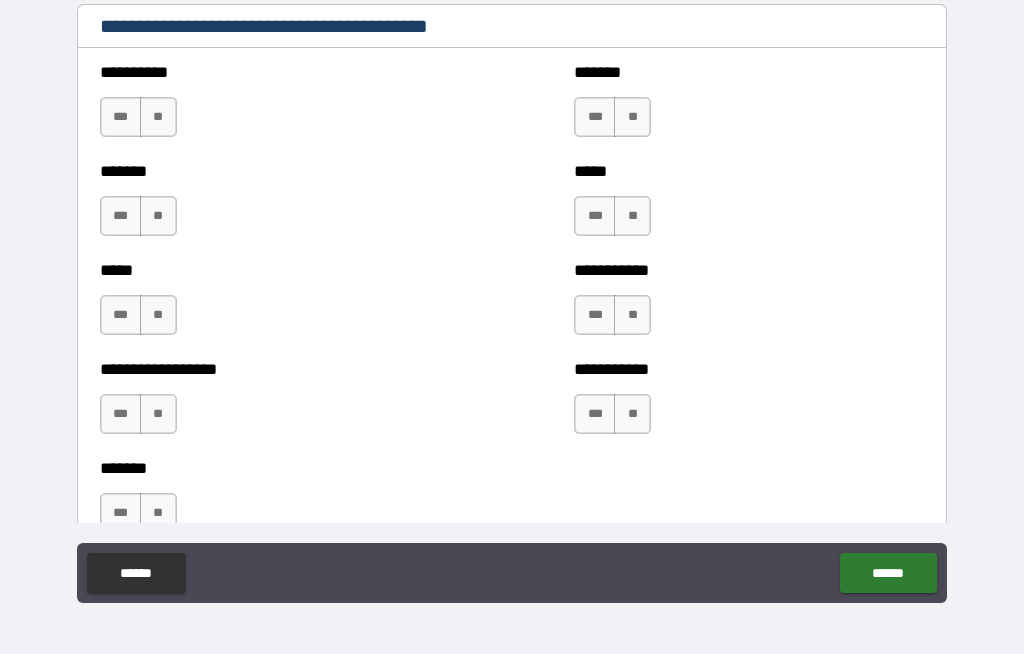scroll, scrollTop: 1984, scrollLeft: 0, axis: vertical 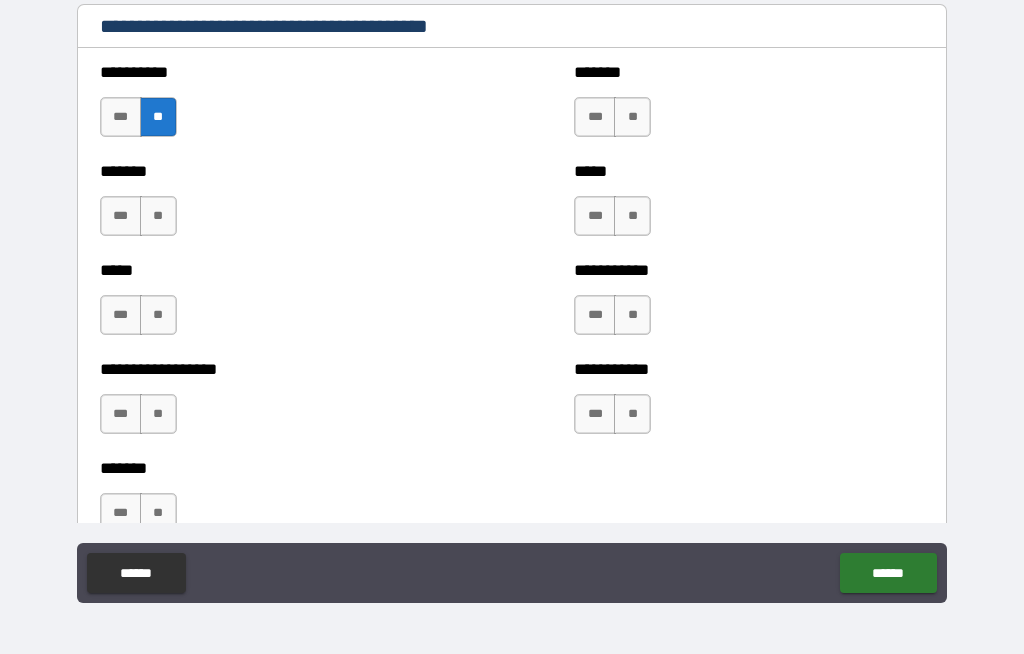click on "**" at bounding box center (158, 216) 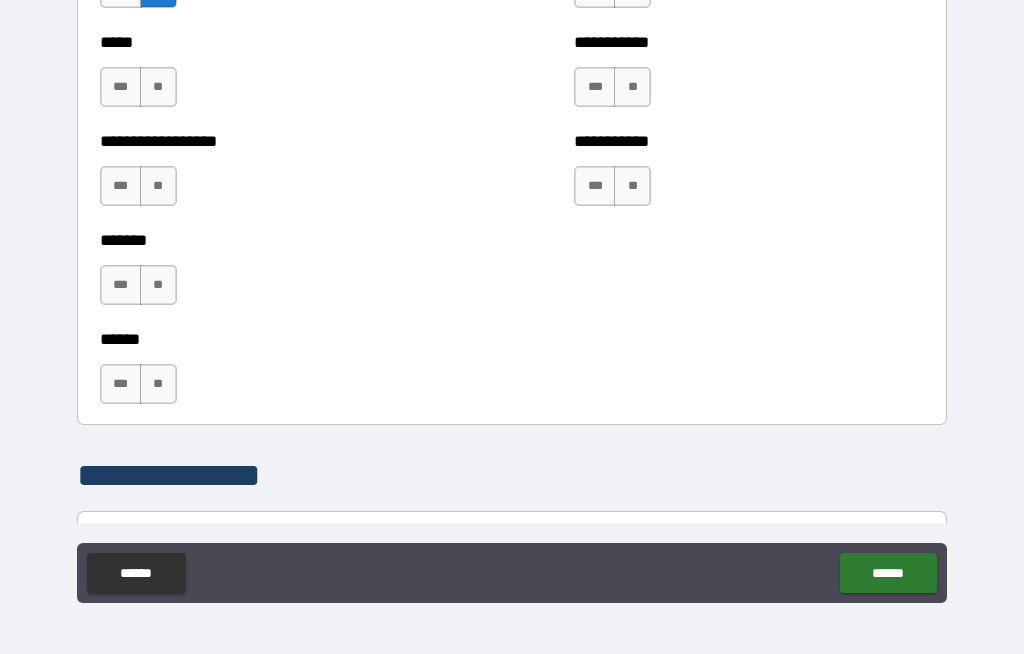 scroll, scrollTop: 2221, scrollLeft: 0, axis: vertical 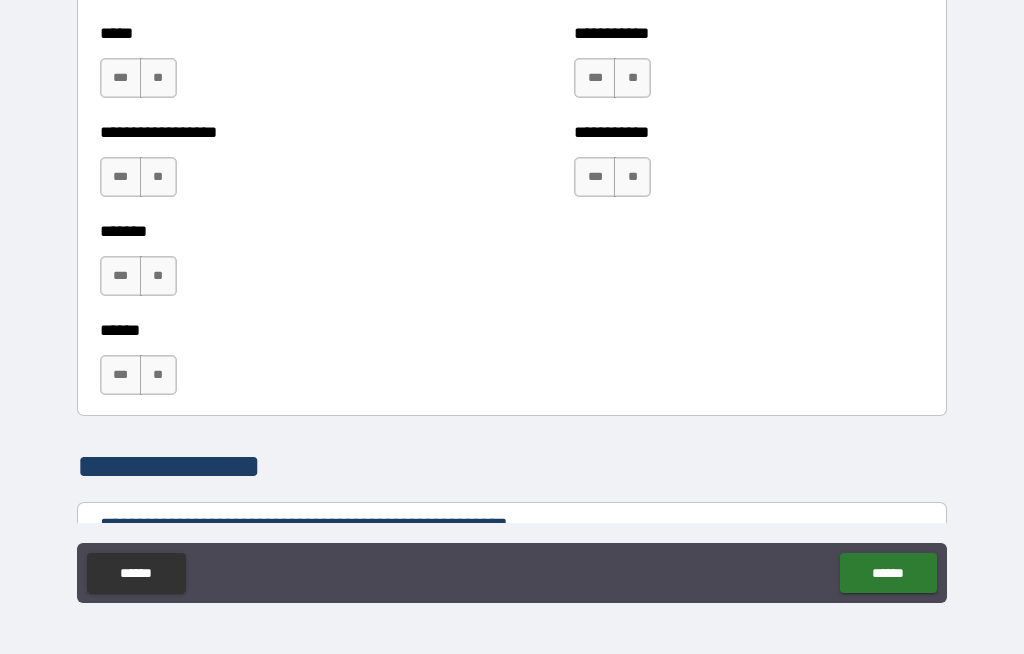 click on "**" at bounding box center [158, 177] 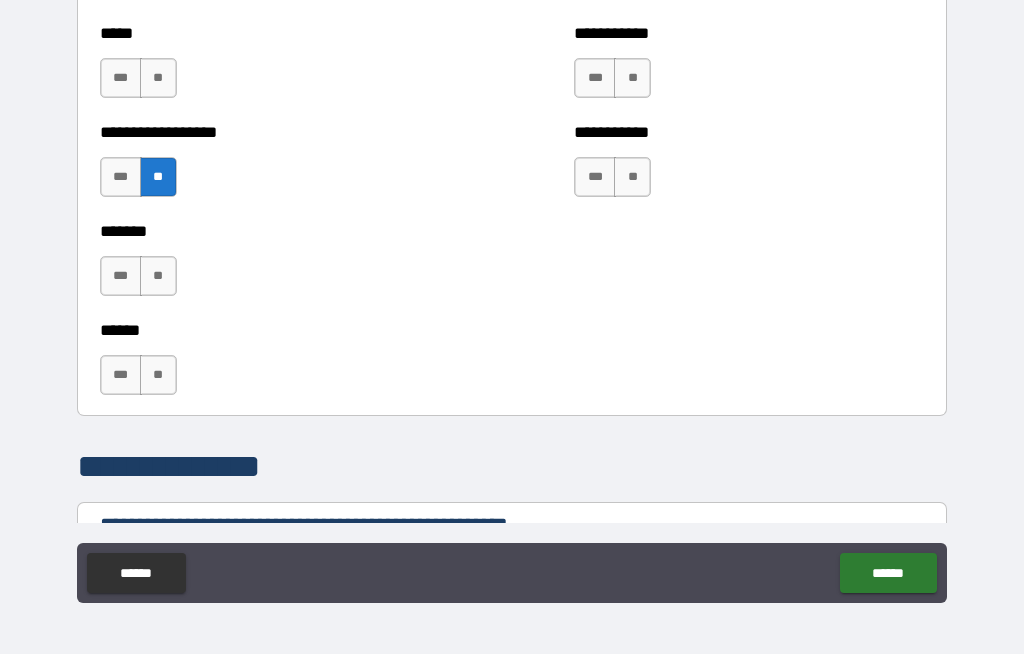 click on "**" at bounding box center (158, 276) 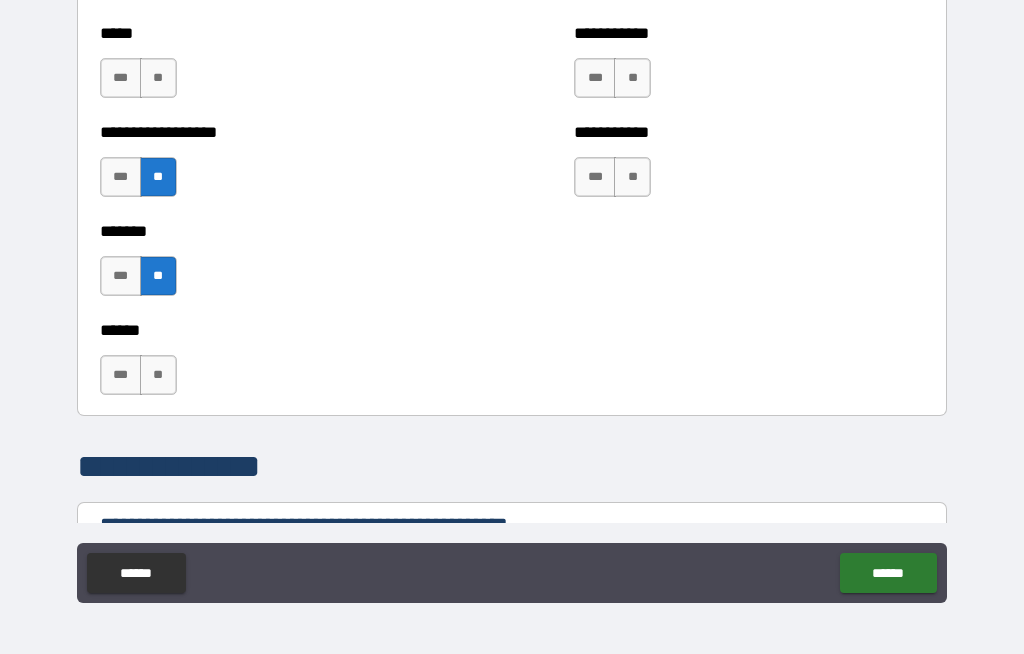click on "**" at bounding box center [158, 375] 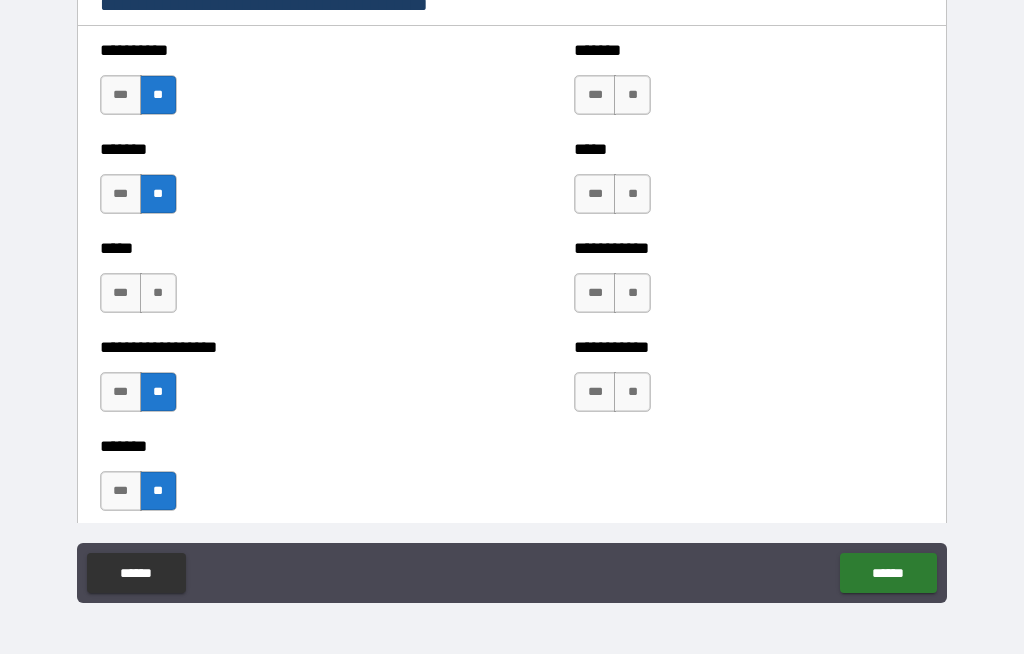 scroll, scrollTop: 2001, scrollLeft: 0, axis: vertical 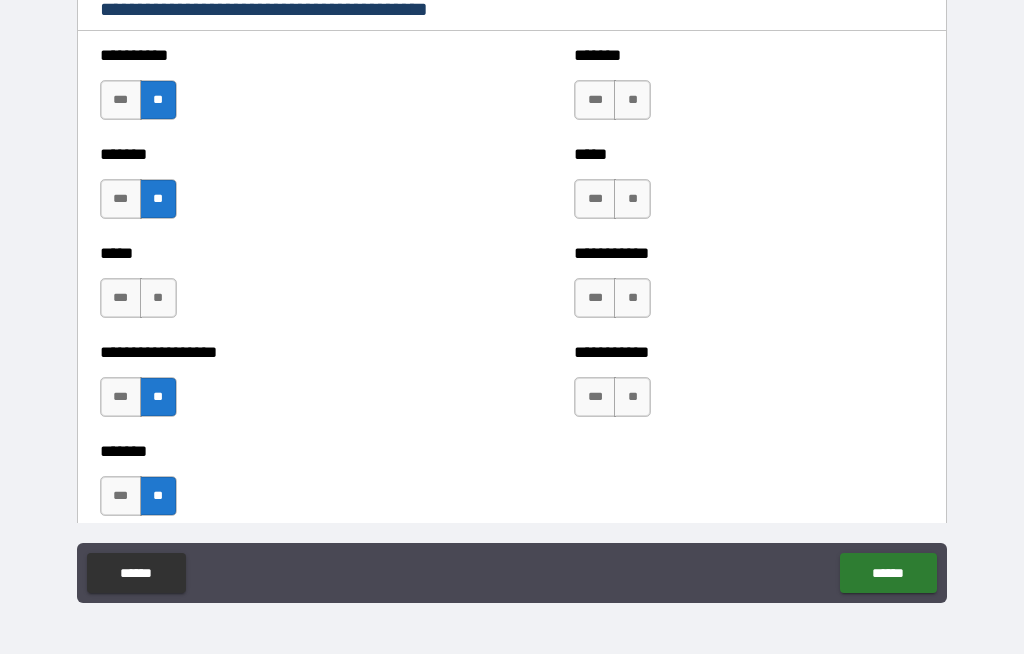 click on "**" at bounding box center [632, 397] 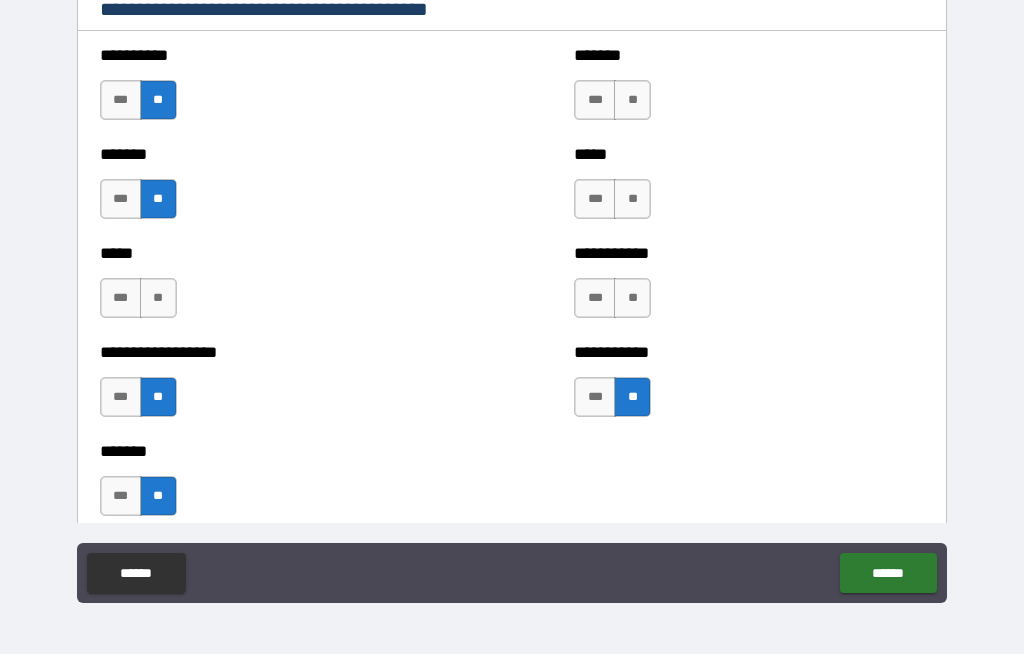 click on "**" at bounding box center [632, 298] 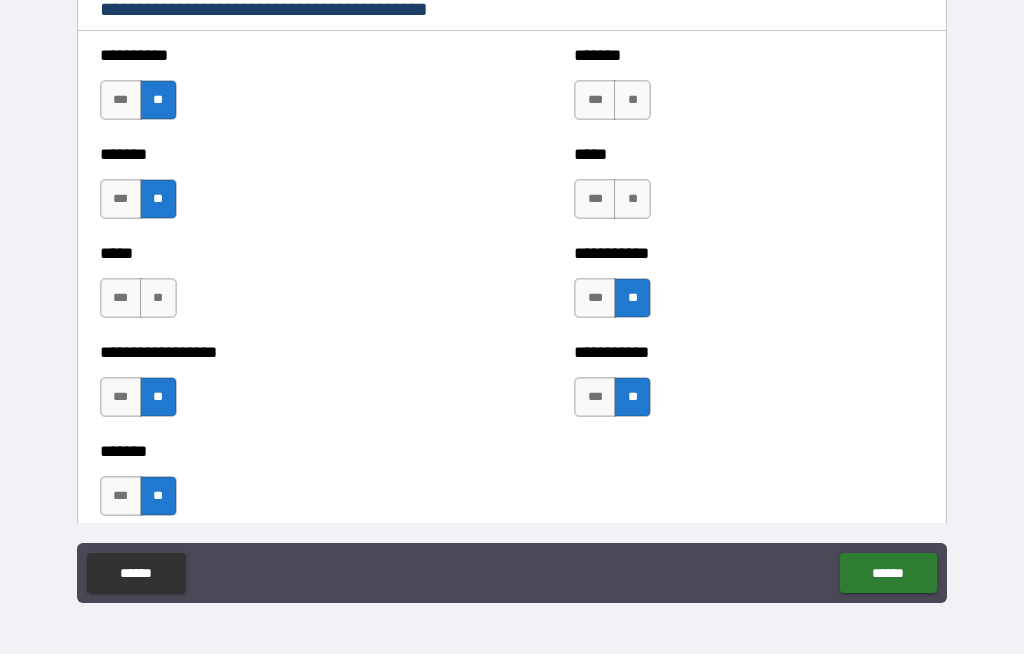 click on "**" at bounding box center [632, 199] 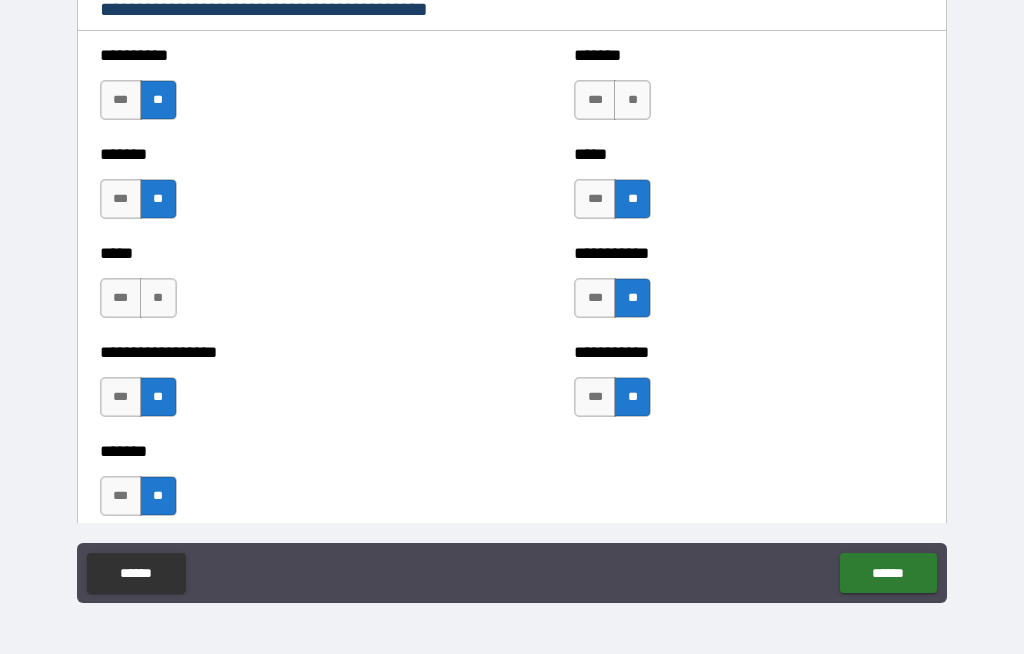 click on "**" at bounding box center (632, 100) 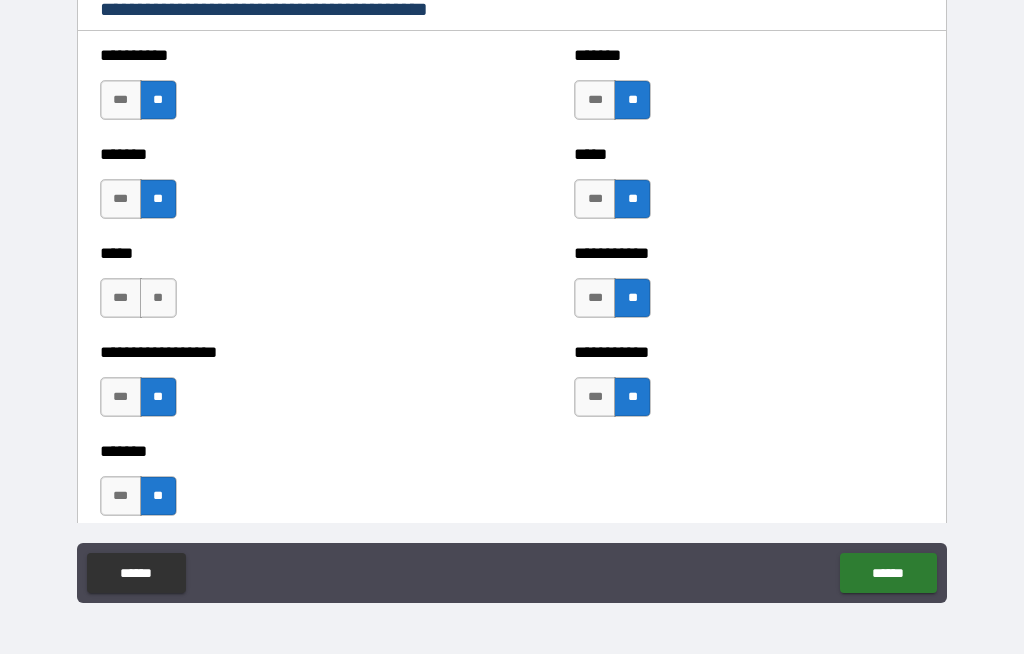 click on "**" at bounding box center (632, 100) 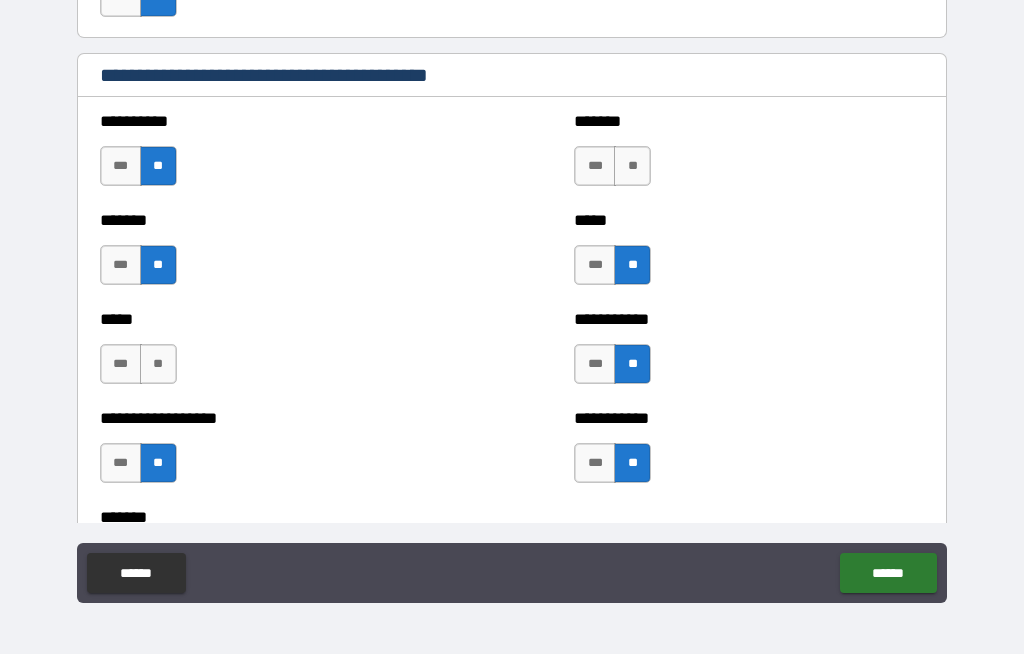 scroll, scrollTop: 1931, scrollLeft: 0, axis: vertical 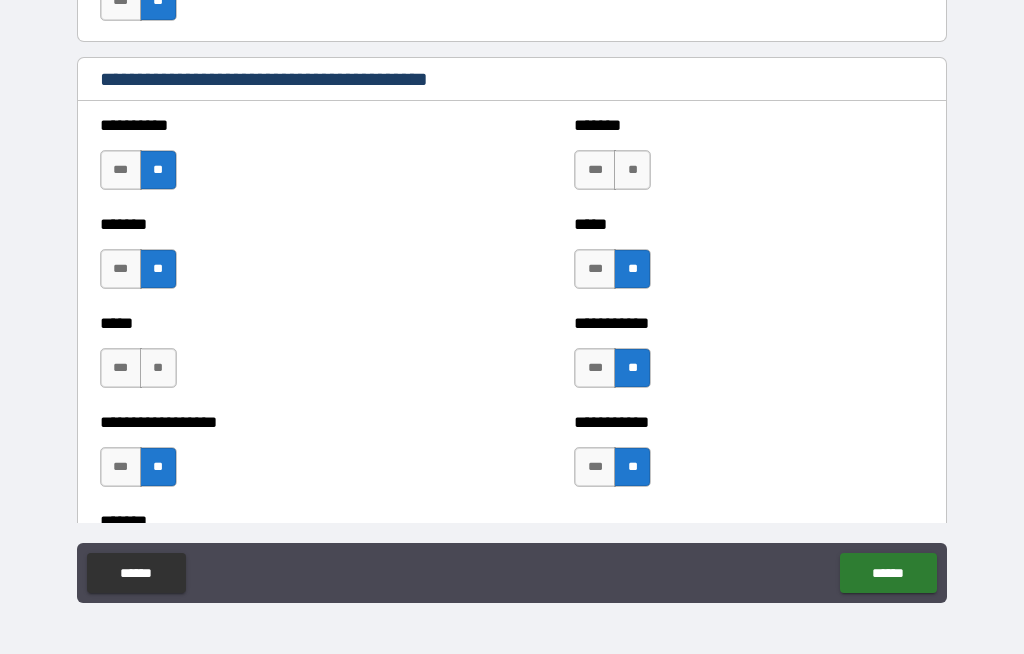 click on "**" at bounding box center (632, 170) 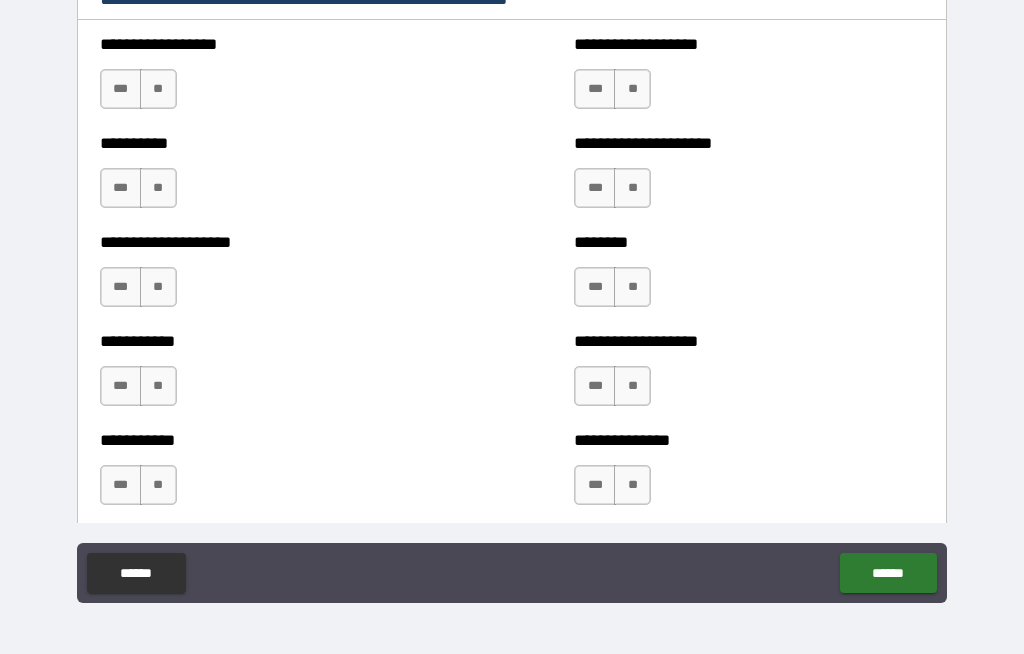 scroll, scrollTop: 2748, scrollLeft: 0, axis: vertical 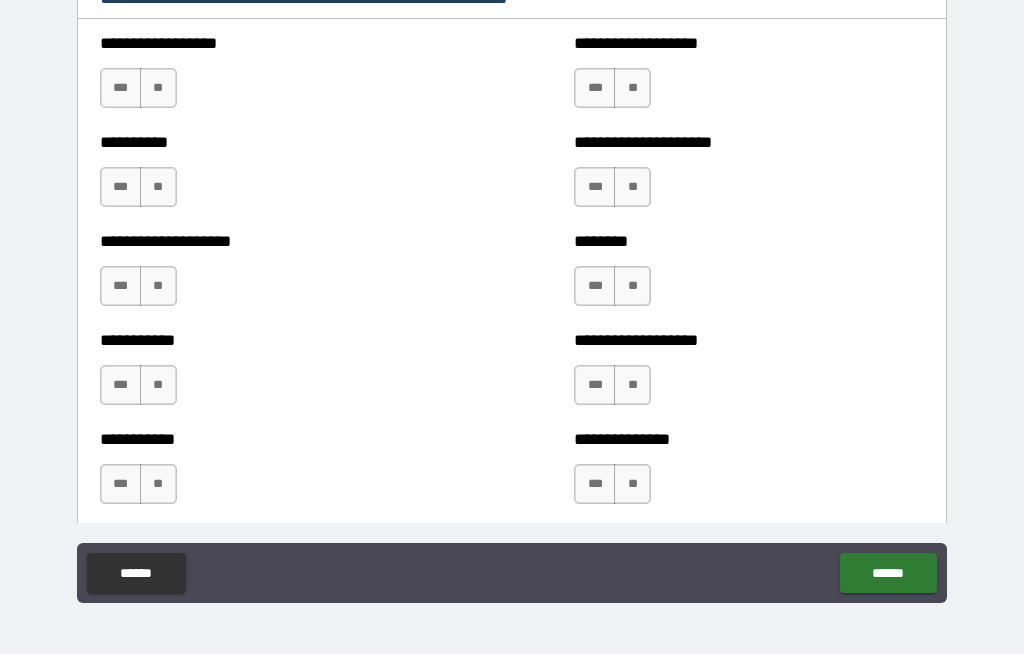 click on "**" at bounding box center (158, 88) 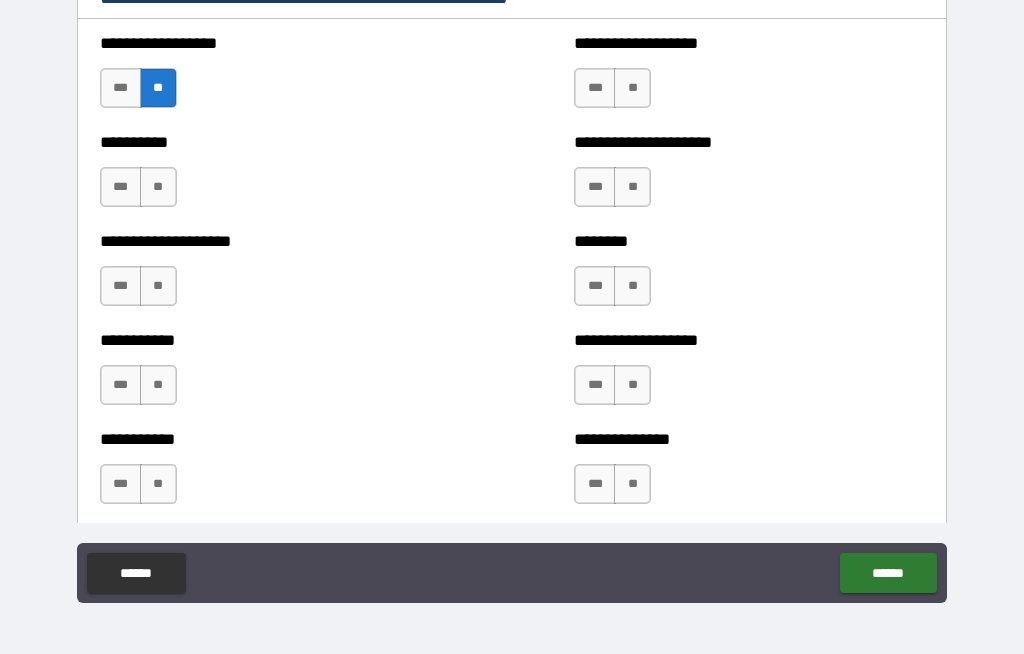 click on "**" at bounding box center (158, 187) 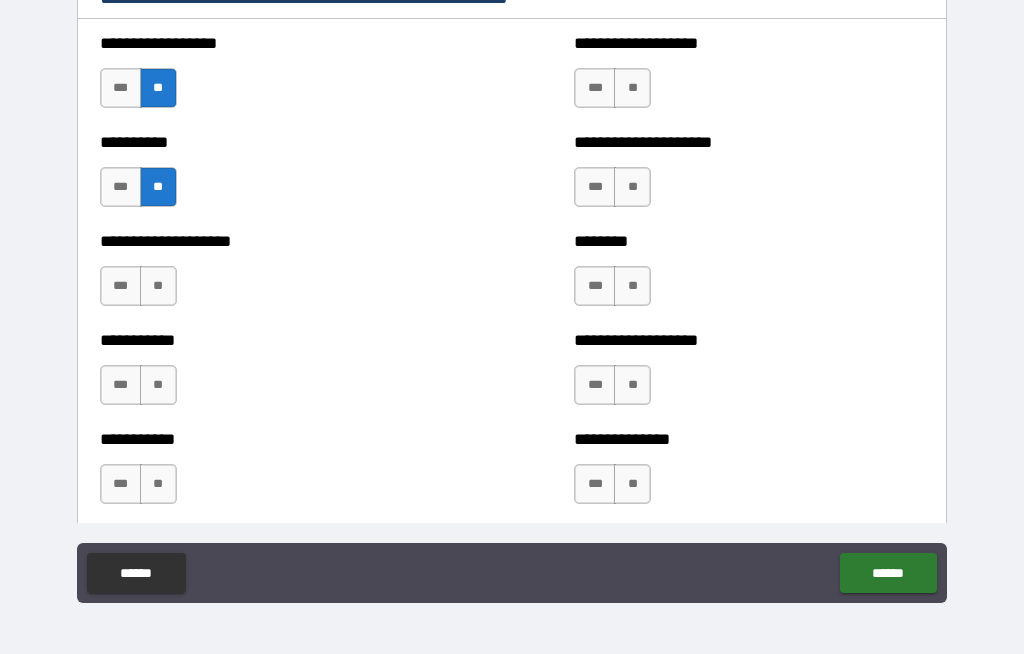 click on "**" at bounding box center (158, 286) 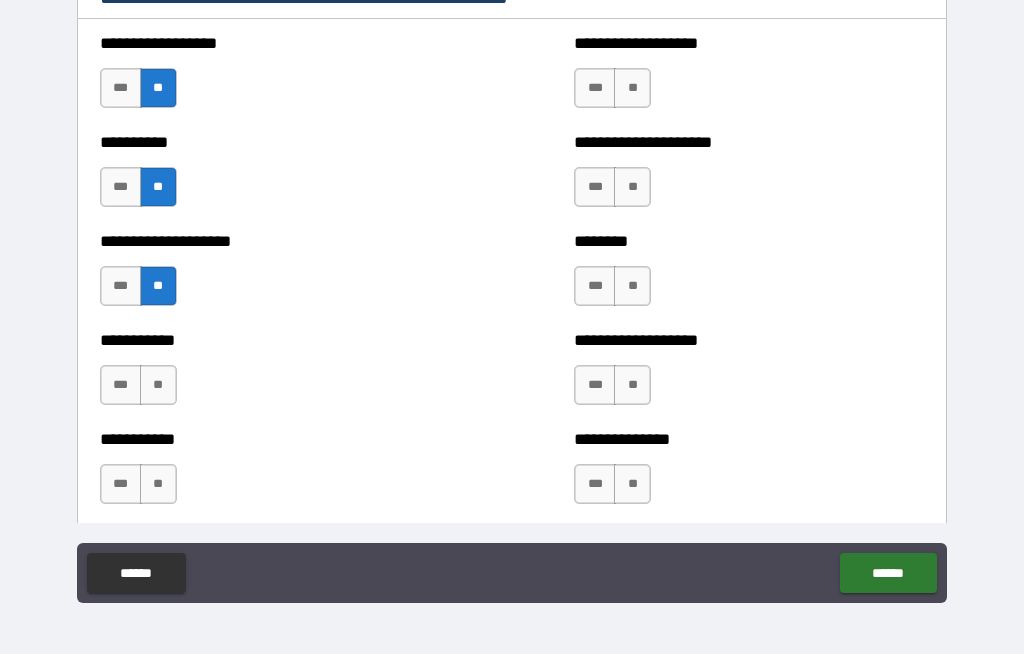 click on "**" at bounding box center (158, 385) 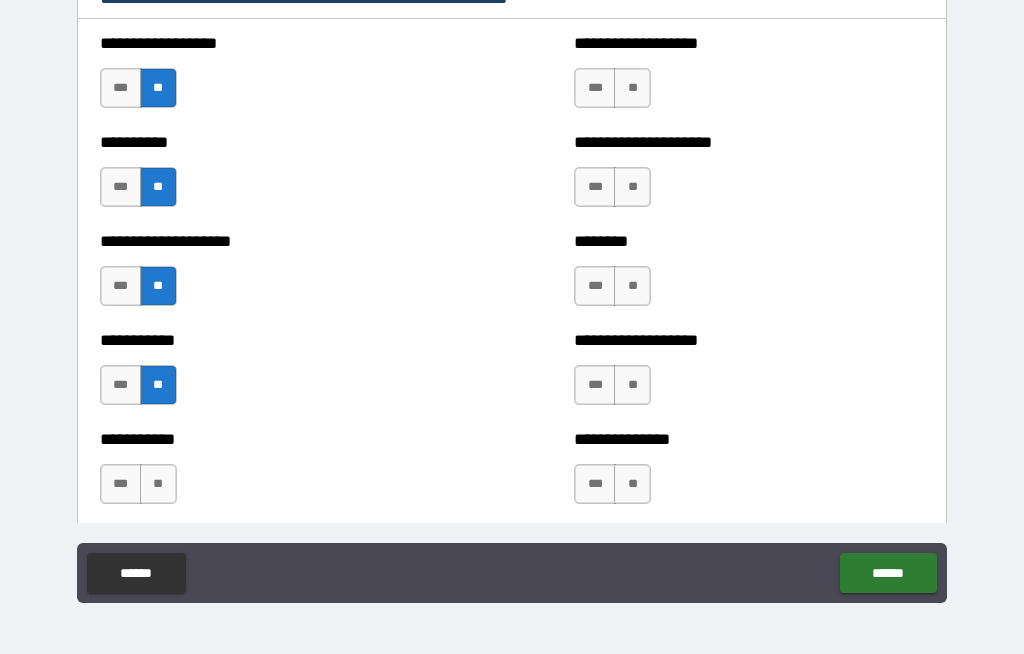 click on "**" at bounding box center (158, 484) 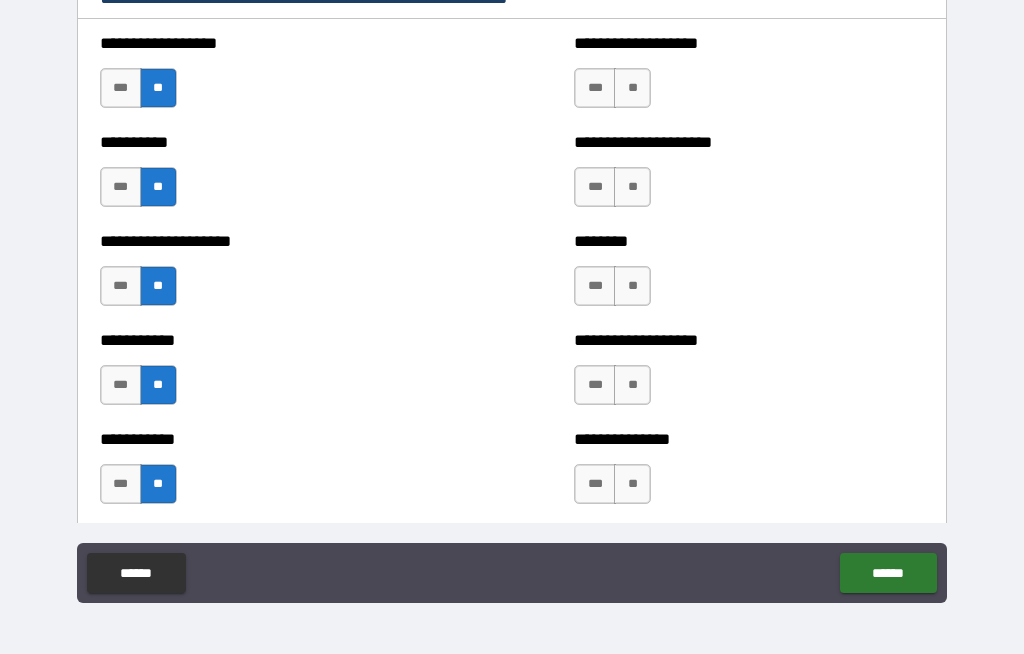 click on "**" at bounding box center (632, 484) 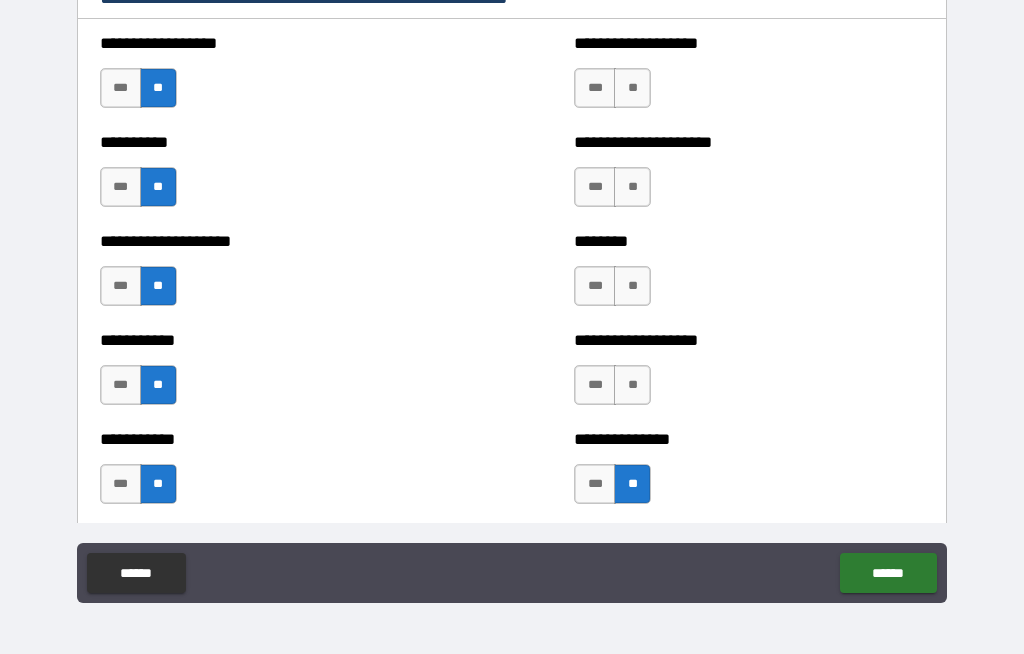 click on "**" at bounding box center (632, 385) 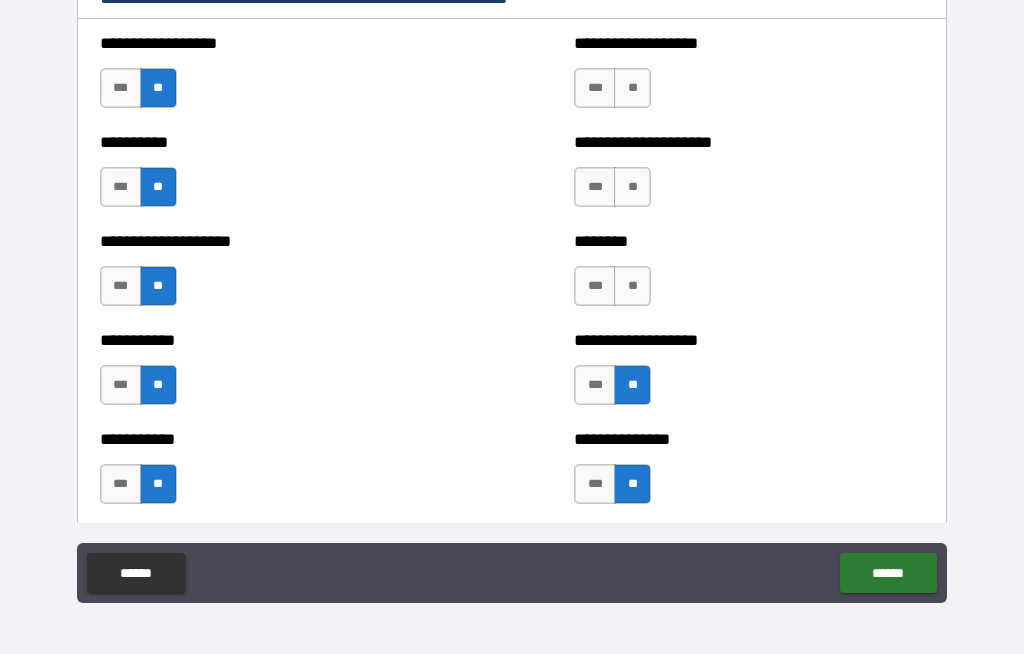 click on "**" at bounding box center (632, 286) 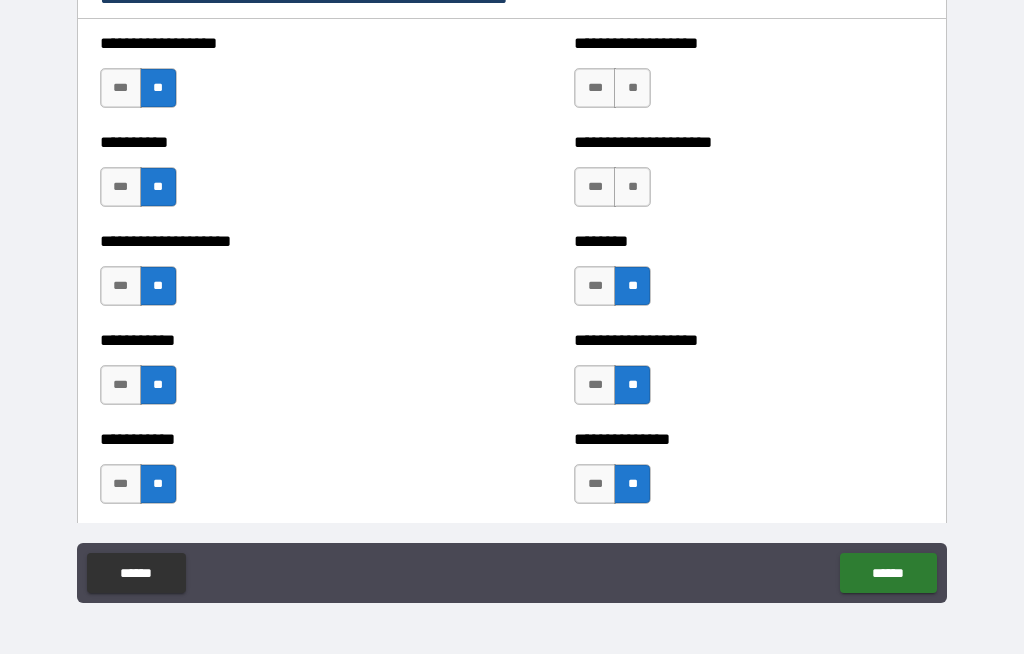 click on "**" at bounding box center [632, 187] 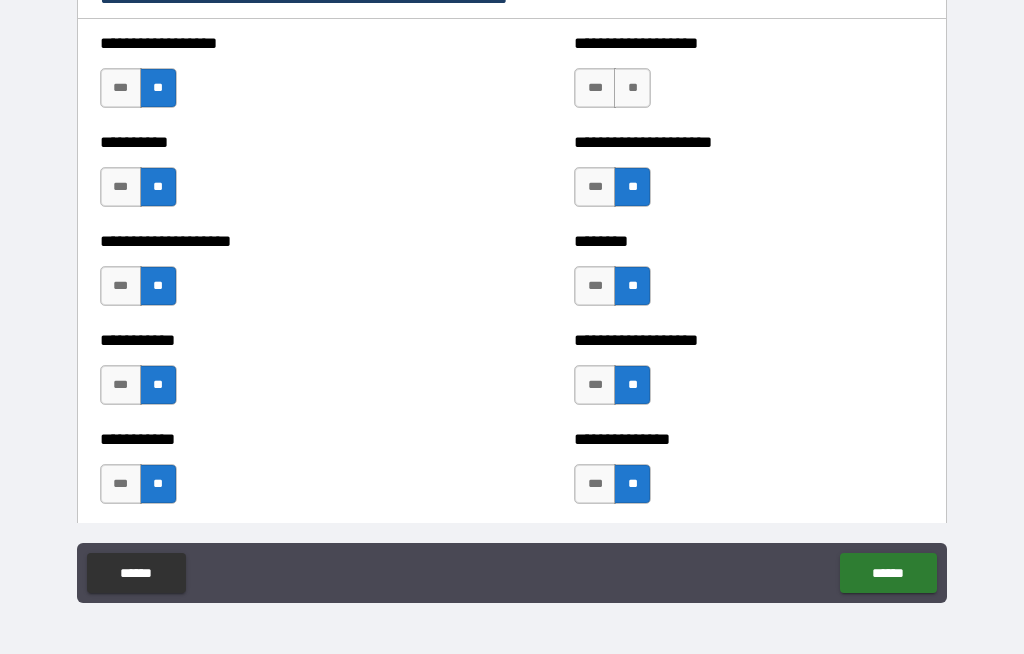 click on "**" at bounding box center (632, 88) 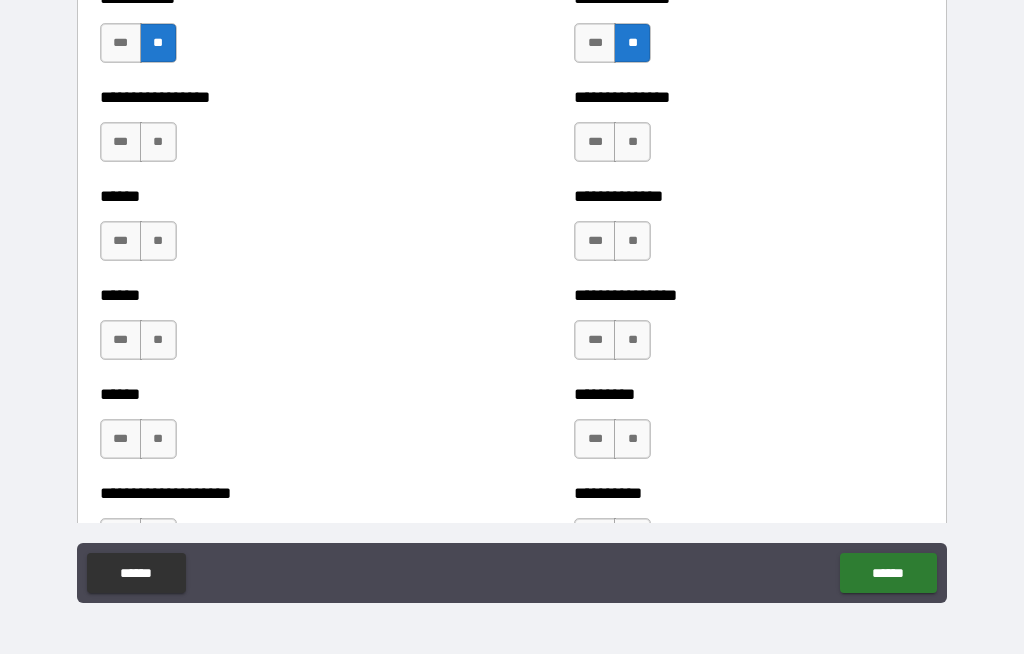 scroll, scrollTop: 3190, scrollLeft: 0, axis: vertical 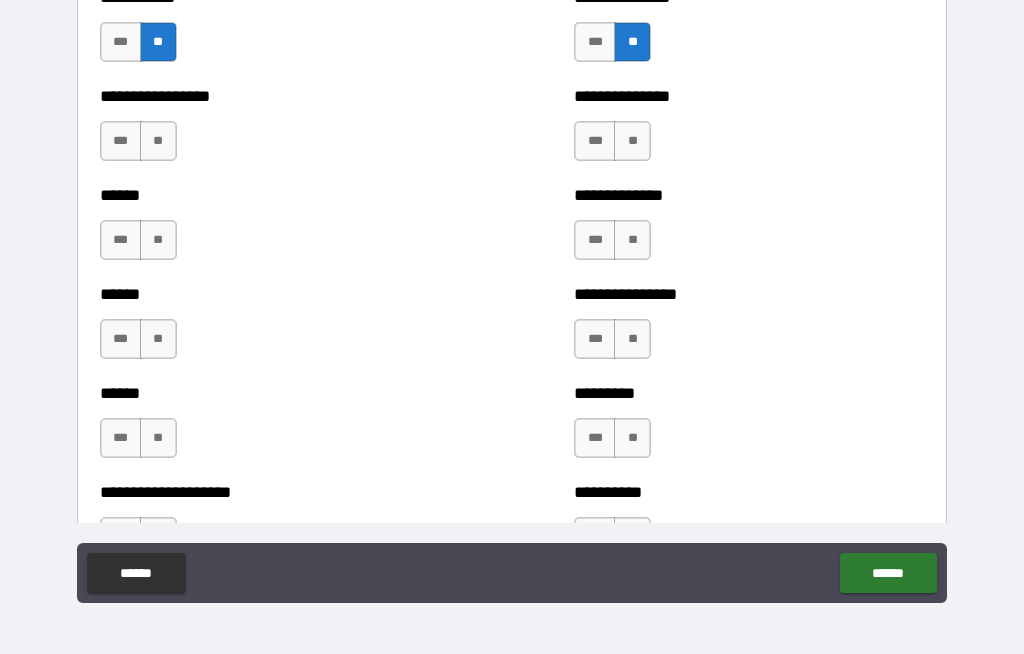 click on "**" at bounding box center (632, 141) 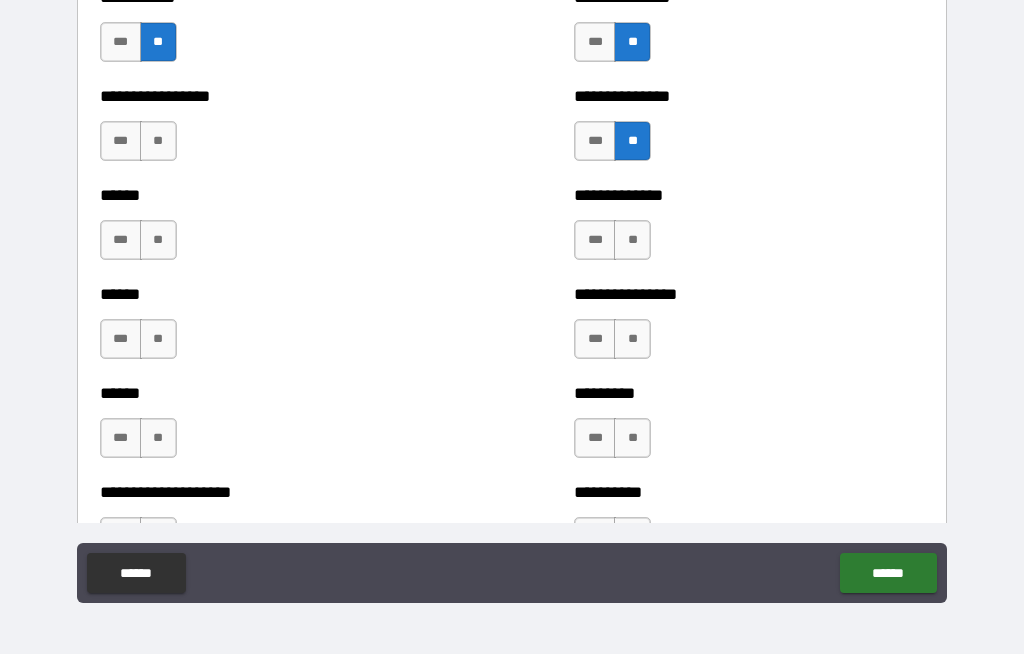 click on "**" at bounding box center (158, 141) 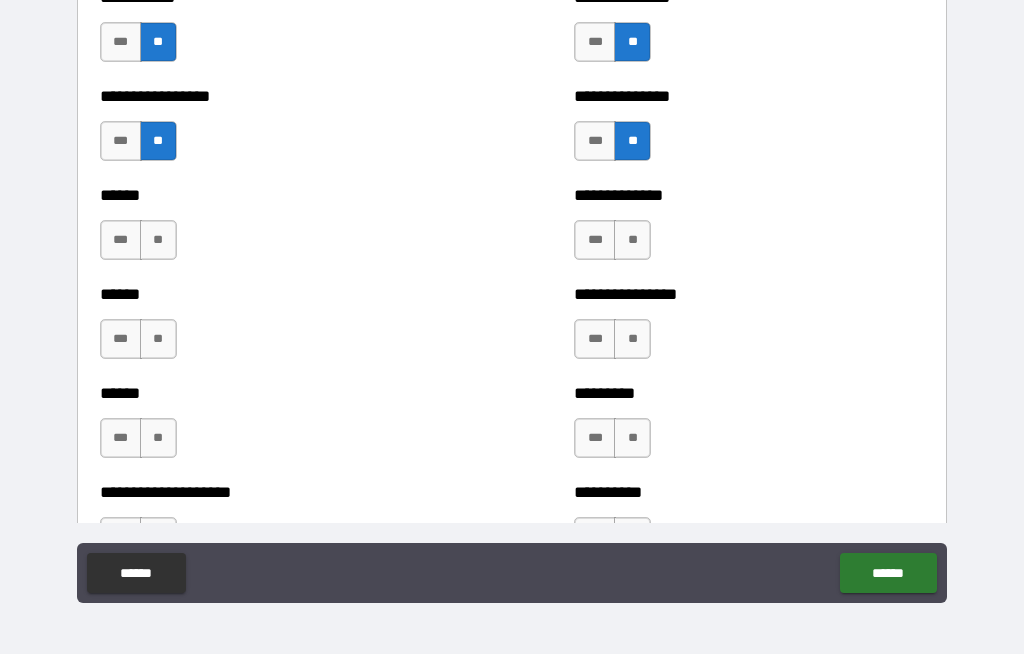 click on "**" at bounding box center (158, 240) 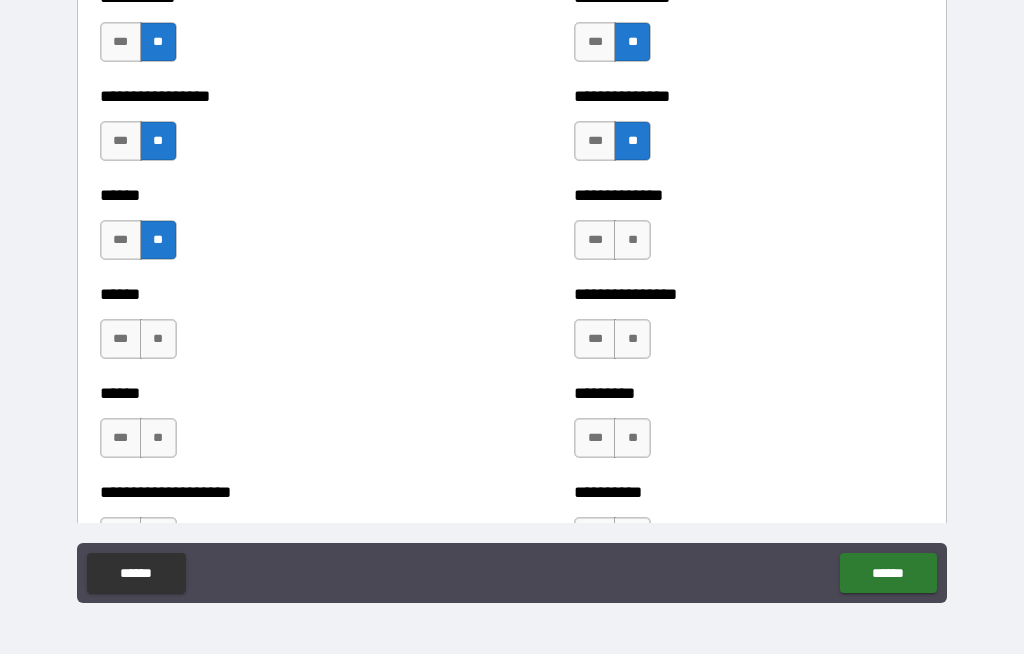 click on "**" at bounding box center [158, 339] 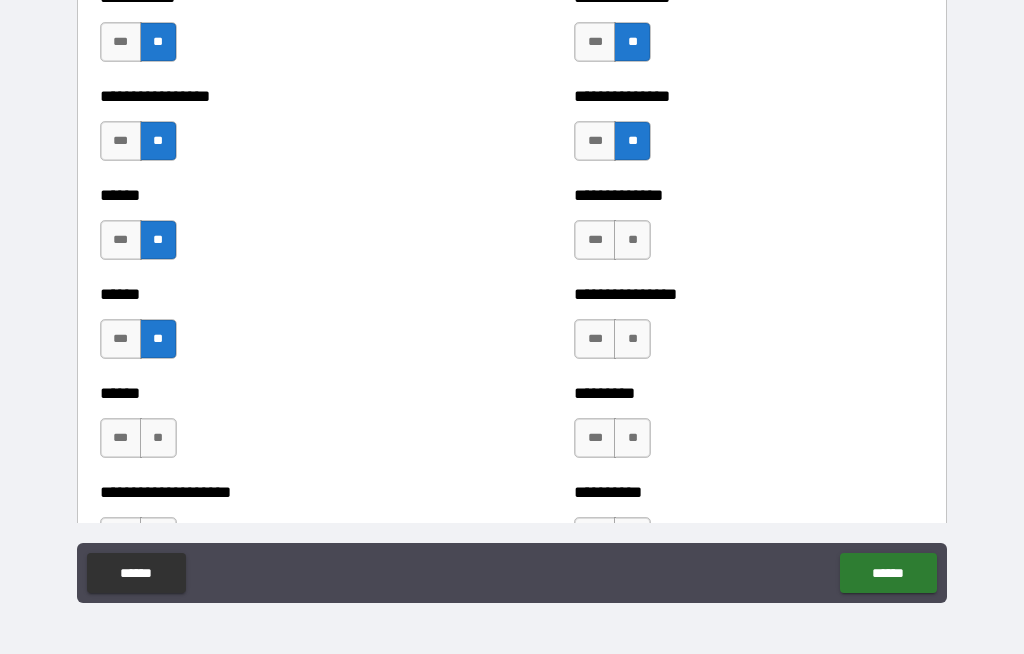 click on "***" at bounding box center (121, 339) 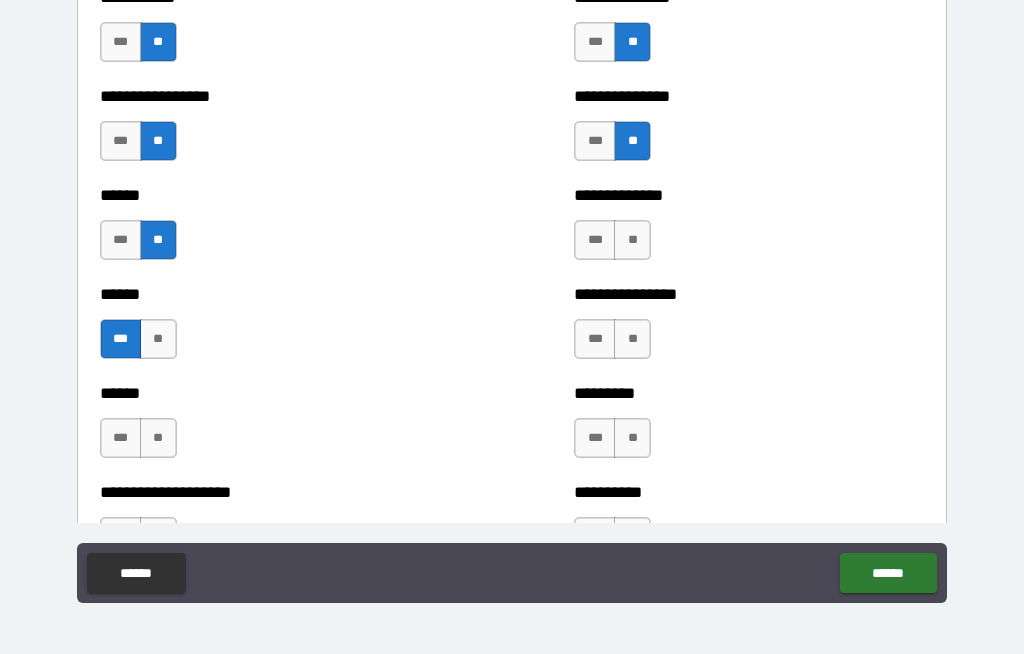 click on "**" at bounding box center (158, 438) 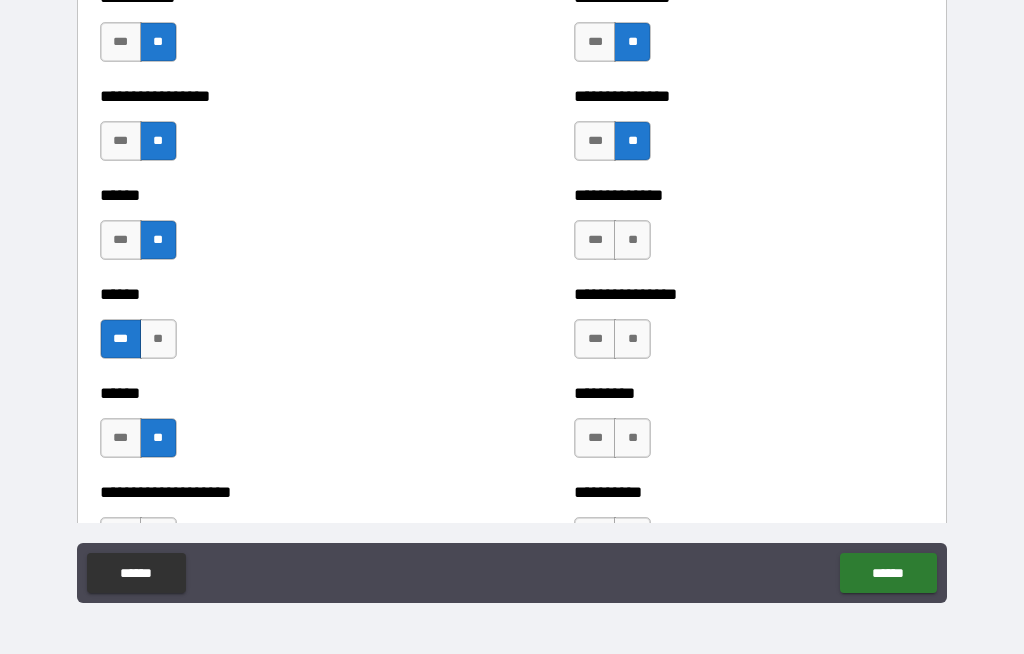click on "**" at bounding box center (632, 240) 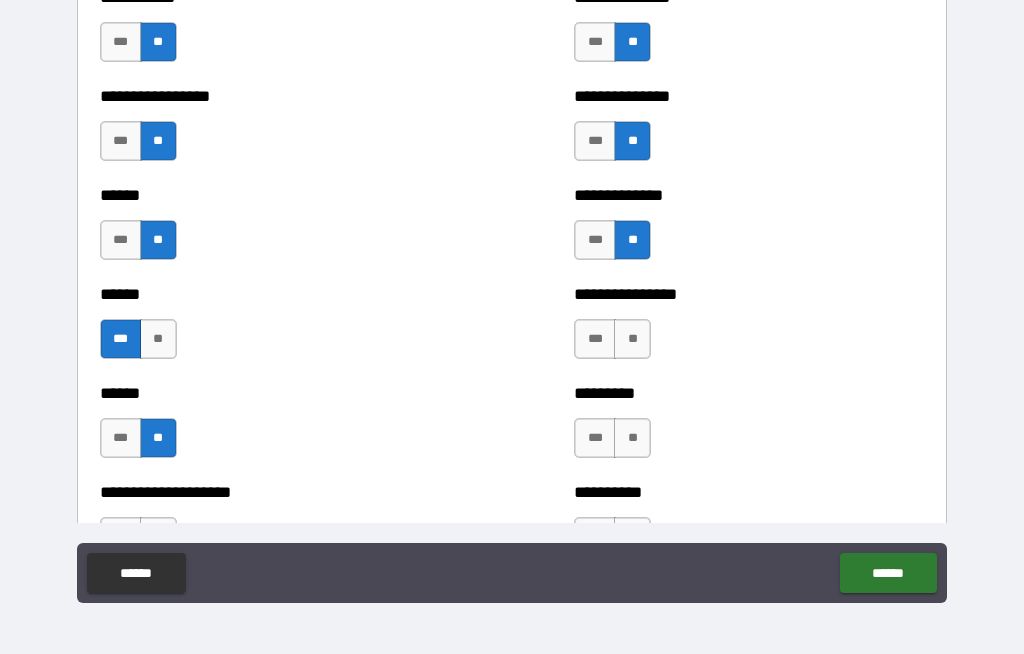 click on "**" at bounding box center [632, 339] 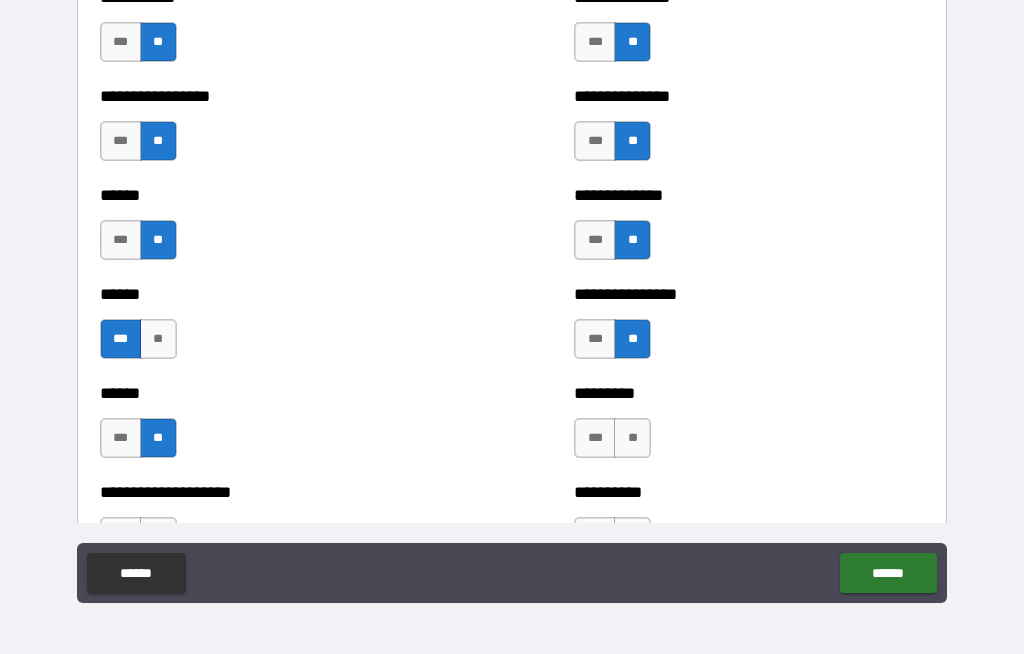 click on "**" at bounding box center [632, 438] 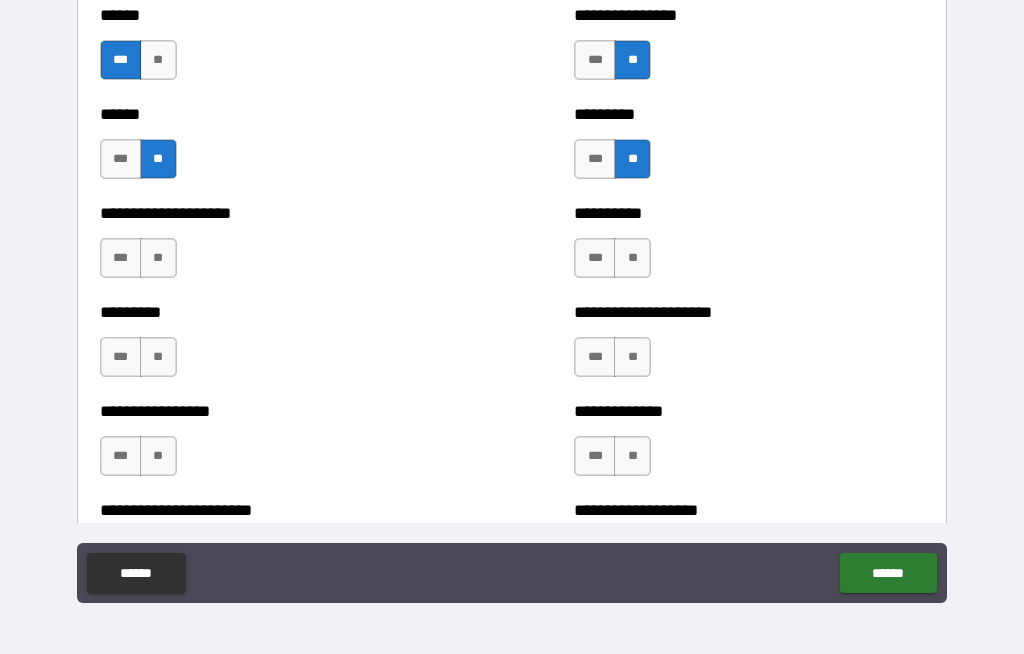 scroll, scrollTop: 3474, scrollLeft: 0, axis: vertical 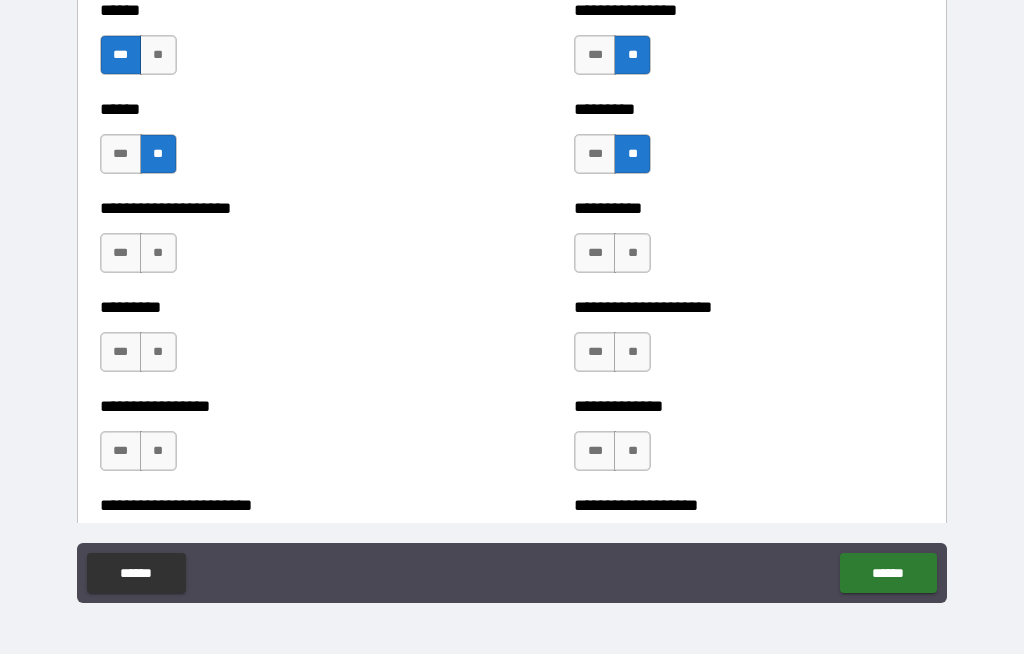 click on "**" at bounding box center [632, 253] 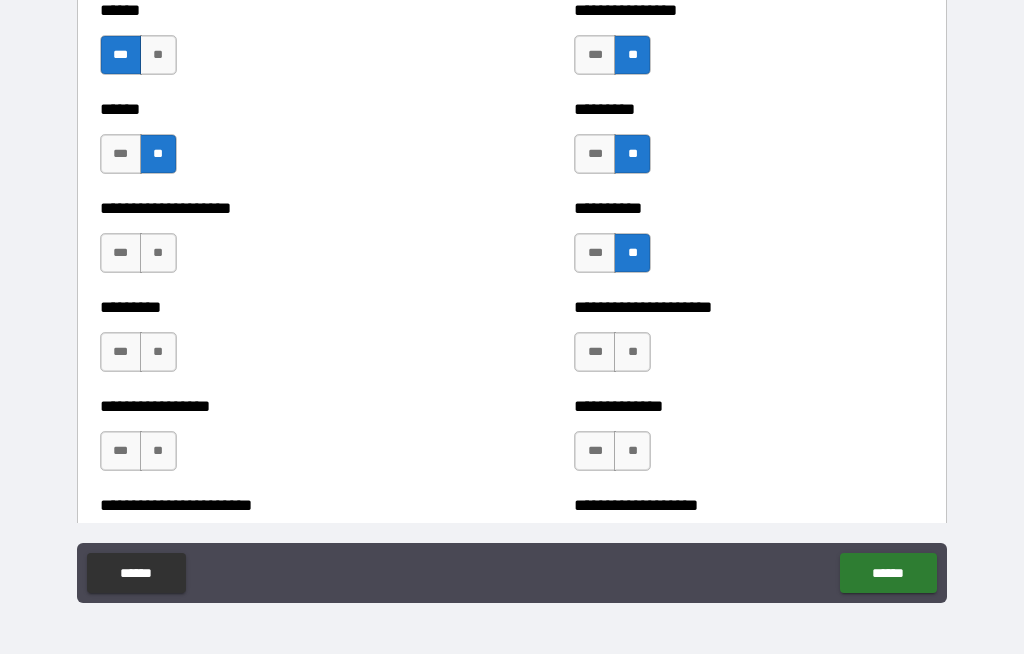click on "**" at bounding box center (632, 352) 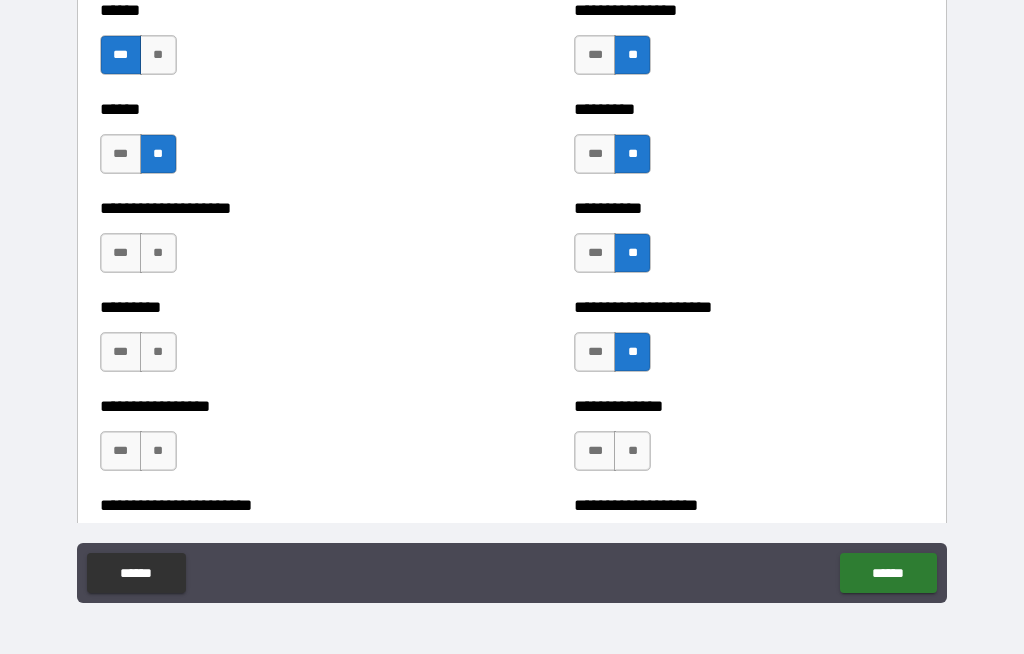 click on "**" at bounding box center (632, 451) 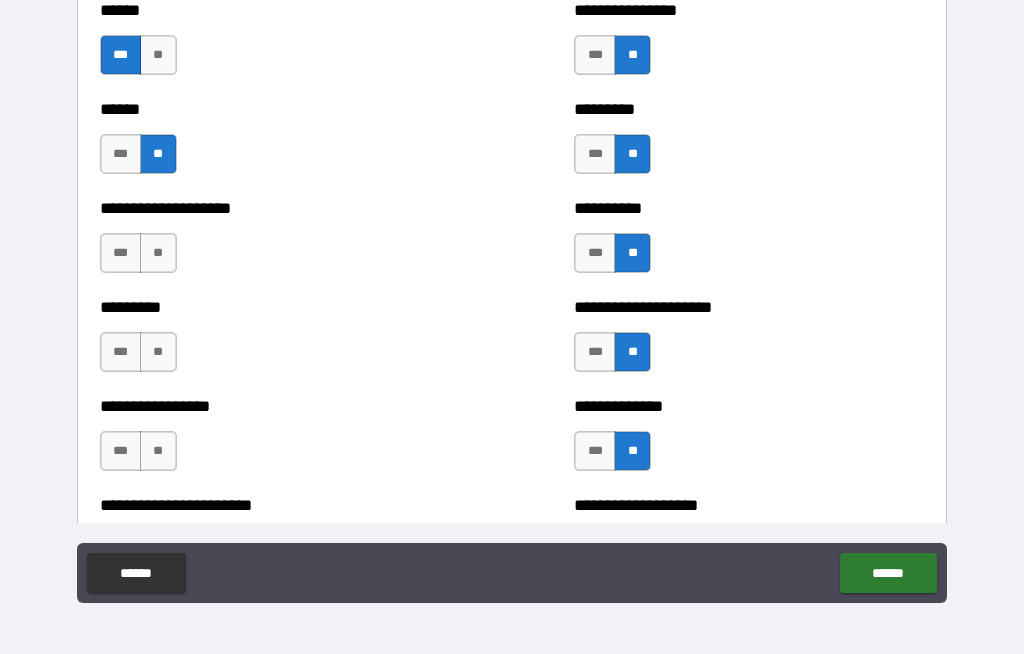 click on "**" at bounding box center [158, 451] 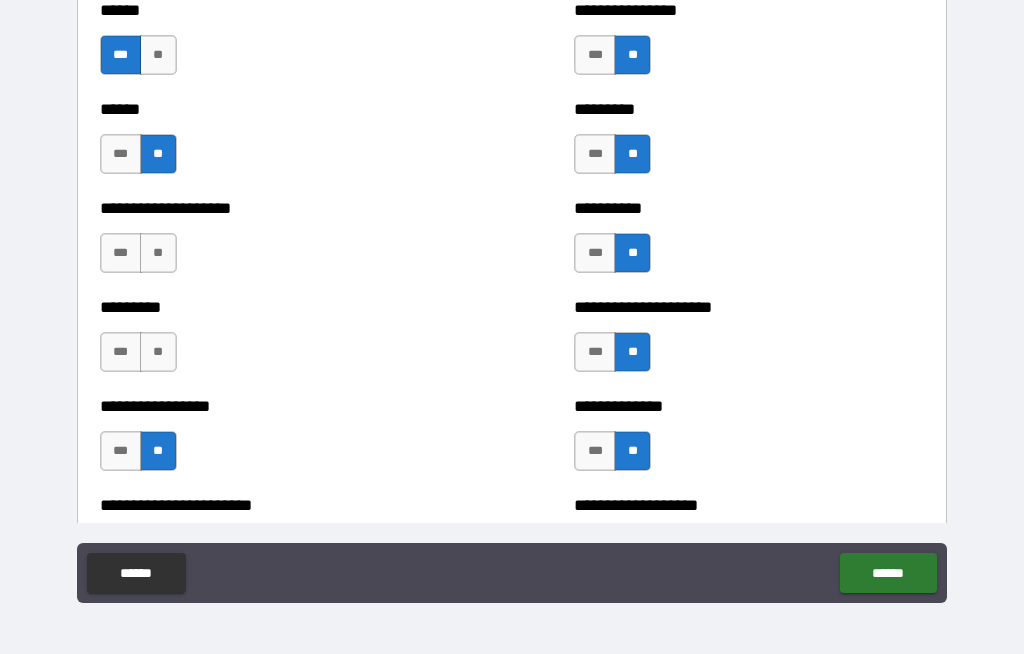 click on "**" at bounding box center [158, 352] 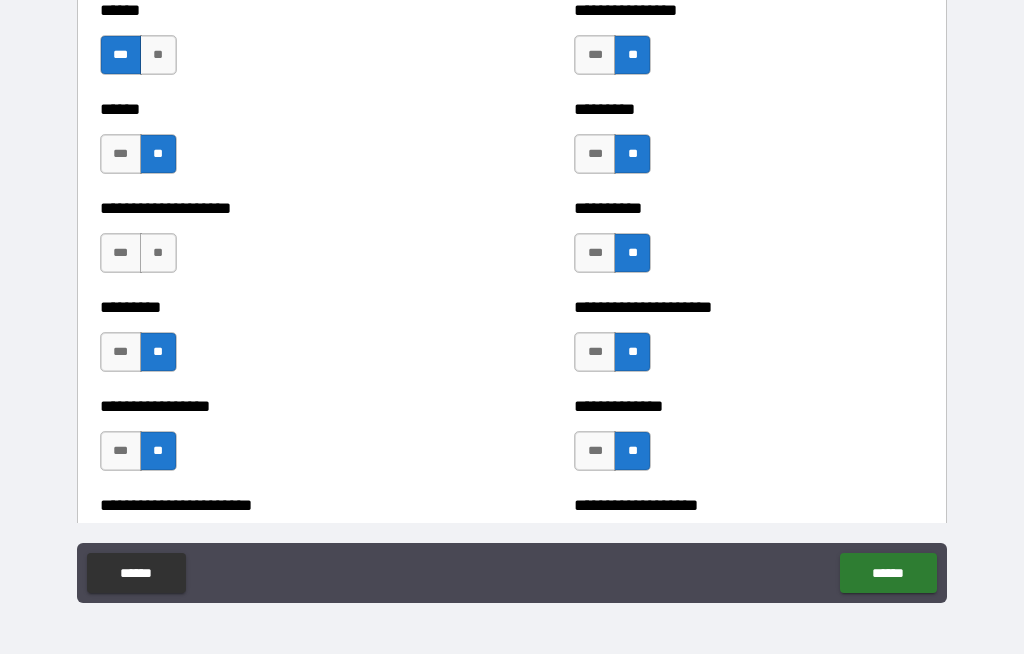 click on "**" at bounding box center [158, 253] 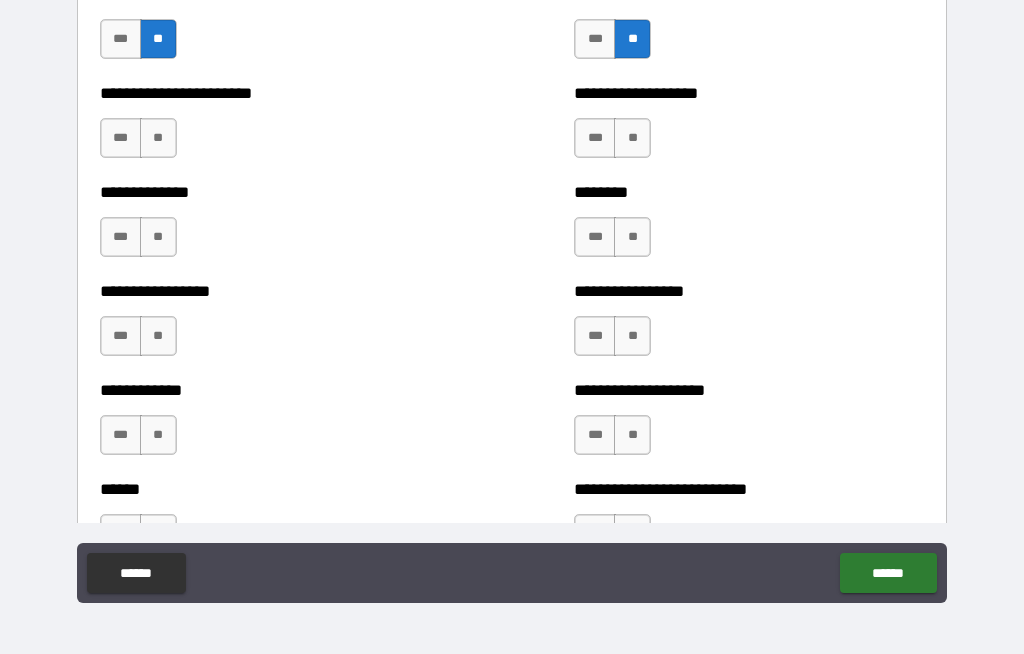 scroll, scrollTop: 3889, scrollLeft: 0, axis: vertical 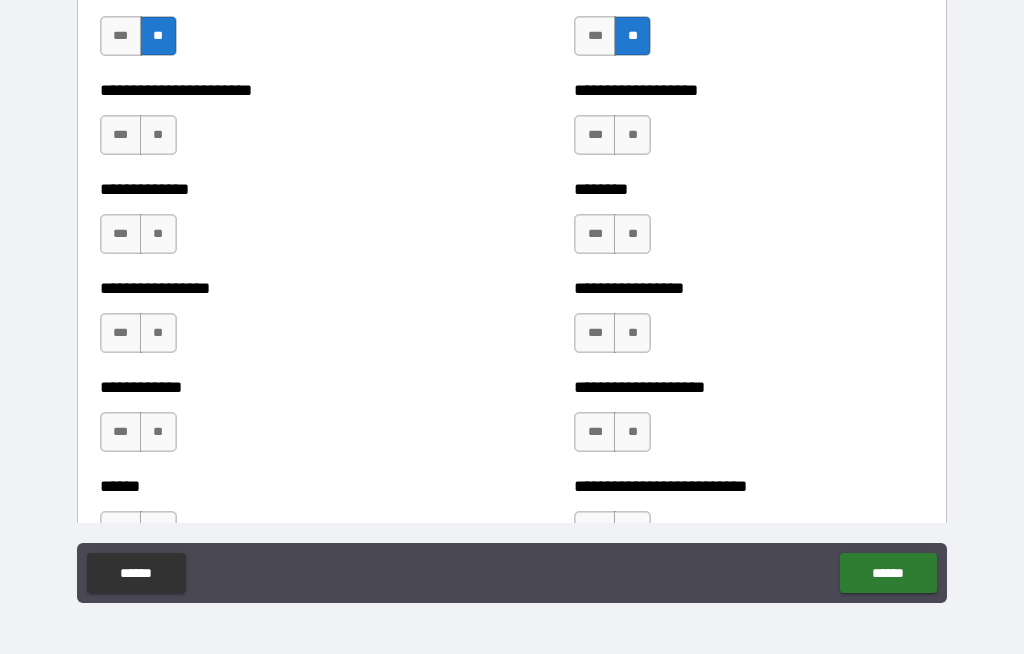 click on "**" at bounding box center (158, 135) 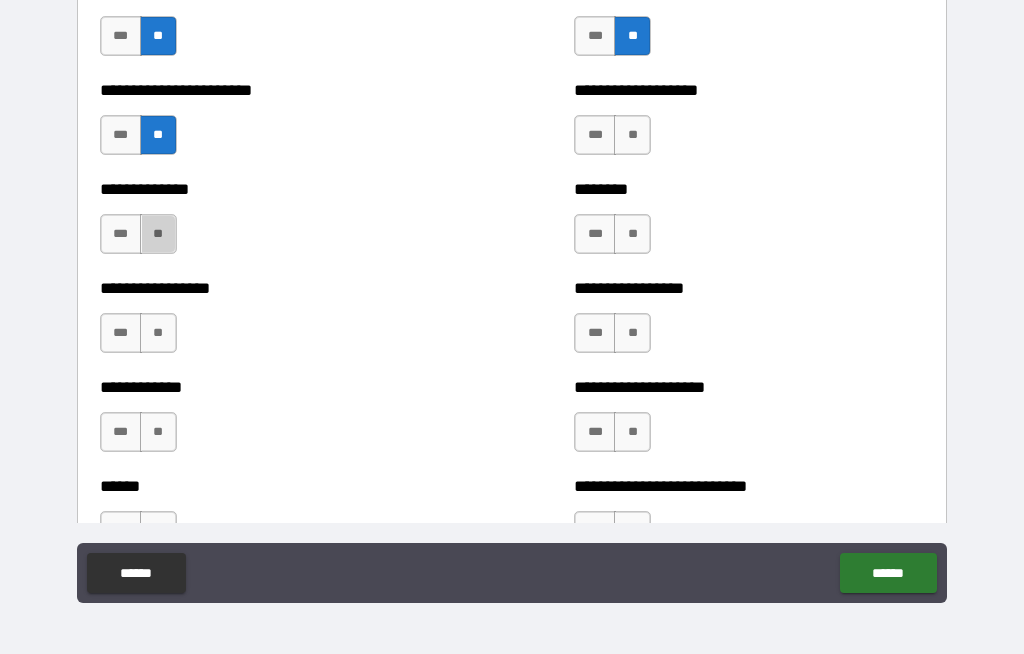 click on "**" at bounding box center (158, 234) 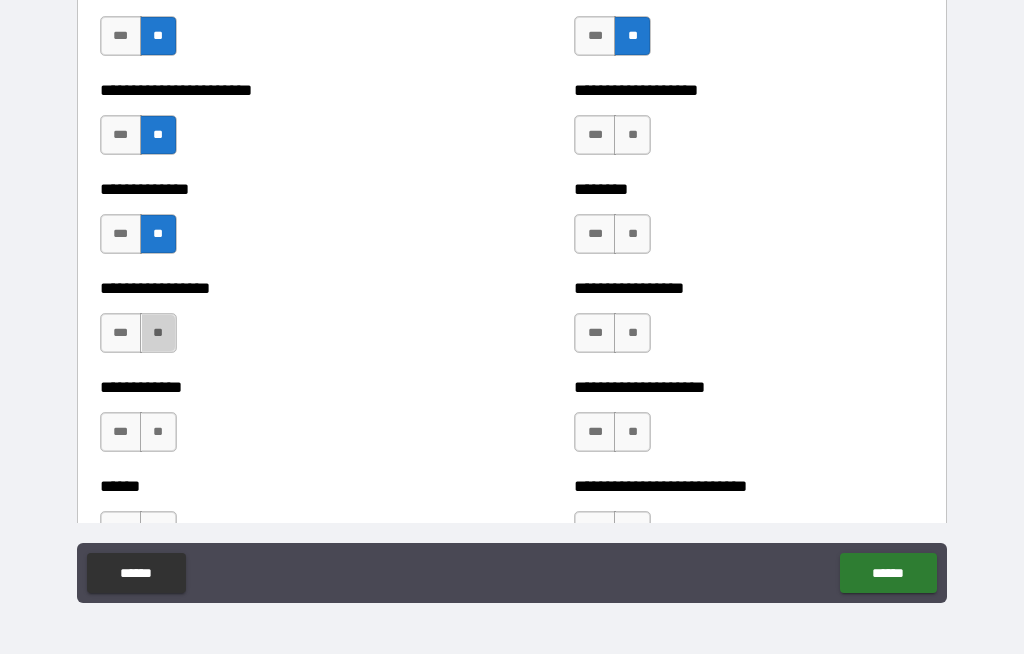 click on "**" at bounding box center [158, 333] 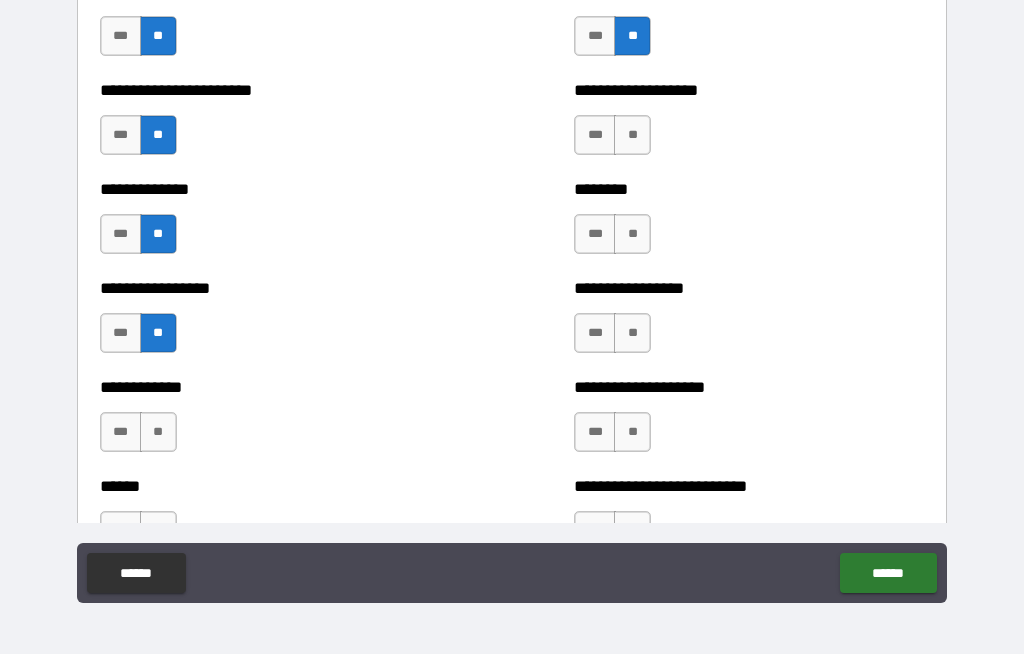 click on "**" at bounding box center (158, 432) 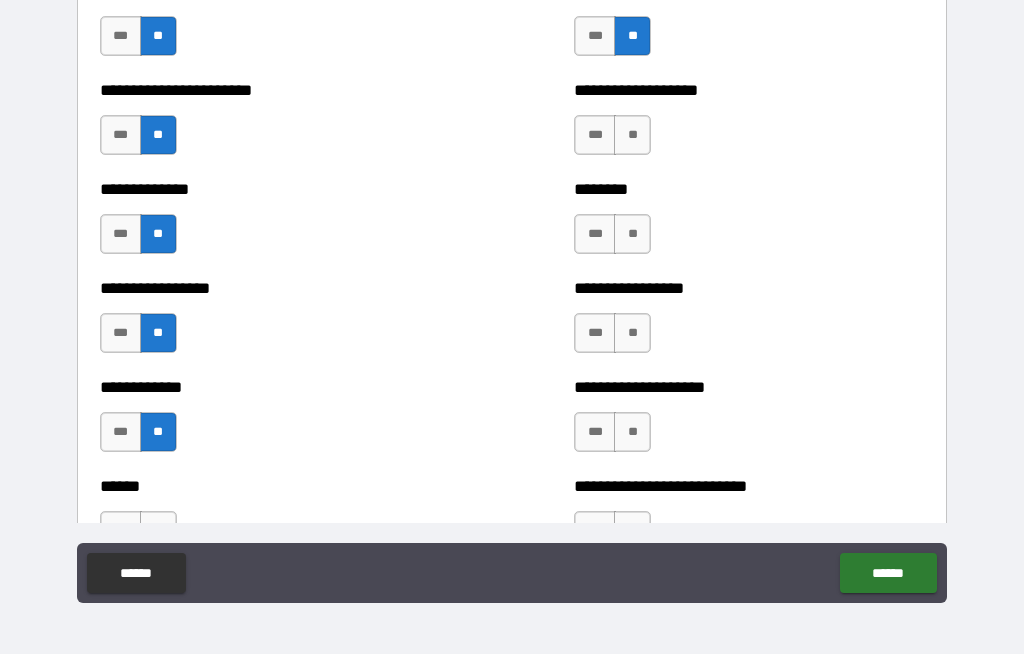 click on "**" at bounding box center [632, 135] 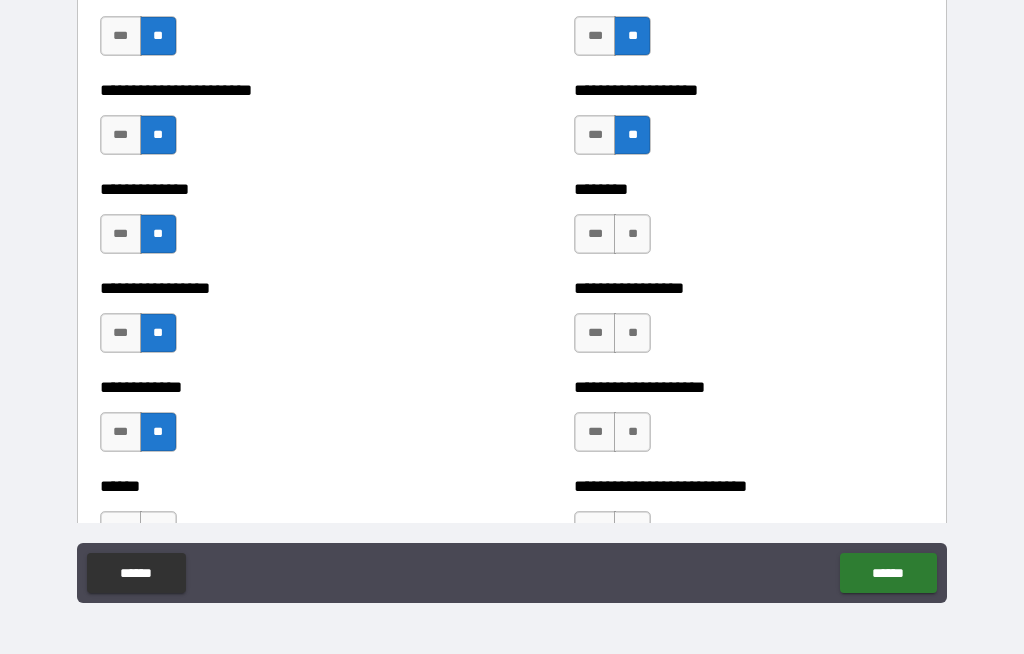 click on "**" at bounding box center (632, 234) 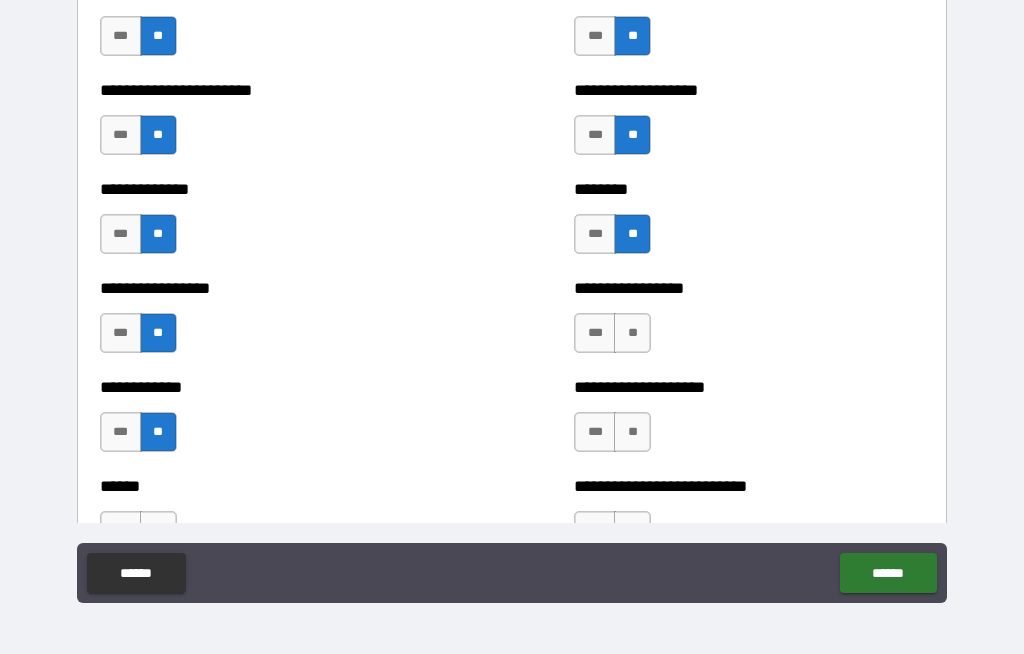click on "**" at bounding box center [632, 333] 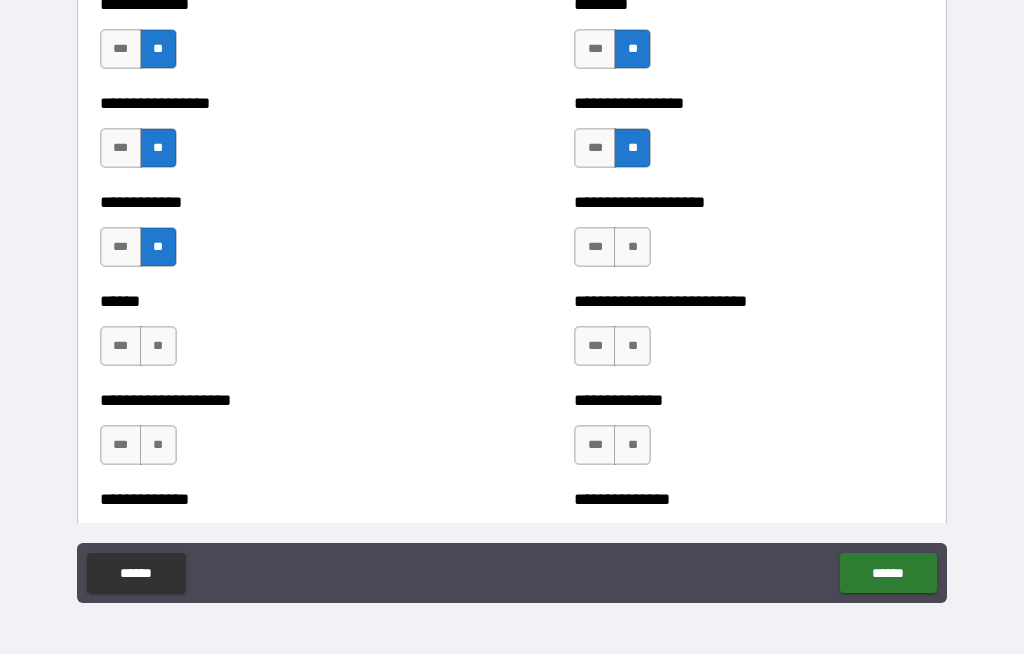 scroll, scrollTop: 4088, scrollLeft: 0, axis: vertical 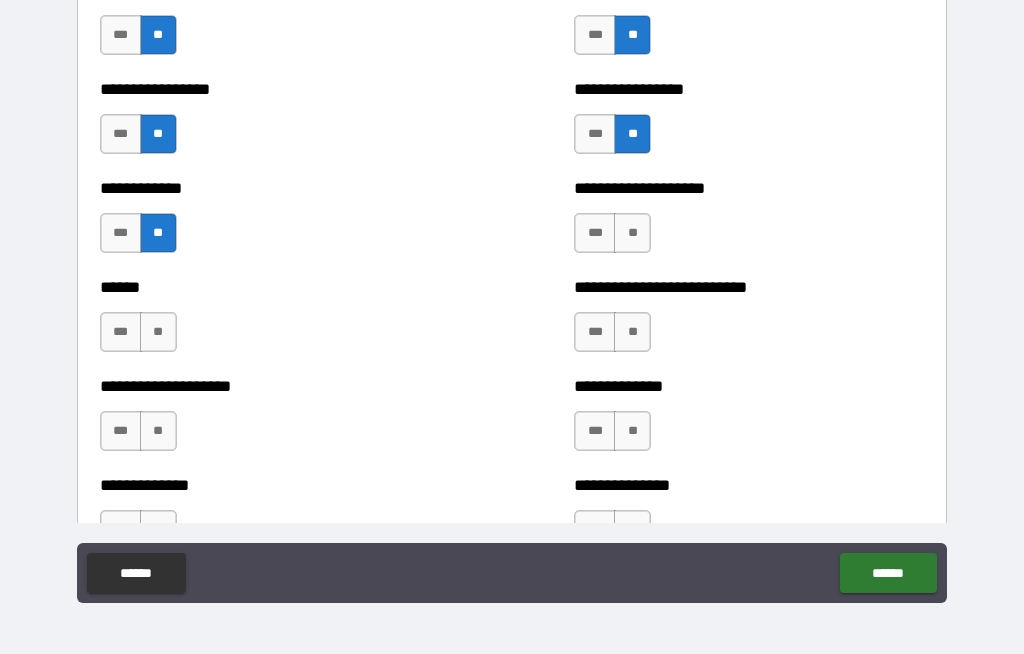 click on "**" at bounding box center (632, 233) 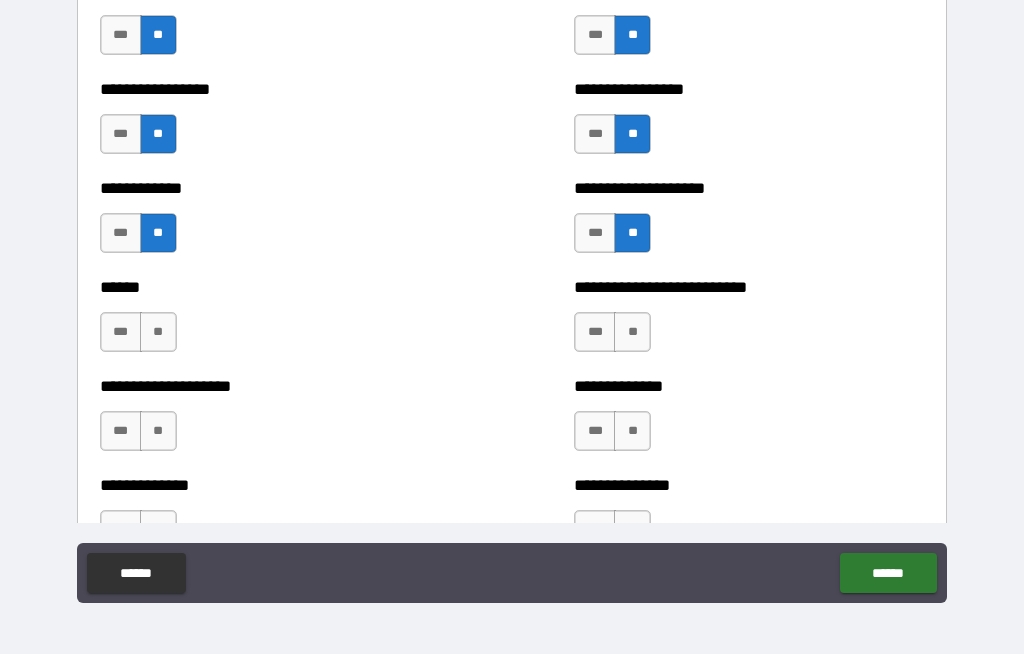 click on "**" at bounding box center [632, 332] 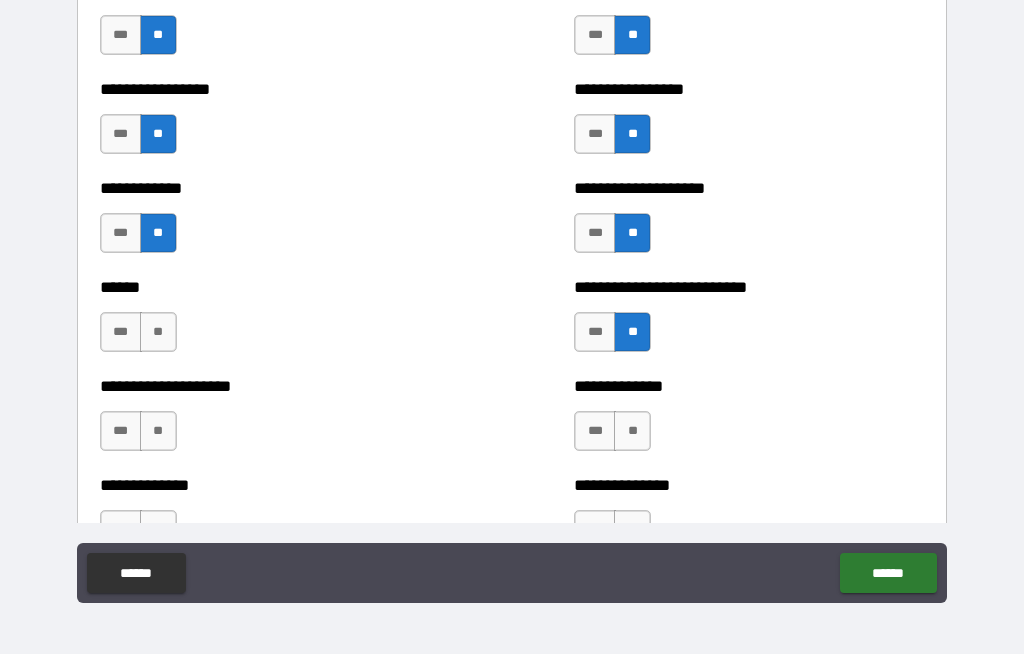 click on "**" at bounding box center [632, 431] 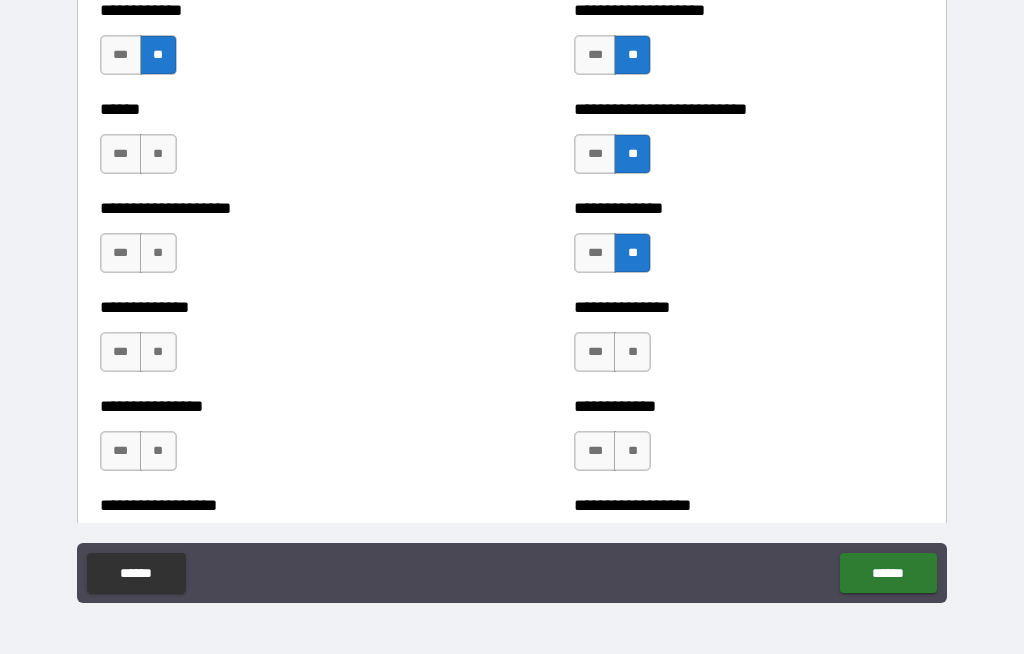 scroll, scrollTop: 4266, scrollLeft: 0, axis: vertical 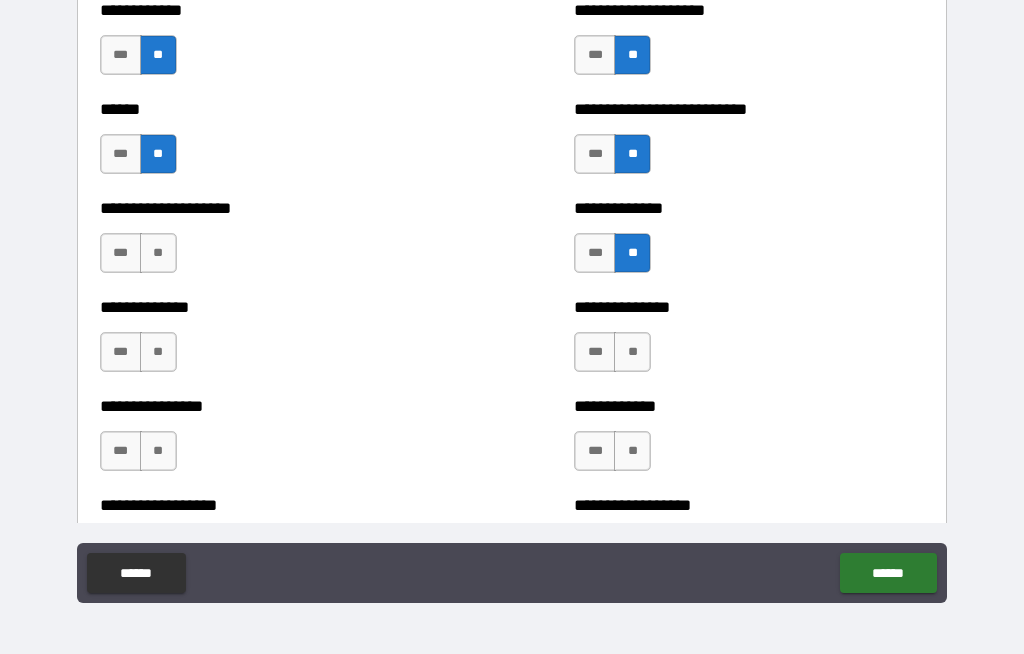 click on "**" at bounding box center (158, 253) 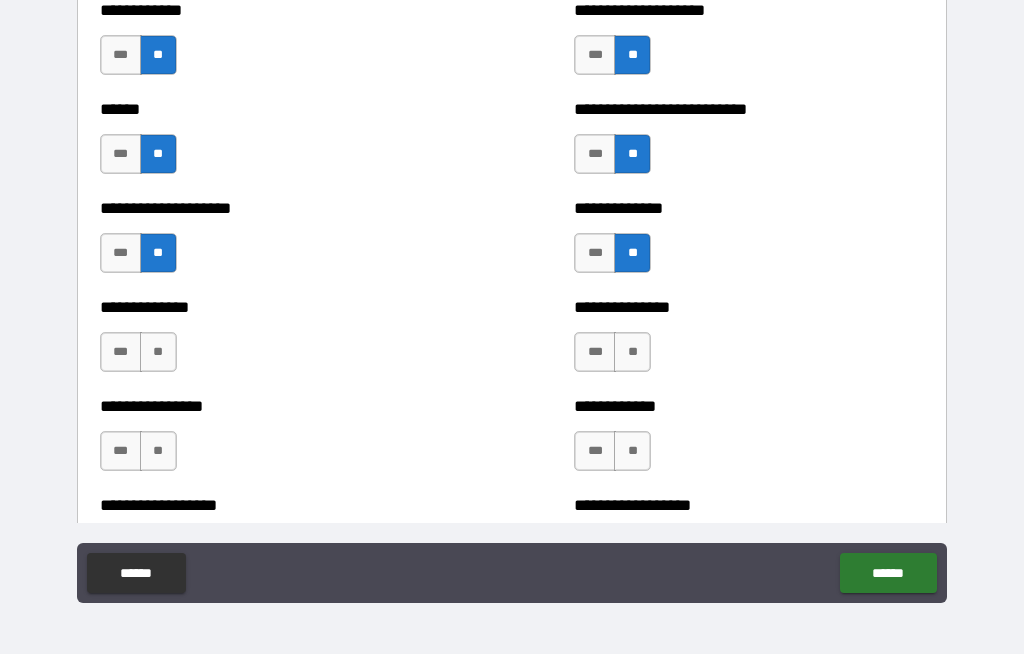 click on "**" at bounding box center [158, 352] 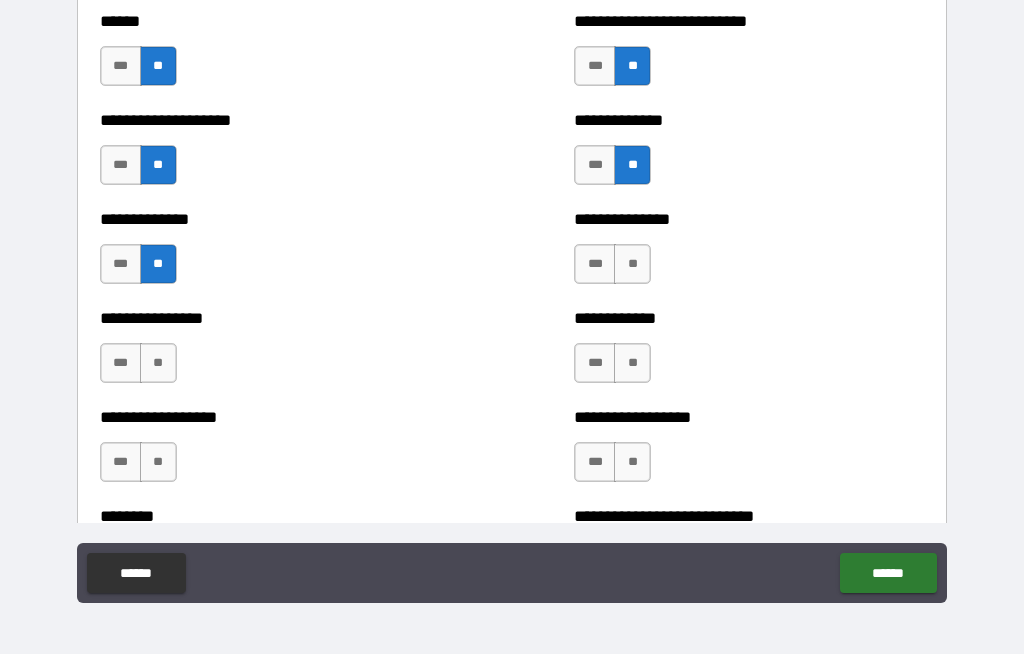 scroll, scrollTop: 4370, scrollLeft: 0, axis: vertical 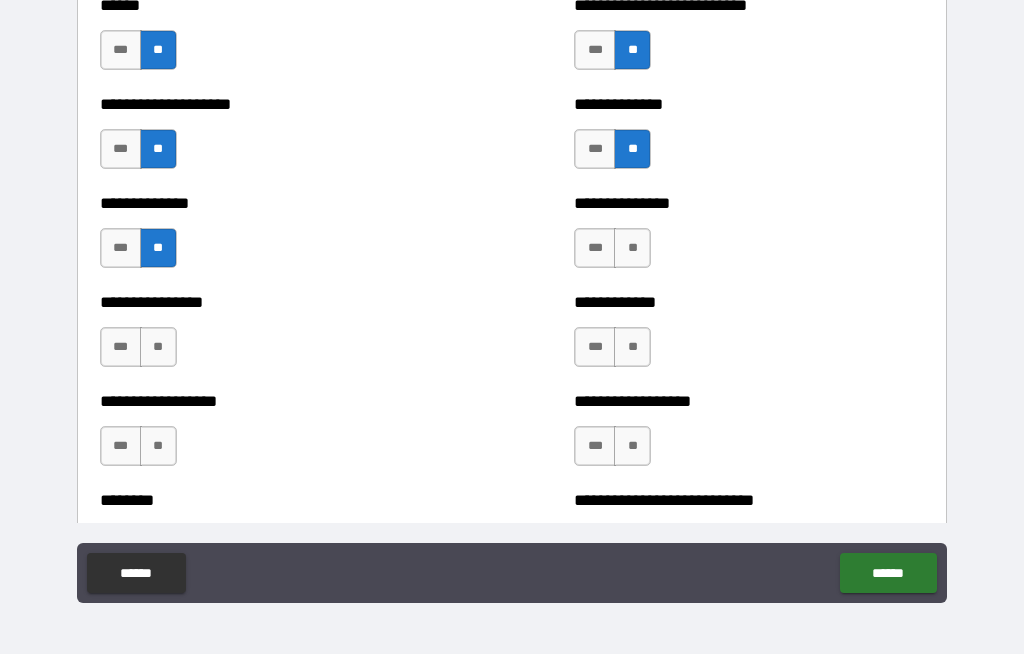 click on "**" at bounding box center (158, 347) 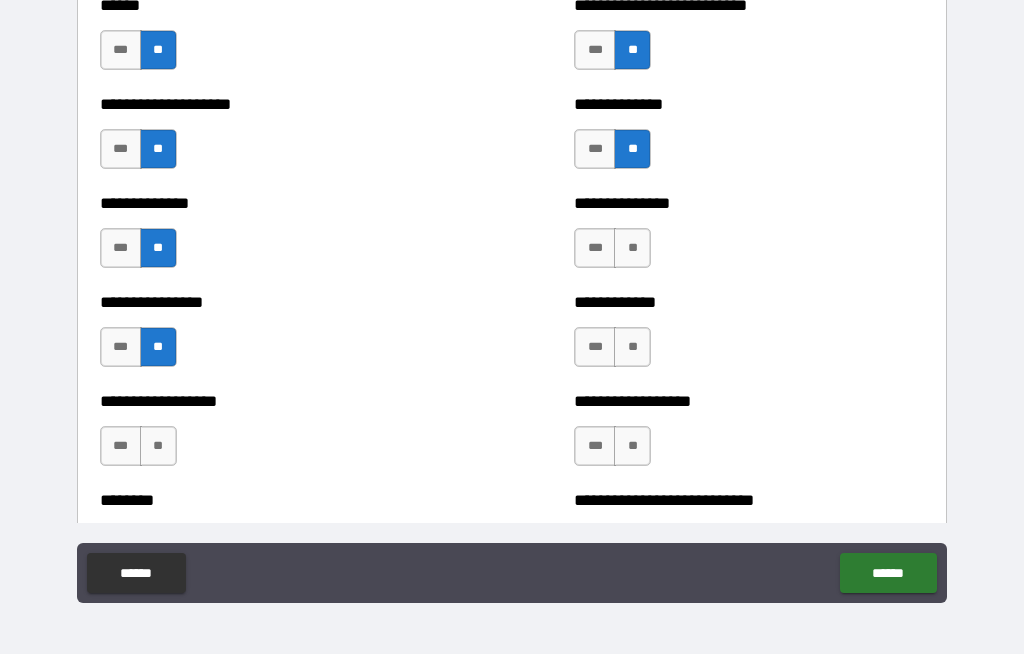 click on "**" at bounding box center (158, 446) 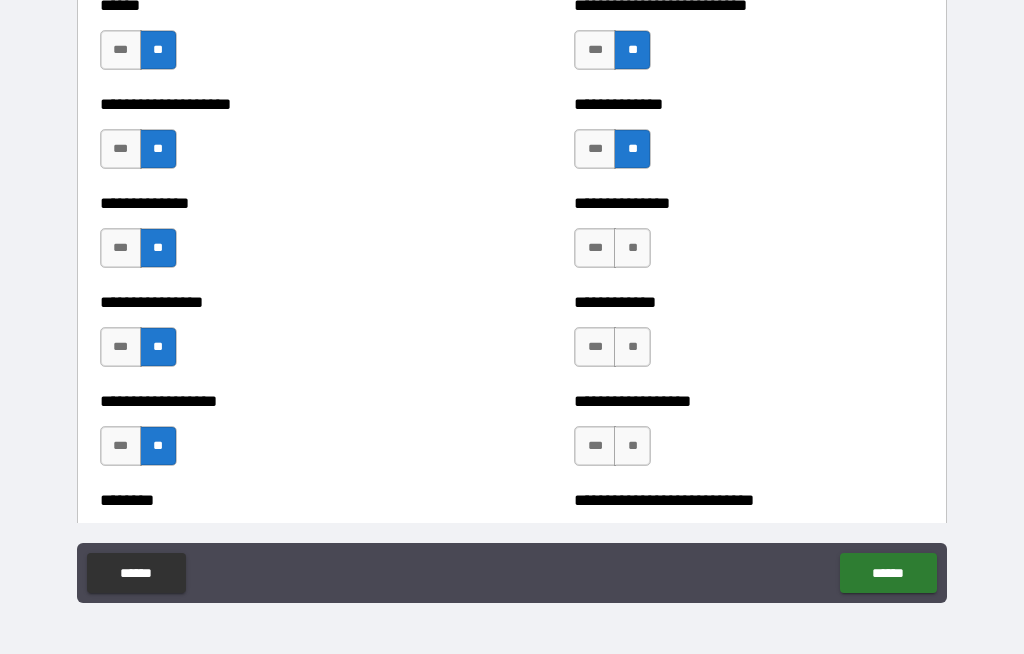 click on "**" at bounding box center (632, 446) 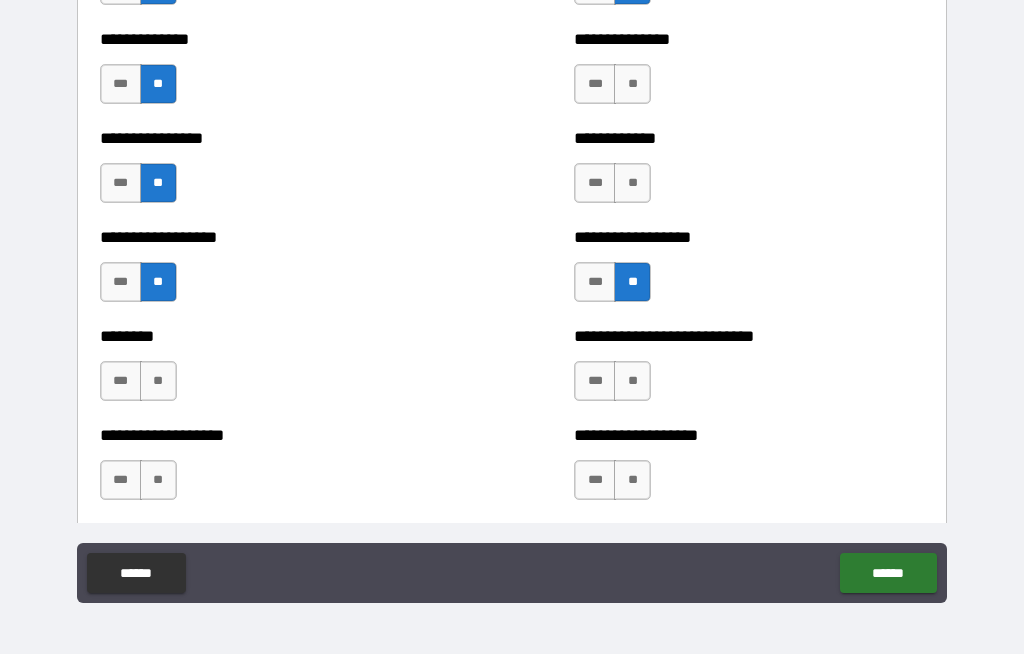 scroll, scrollTop: 4542, scrollLeft: 0, axis: vertical 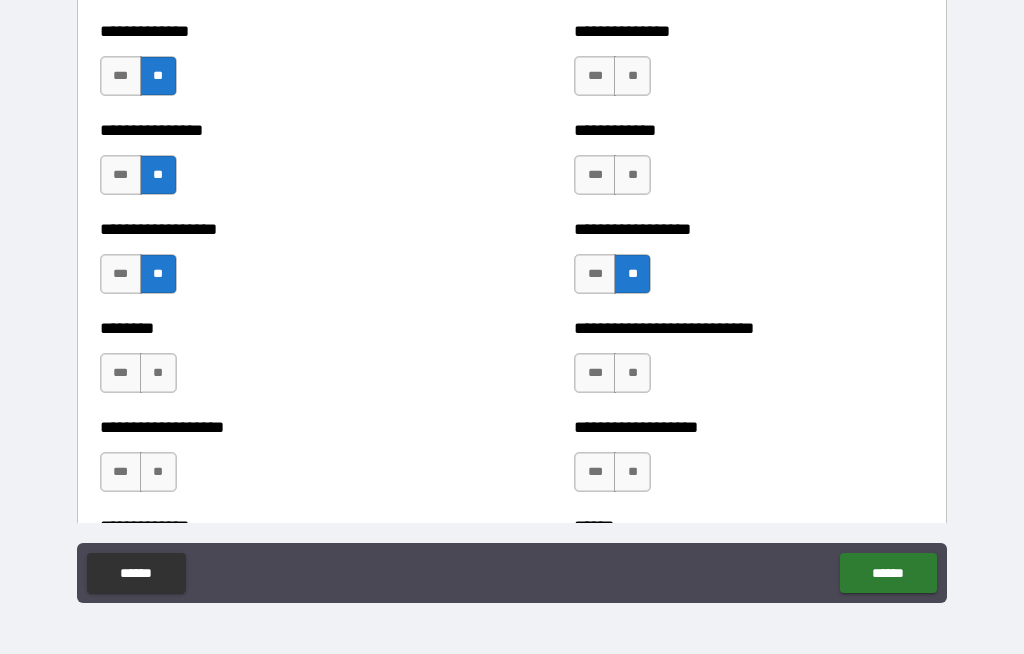 click on "**" at bounding box center [632, 175] 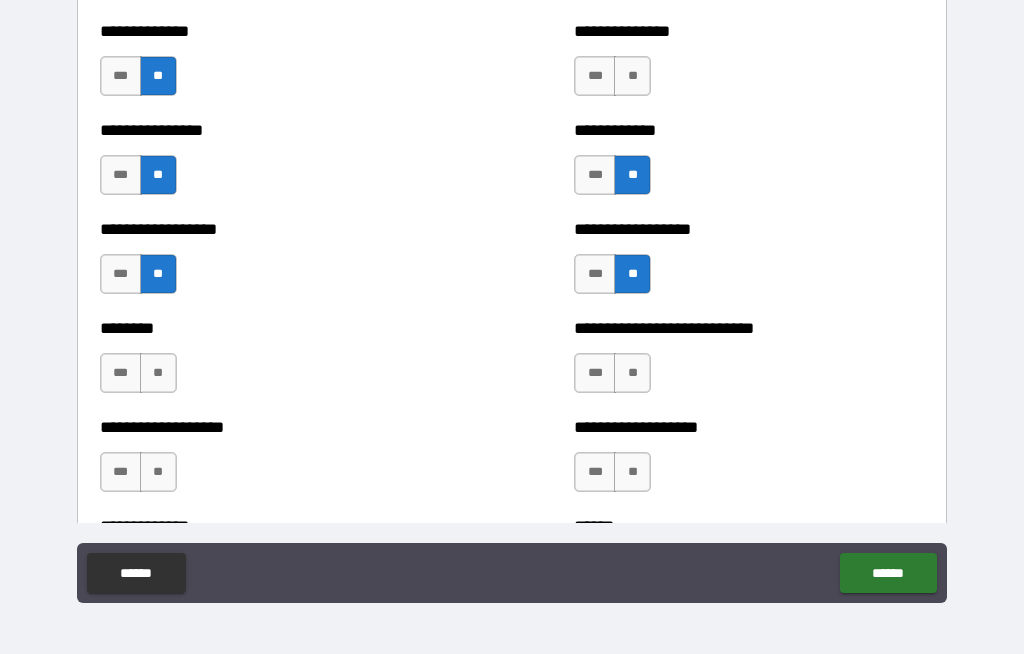 click on "**" at bounding box center [632, 76] 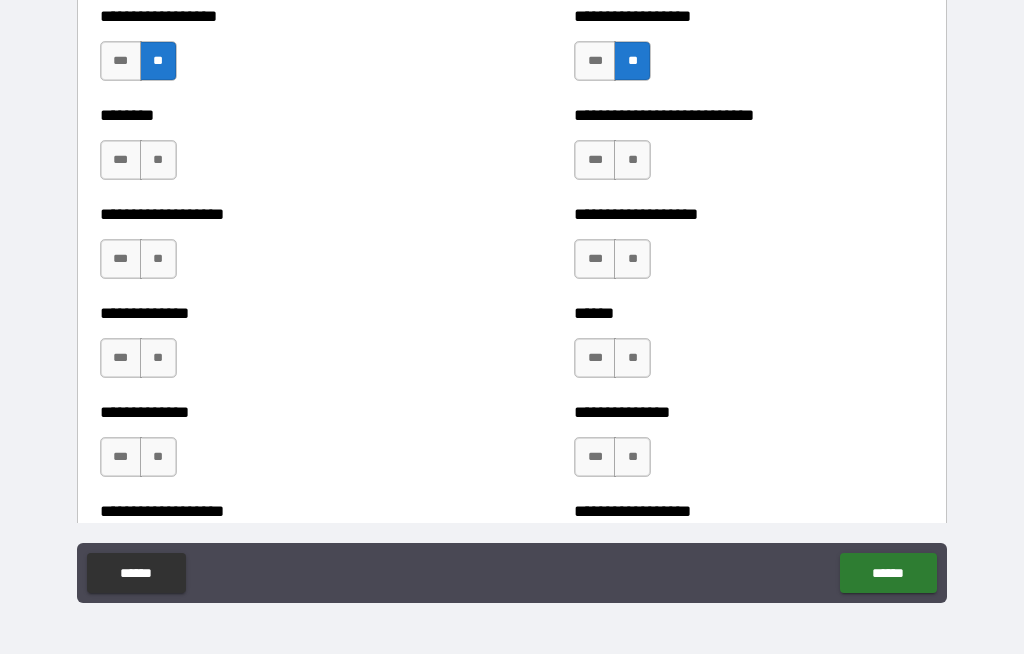 scroll, scrollTop: 4757, scrollLeft: 0, axis: vertical 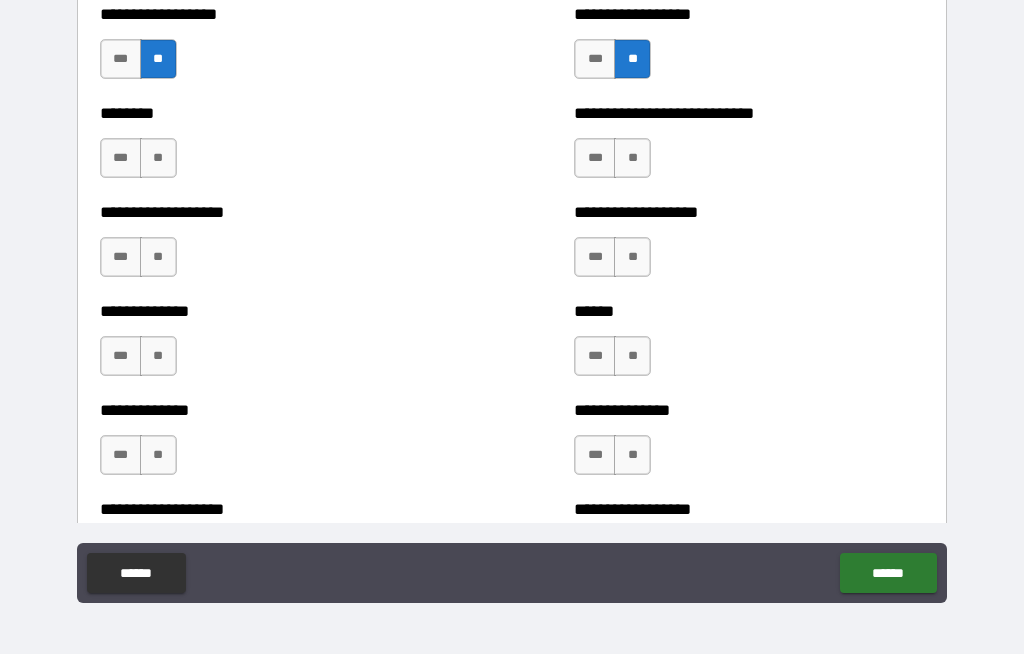 click on "**" at bounding box center (158, 158) 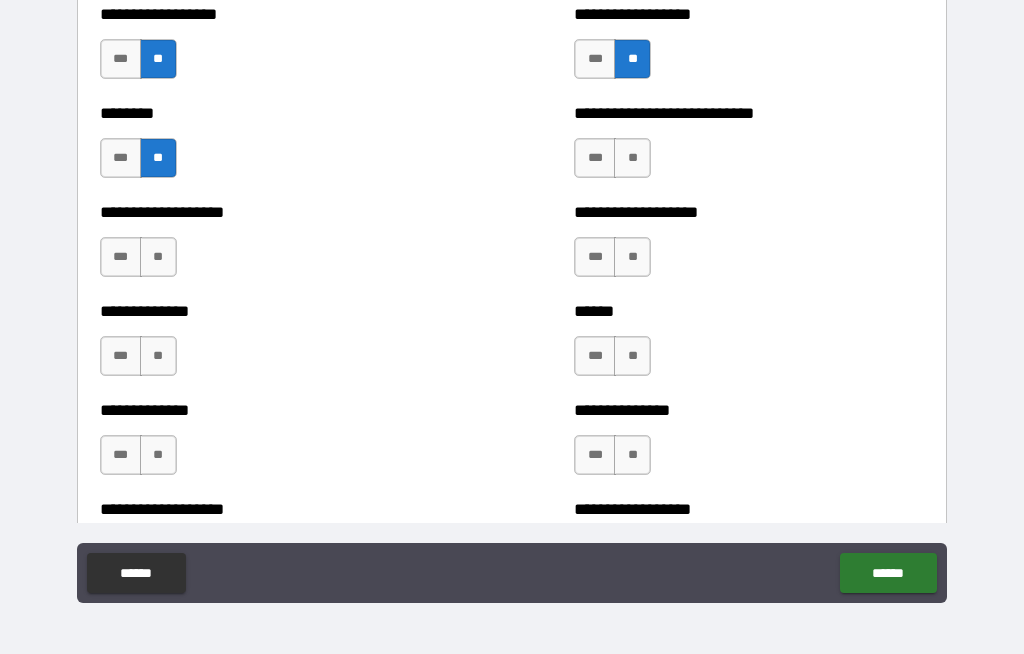click on "**" at bounding box center [158, 257] 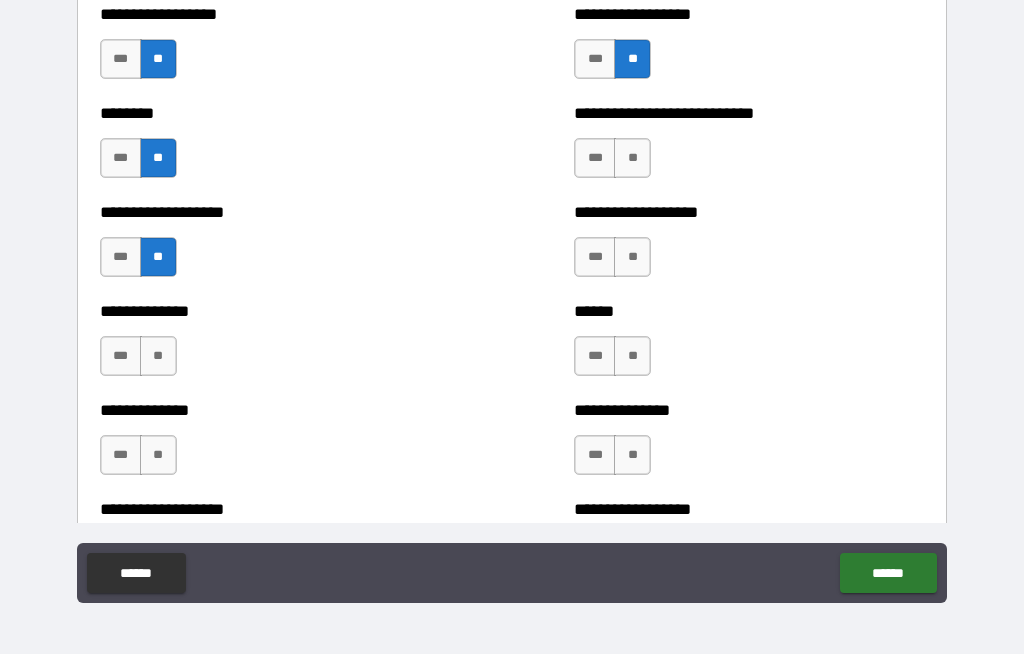 click on "**" at bounding box center (158, 356) 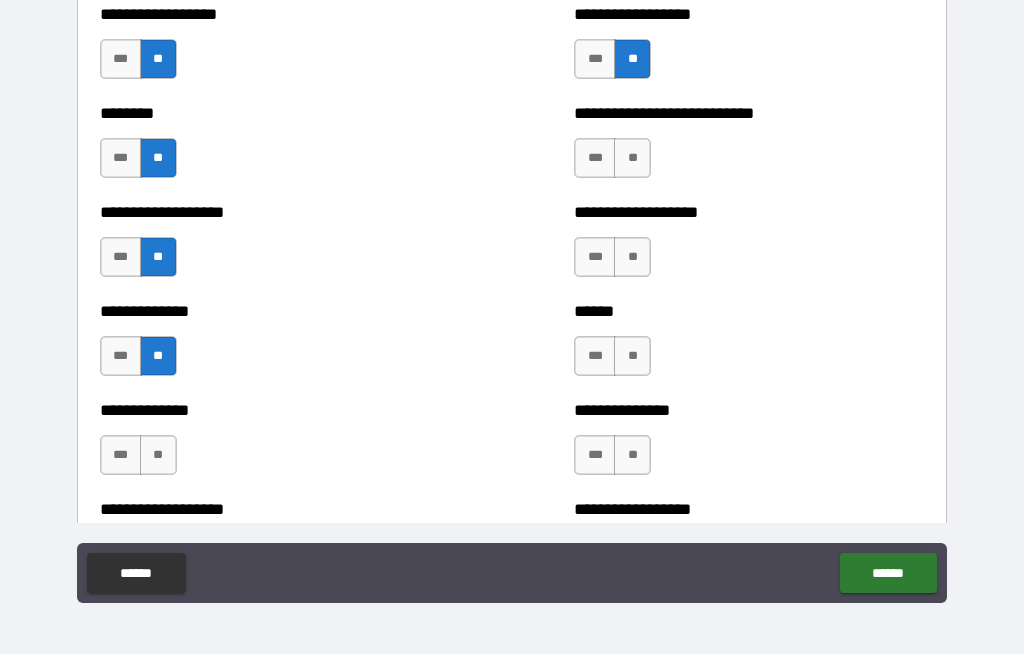 click on "**" at bounding box center [158, 455] 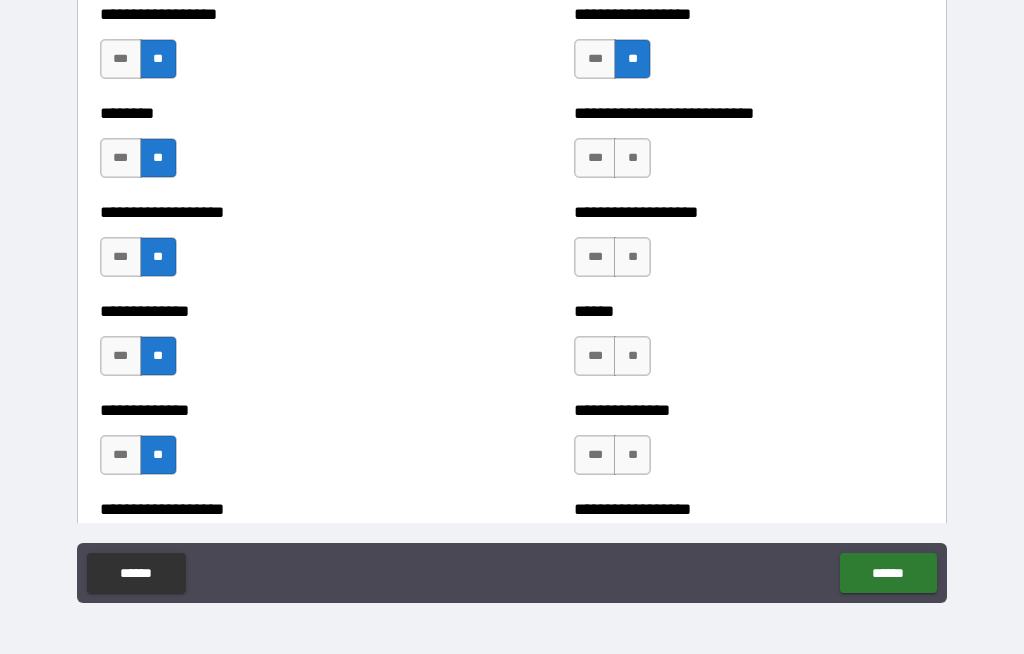 click on "**" at bounding box center [632, 257] 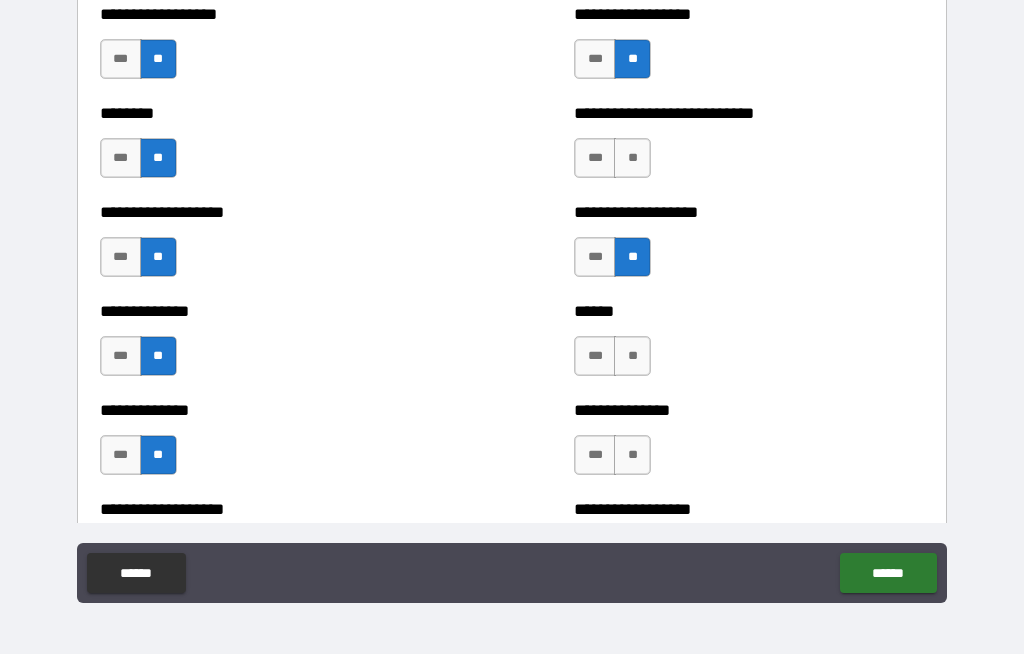 click on "**" at bounding box center (632, 158) 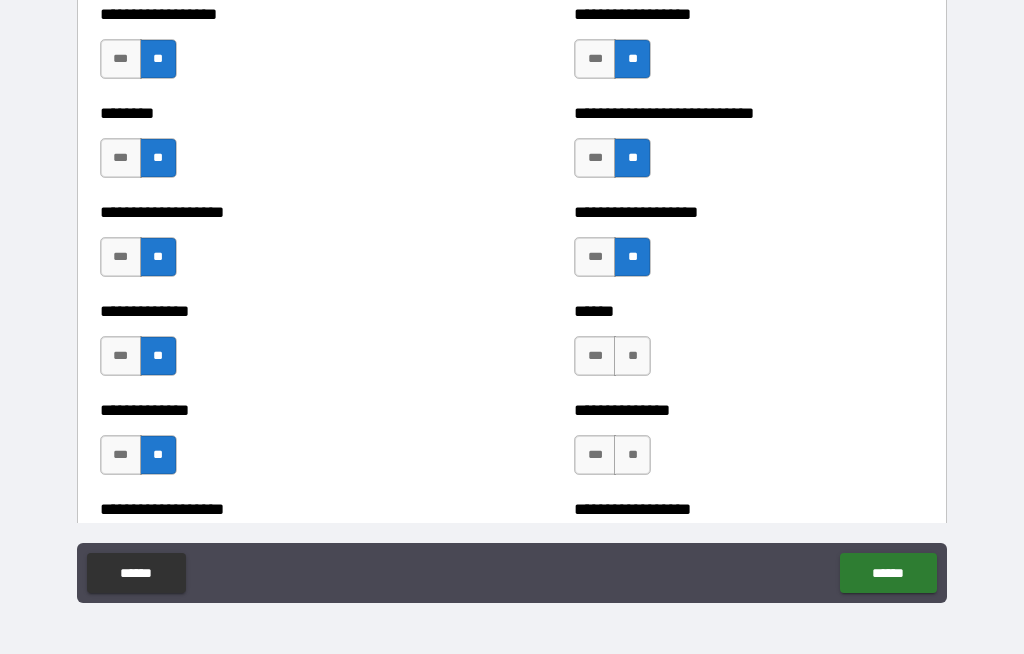 click on "**" at bounding box center (632, 356) 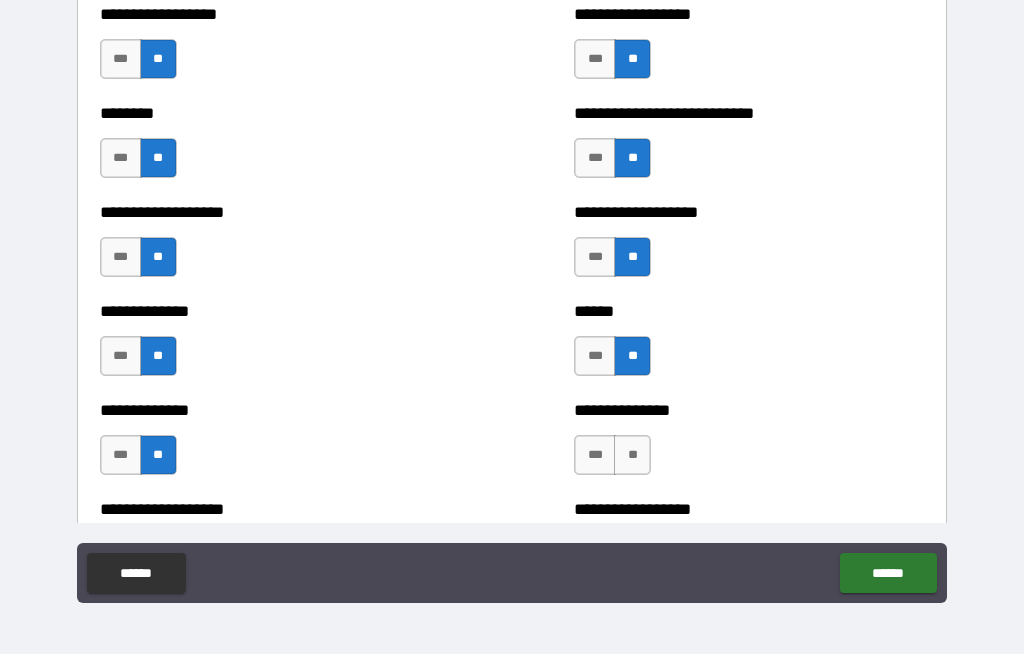 click on "**" at bounding box center [632, 455] 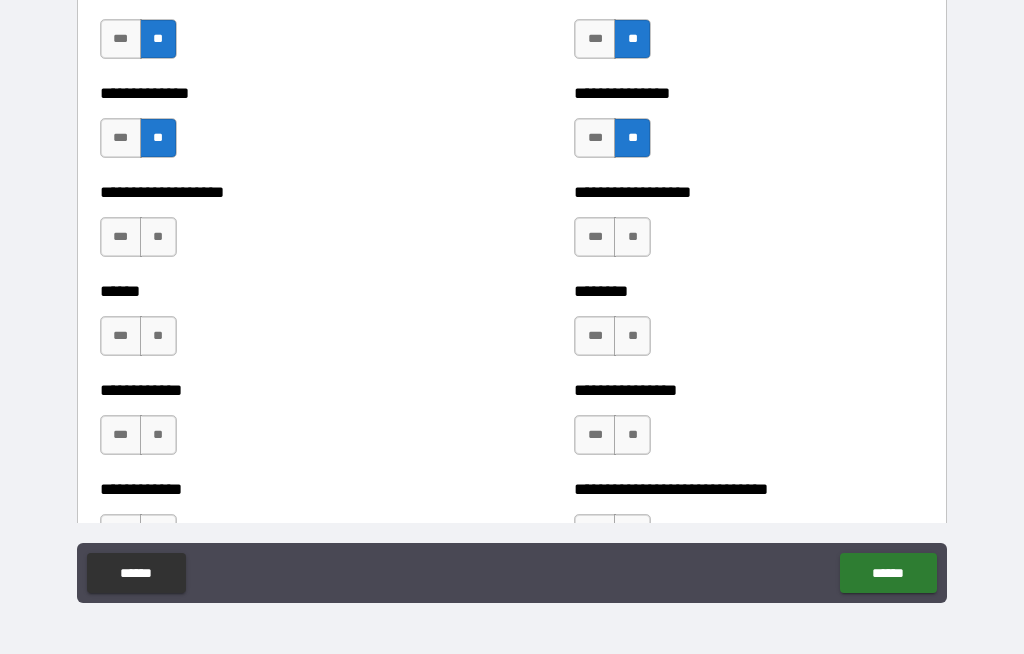 scroll, scrollTop: 5087, scrollLeft: 0, axis: vertical 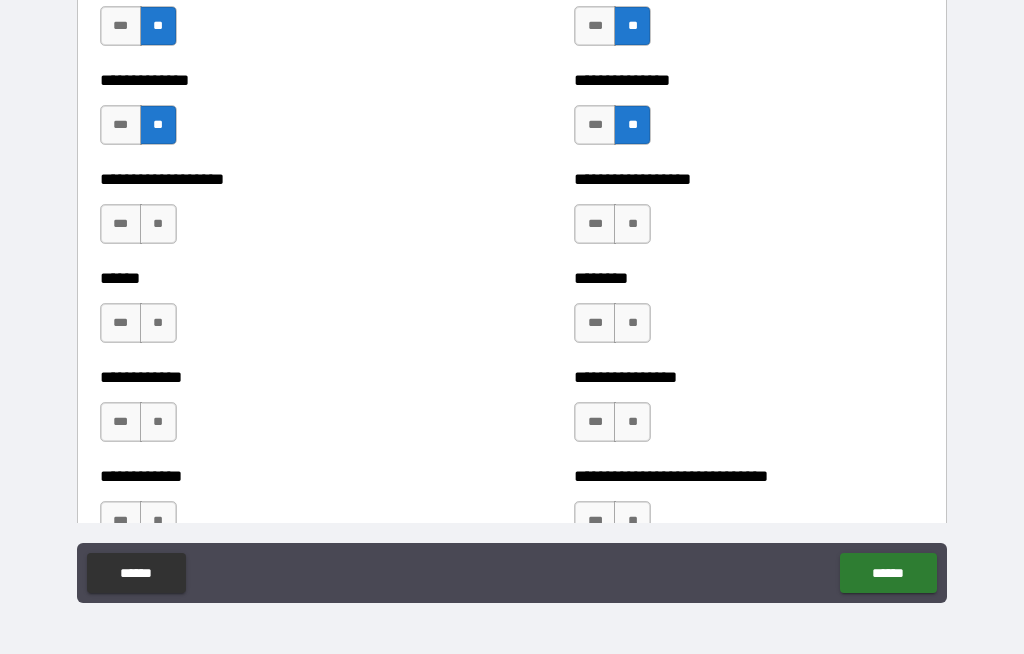 click on "**" at bounding box center (158, 224) 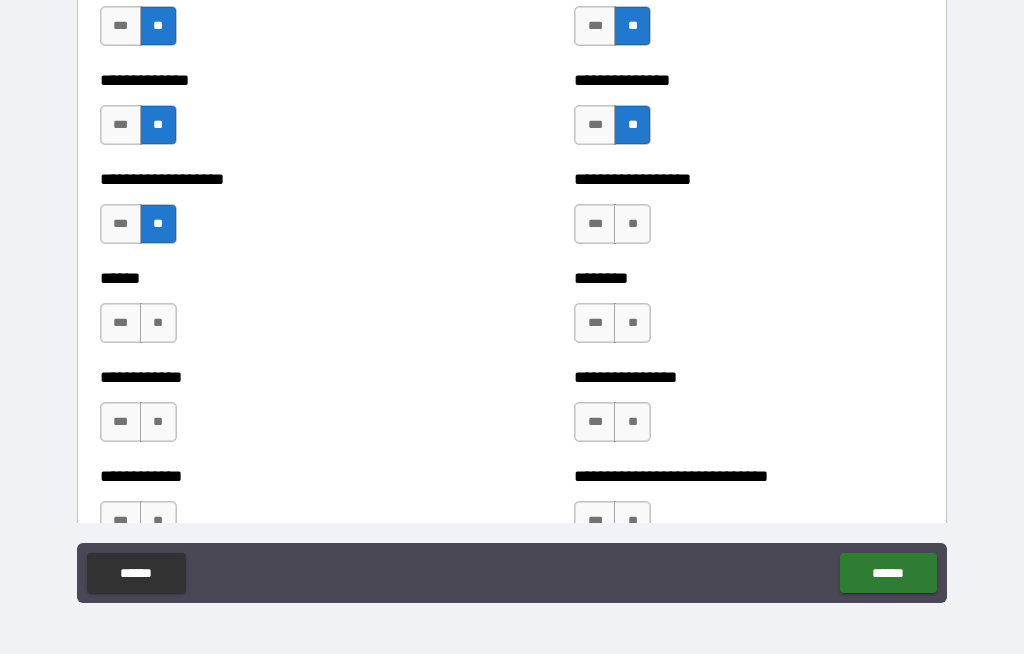click on "**" at bounding box center [158, 323] 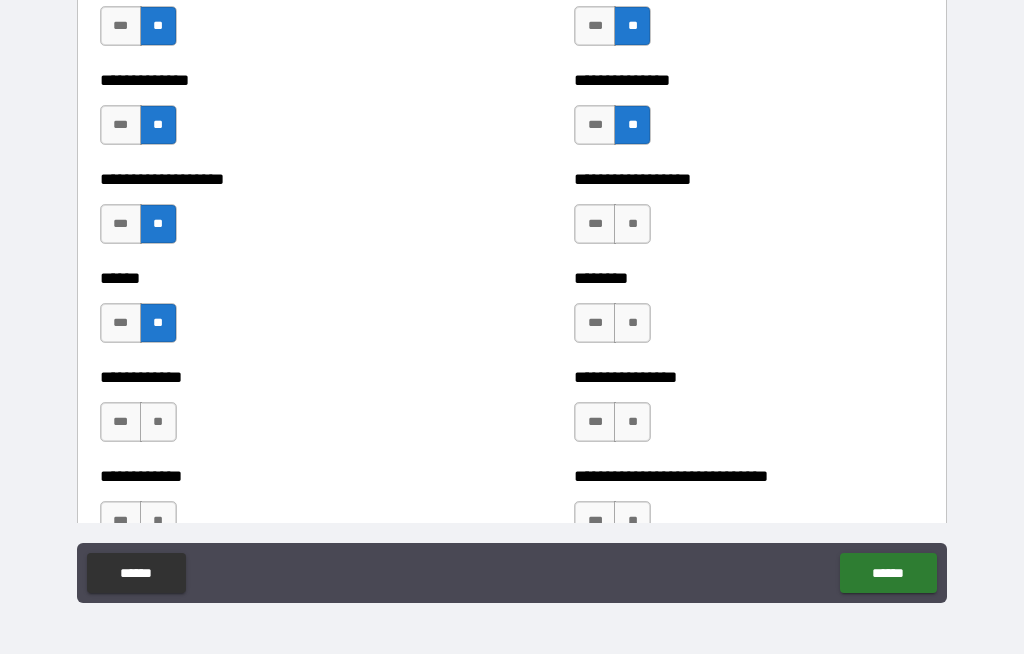 click on "**" at bounding box center [158, 422] 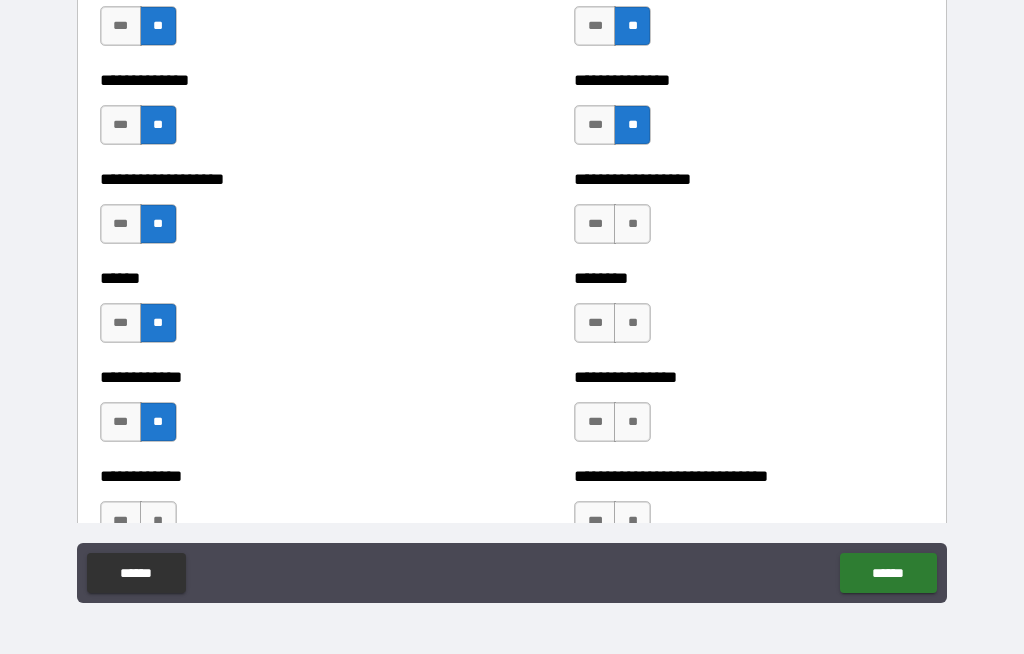 click on "**" at bounding box center [632, 224] 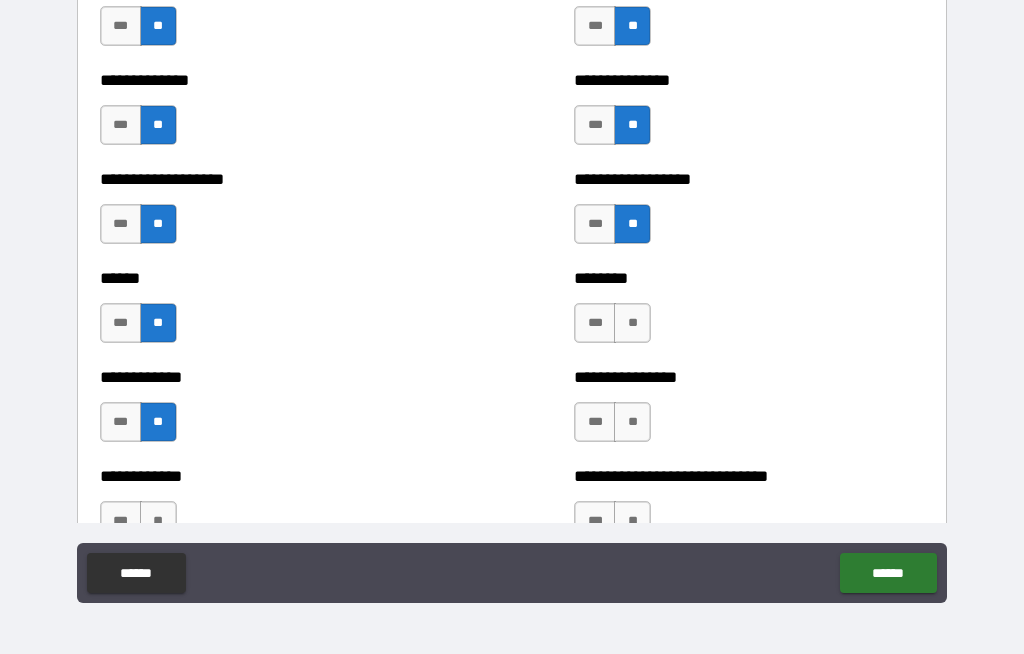 click on "**" at bounding box center [632, 323] 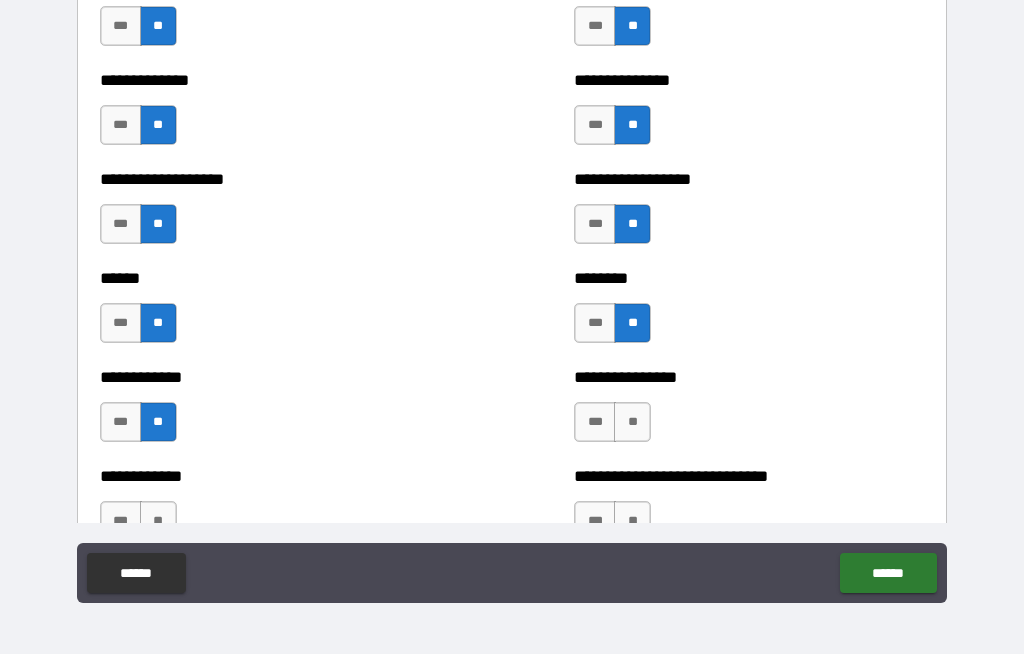 click on "**" at bounding box center [632, 422] 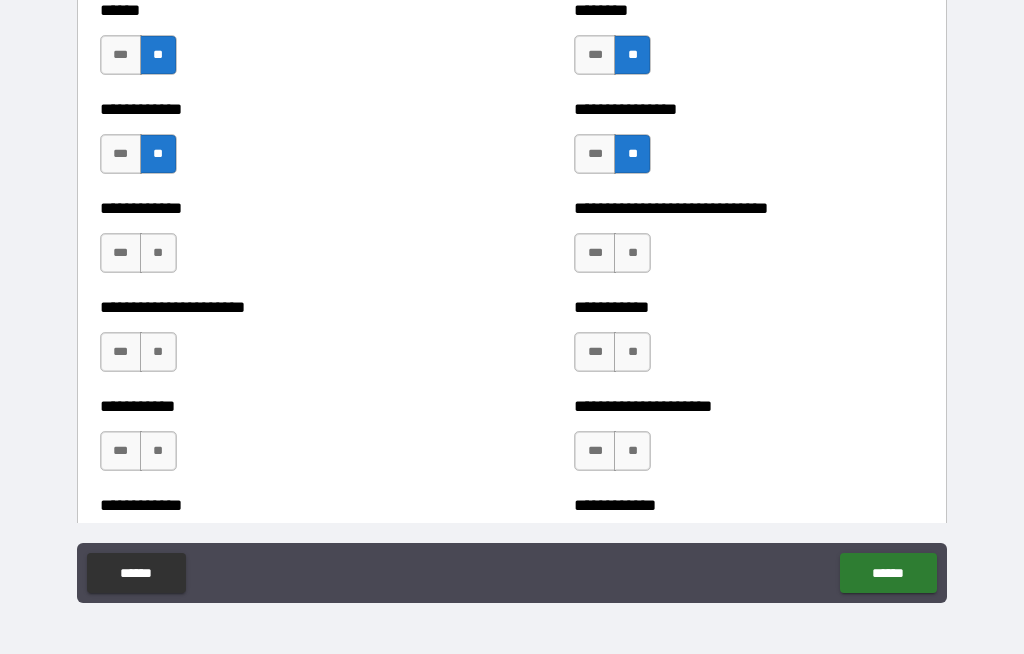 scroll, scrollTop: 5359, scrollLeft: 0, axis: vertical 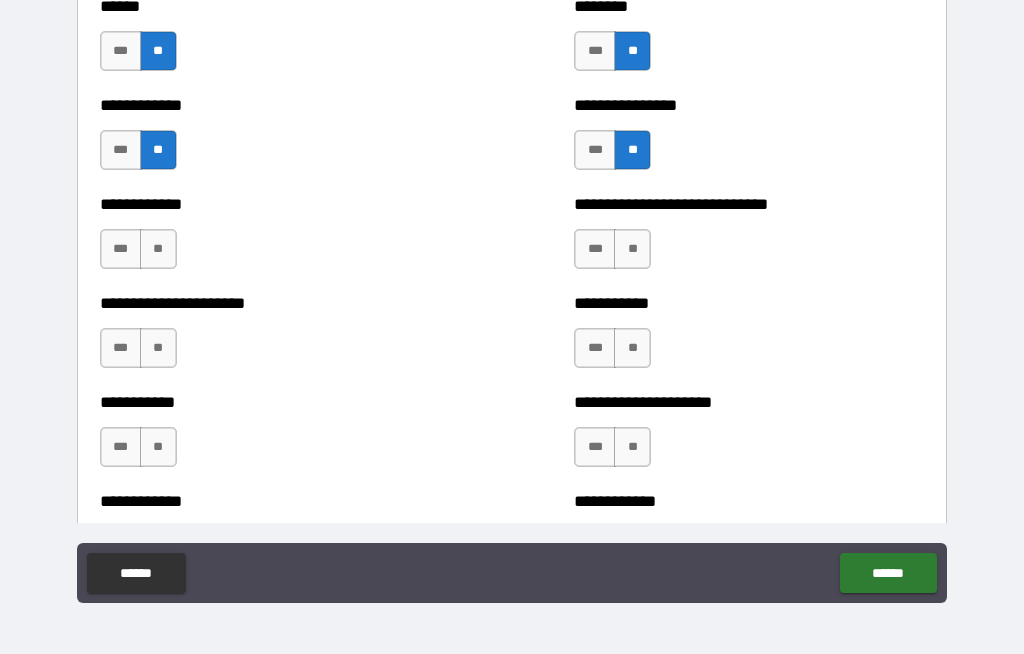 click on "**" at bounding box center (158, 249) 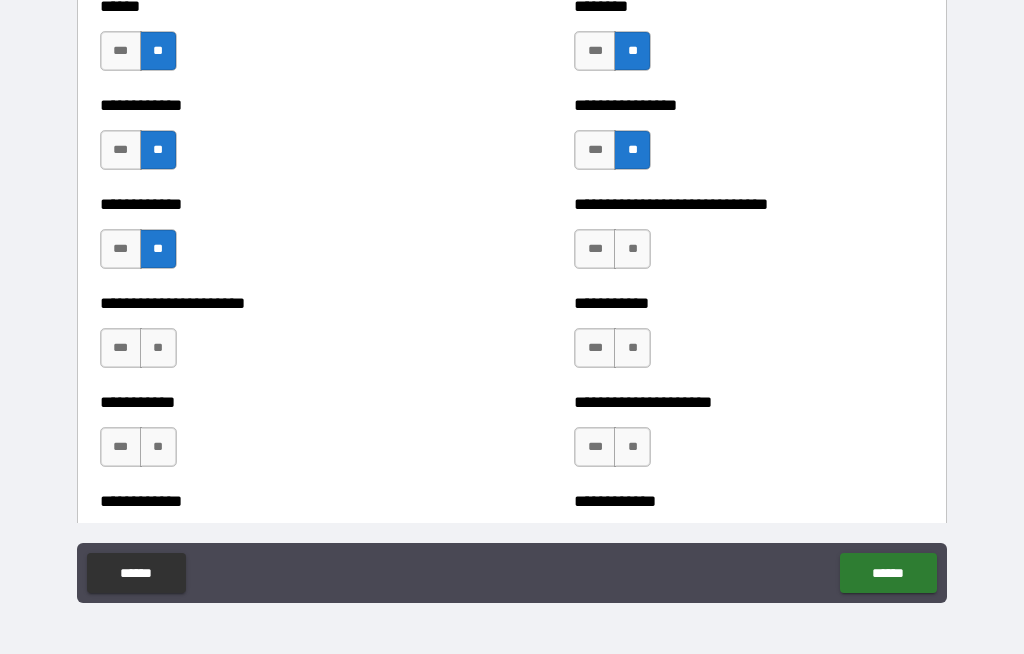 click on "**" at bounding box center [158, 348] 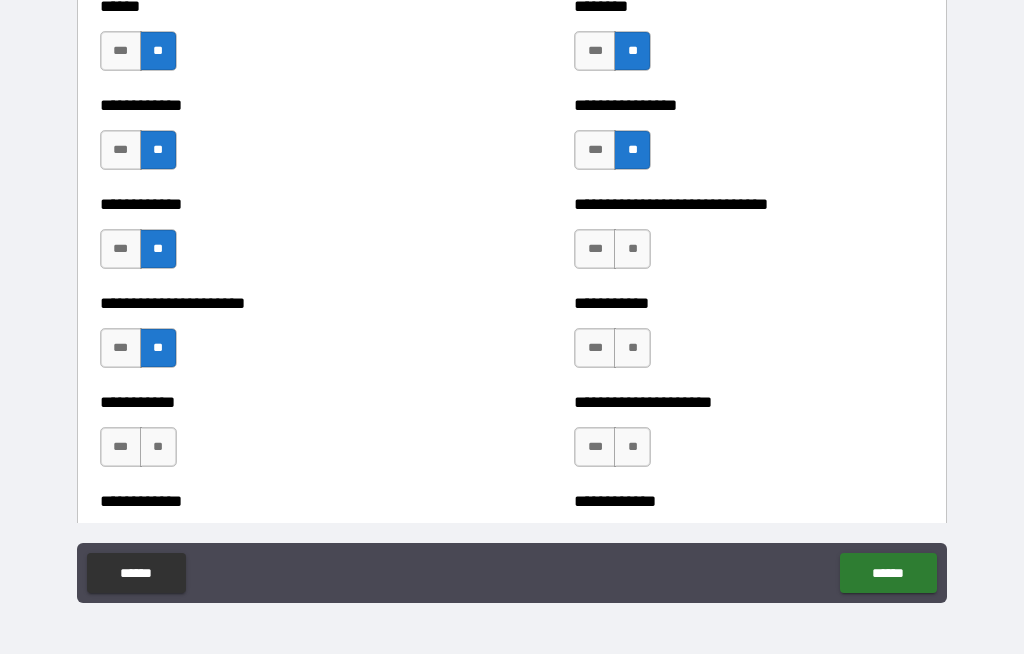 click on "**" at bounding box center [158, 447] 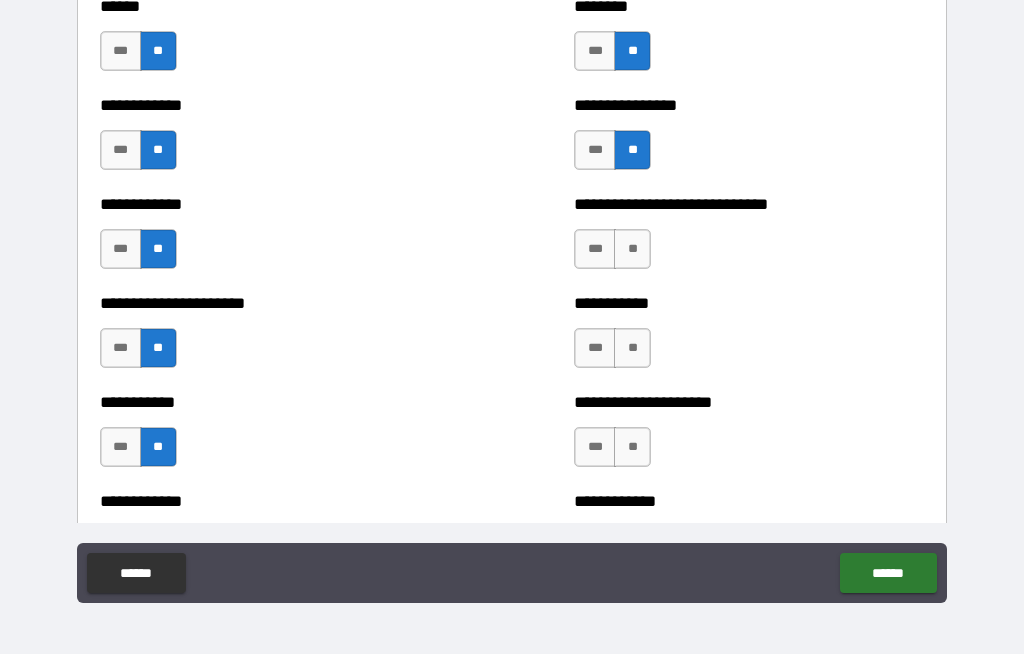 click on "**" at bounding box center [632, 447] 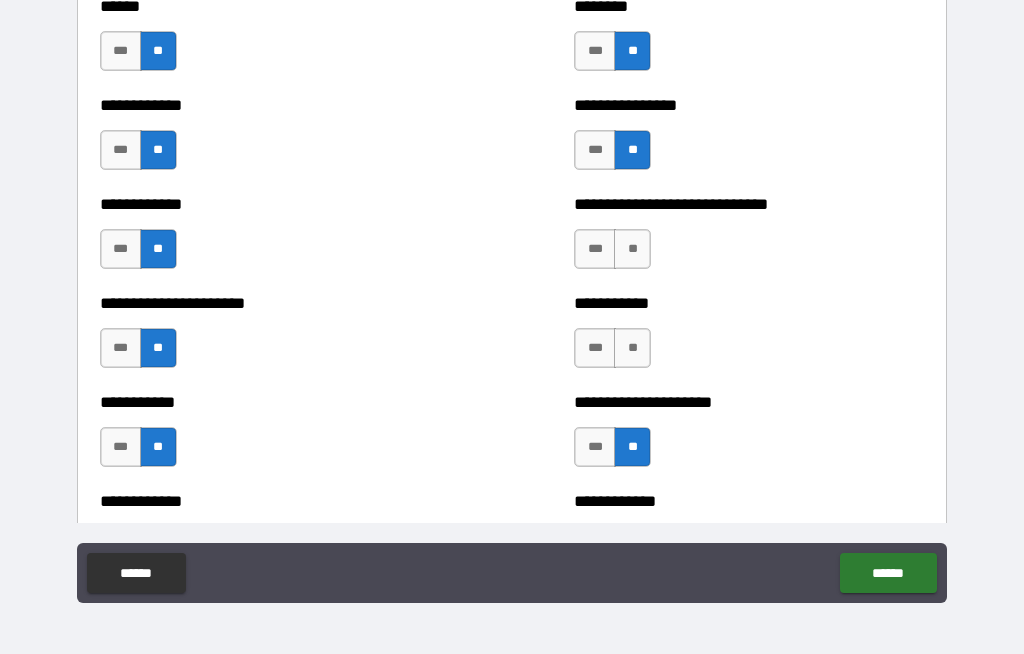 click on "**" at bounding box center [632, 348] 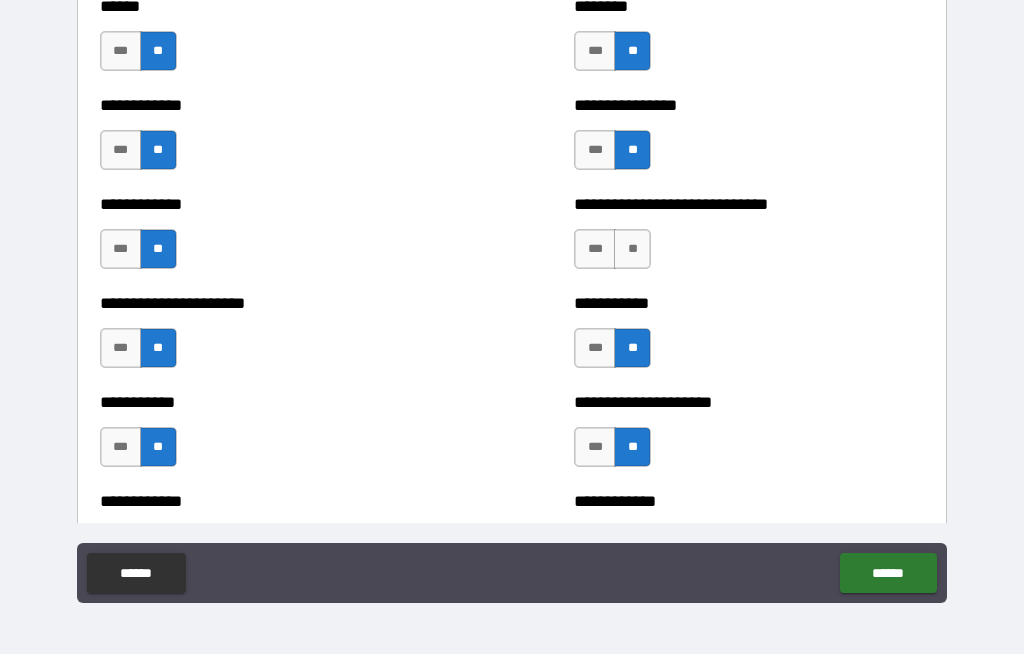 click on "**" at bounding box center (632, 249) 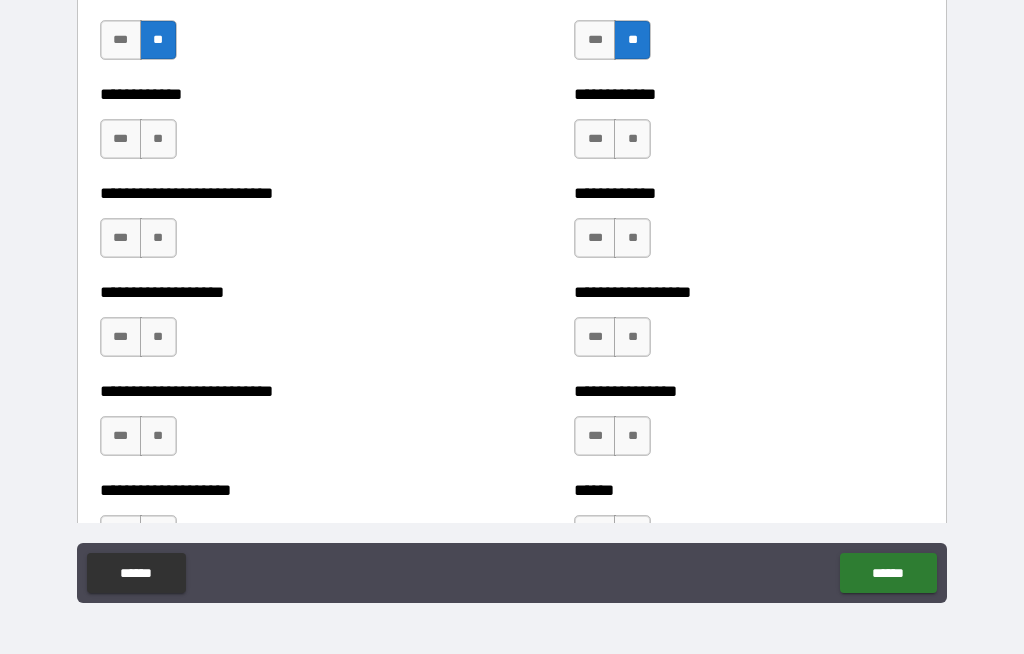 scroll, scrollTop: 5770, scrollLeft: 0, axis: vertical 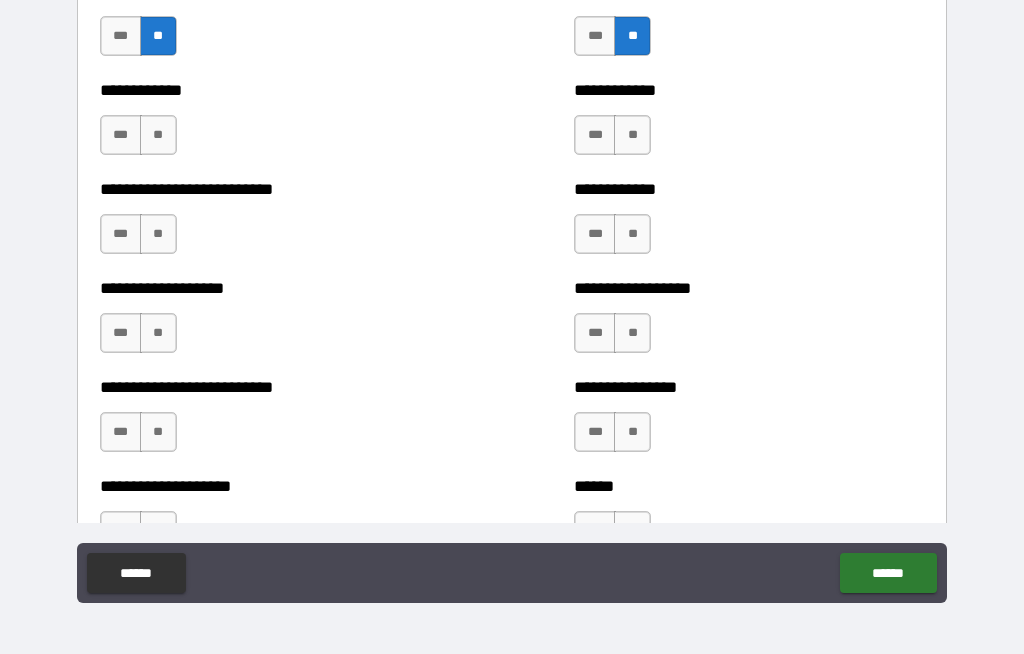 click on "**" at bounding box center [158, 135] 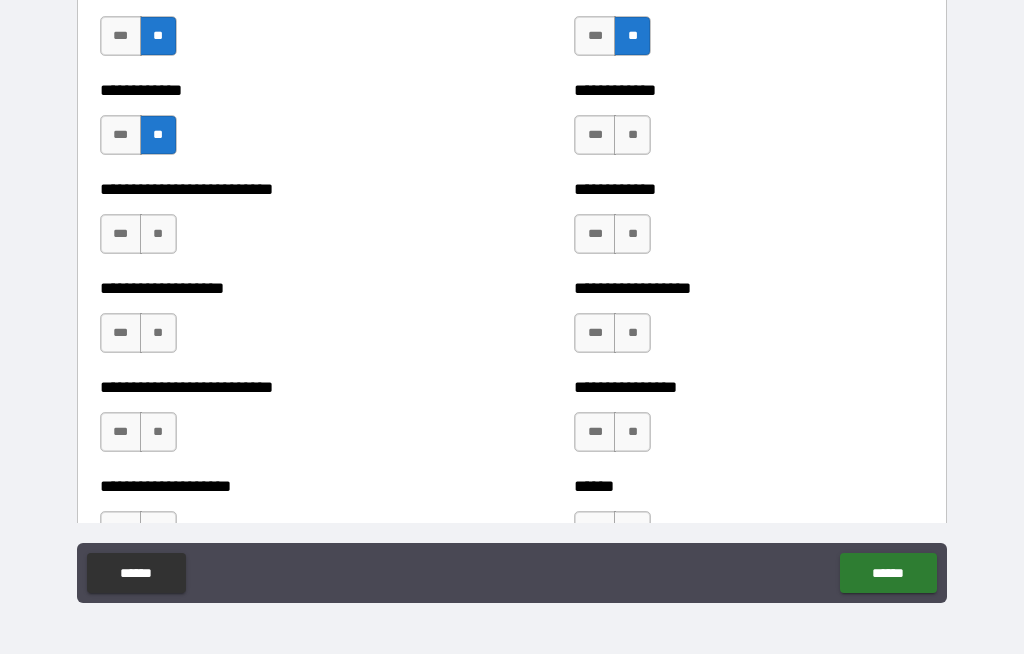 click on "***" at bounding box center [121, 234] 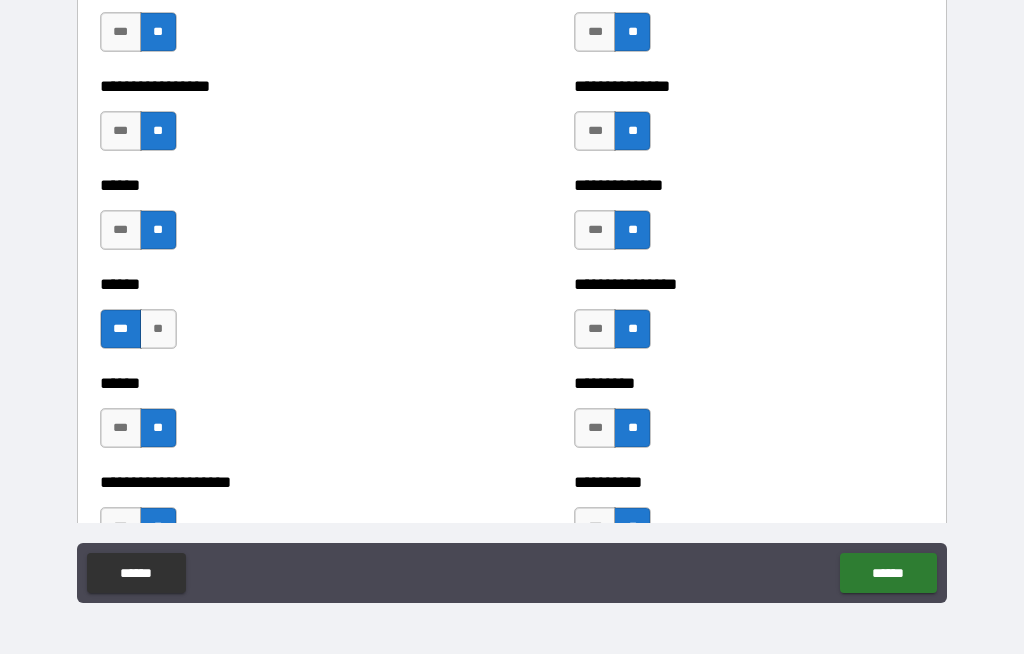 scroll, scrollTop: 3197, scrollLeft: 0, axis: vertical 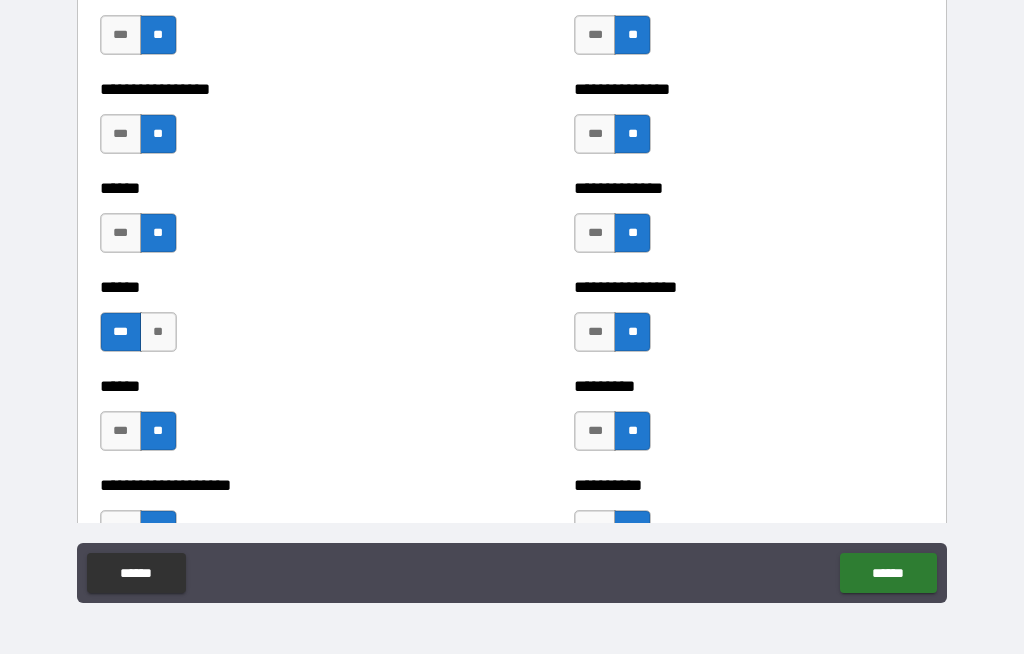 click on "**" at bounding box center [158, 332] 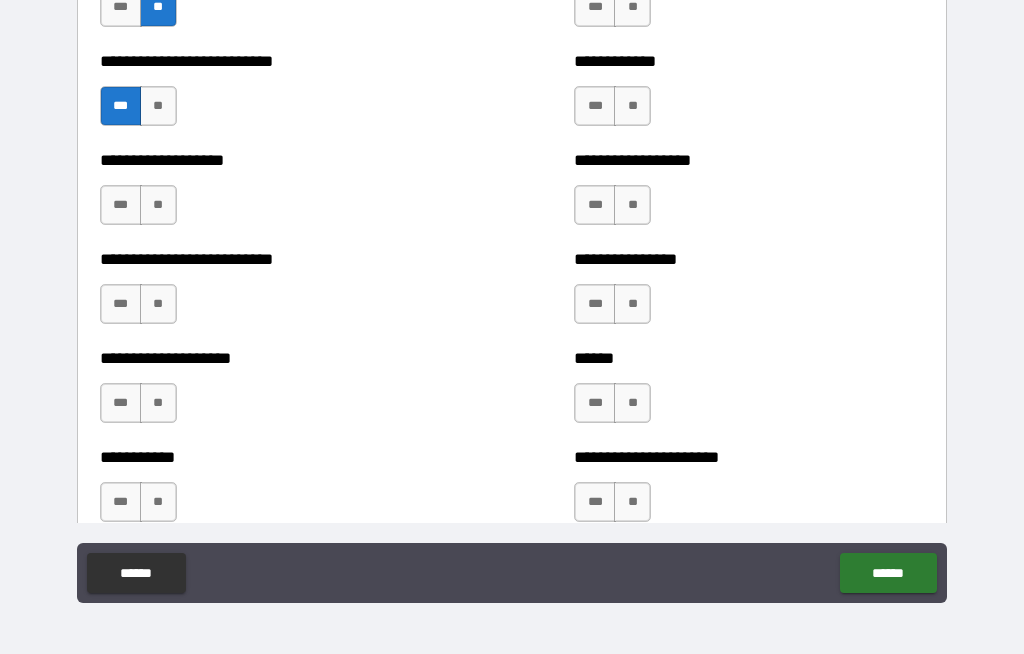 scroll, scrollTop: 5927, scrollLeft: 0, axis: vertical 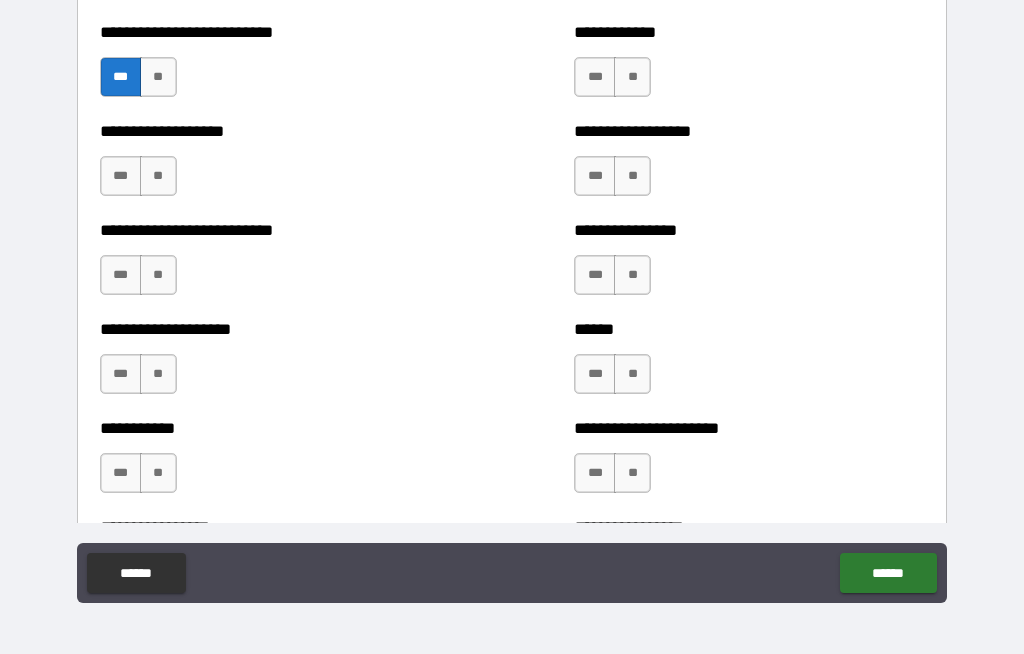 click on "**" at bounding box center (158, 176) 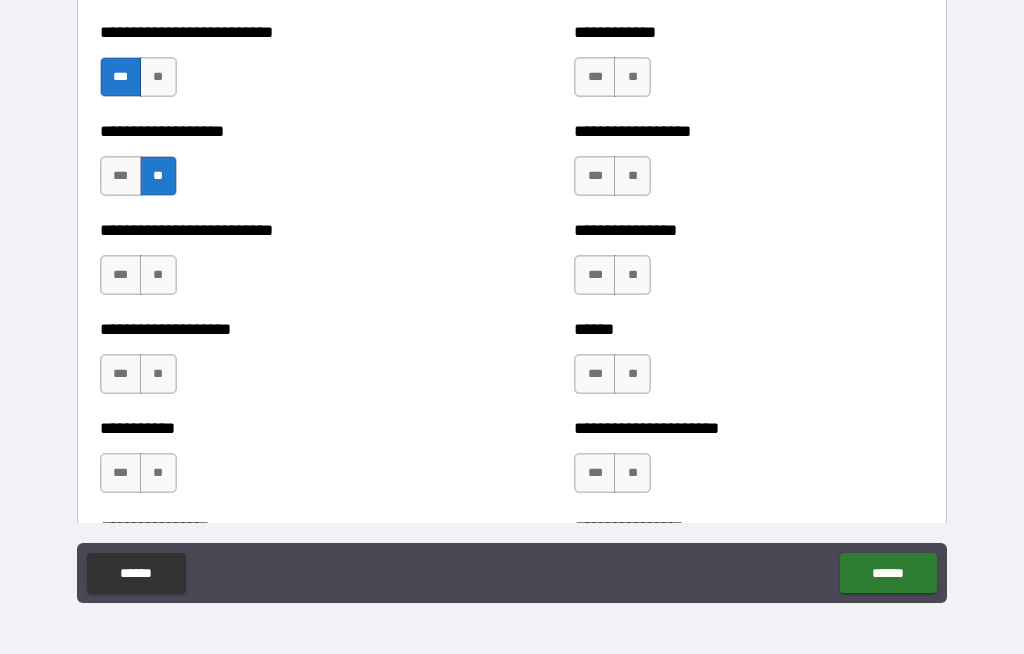 click on "**" at bounding box center (158, 275) 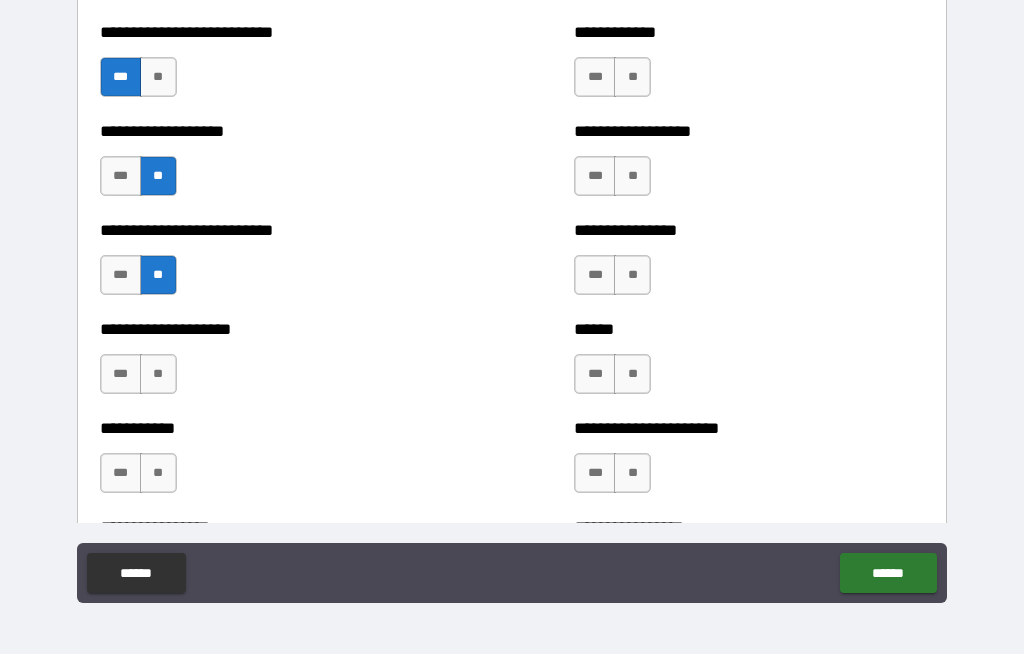 click on "**" at bounding box center (158, 374) 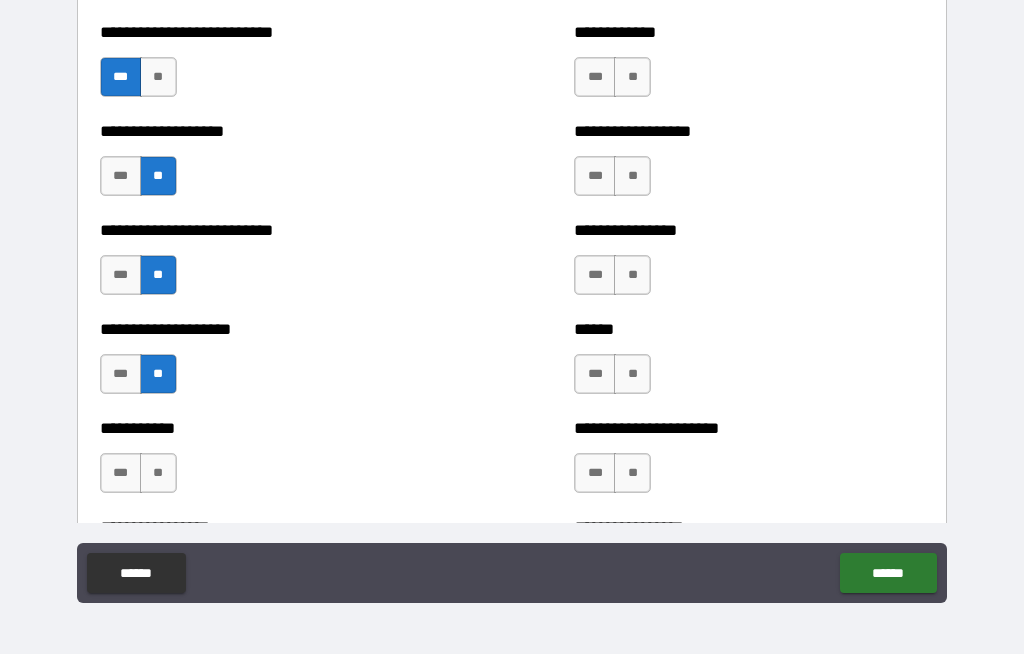 click on "**" at bounding box center [158, 473] 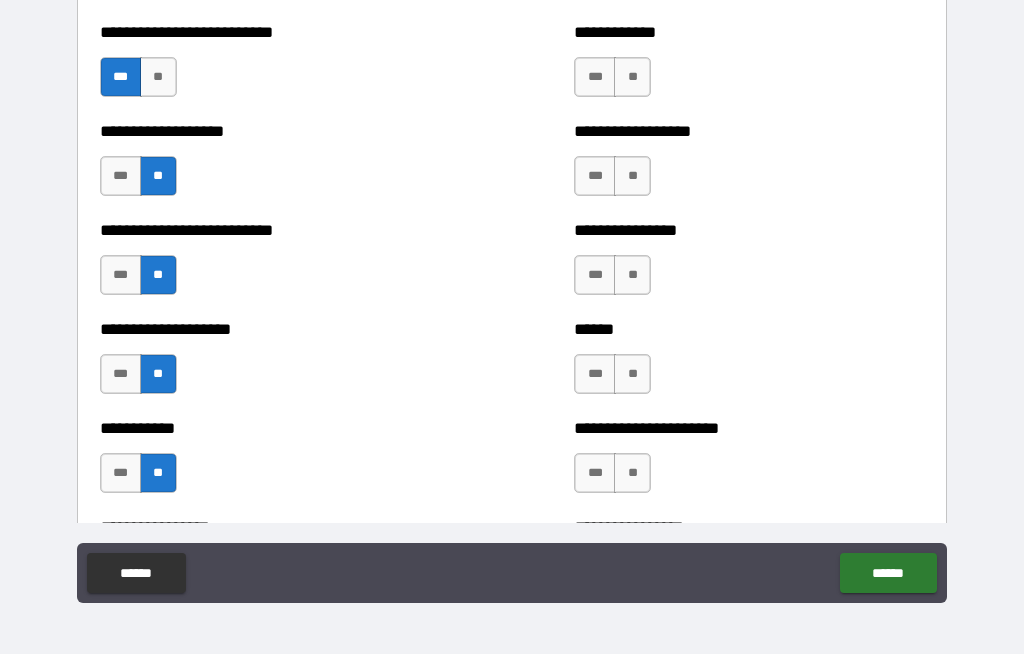 click on "***" at bounding box center (121, 176) 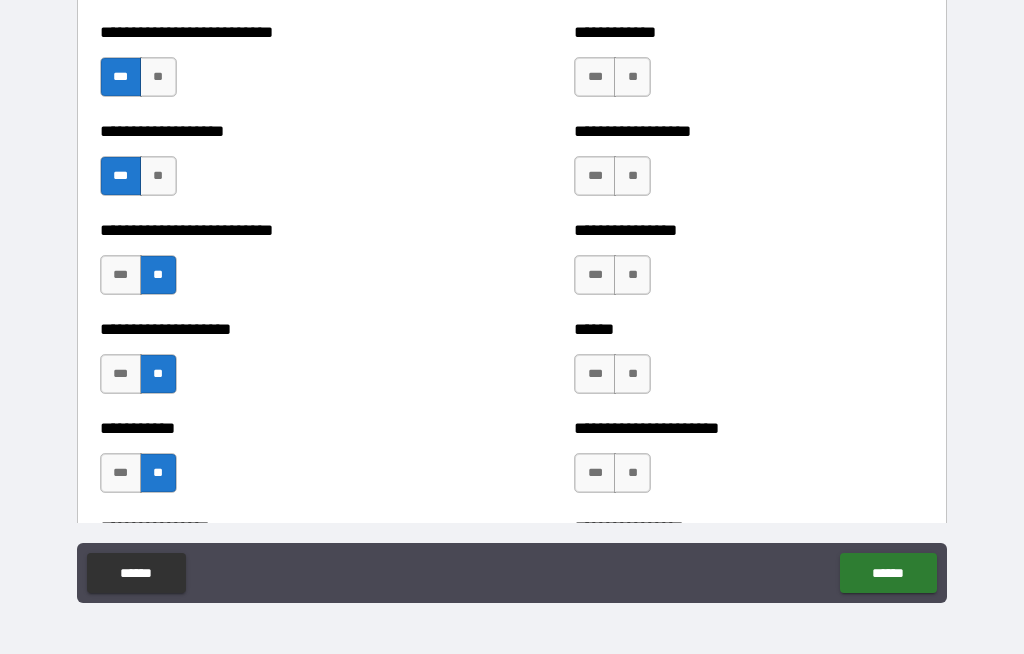 click on "**" at bounding box center [632, 473] 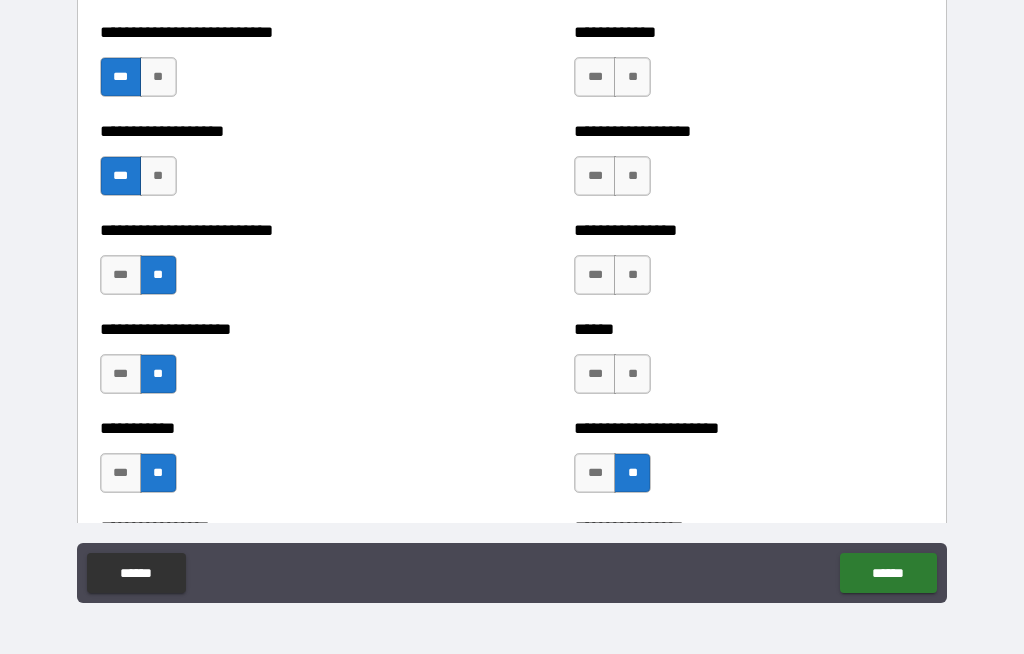 click on "**" at bounding box center (632, 374) 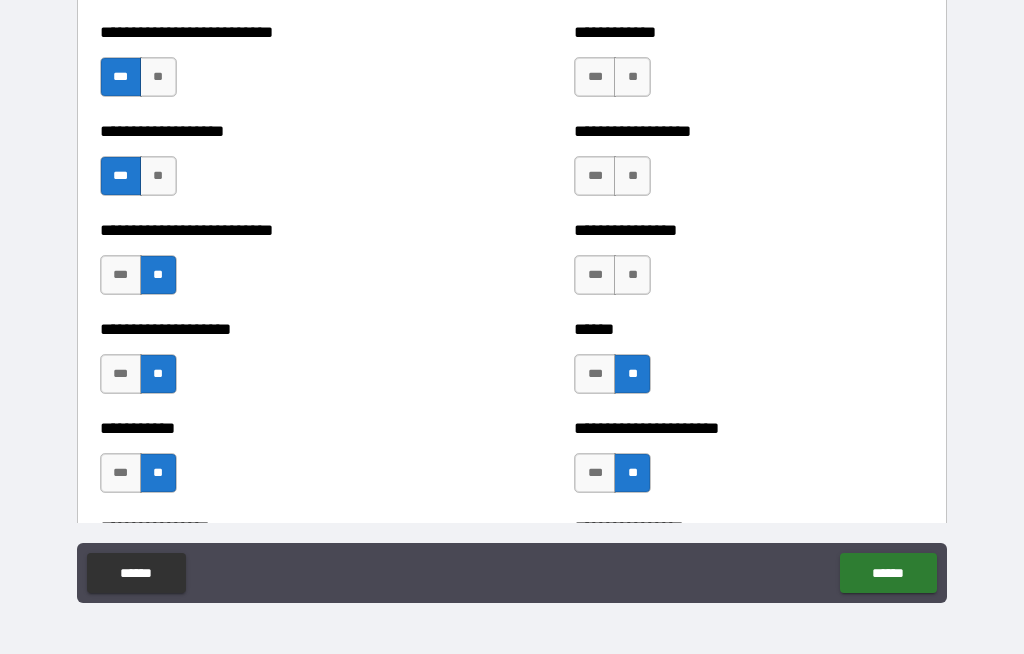 click on "**" at bounding box center (632, 275) 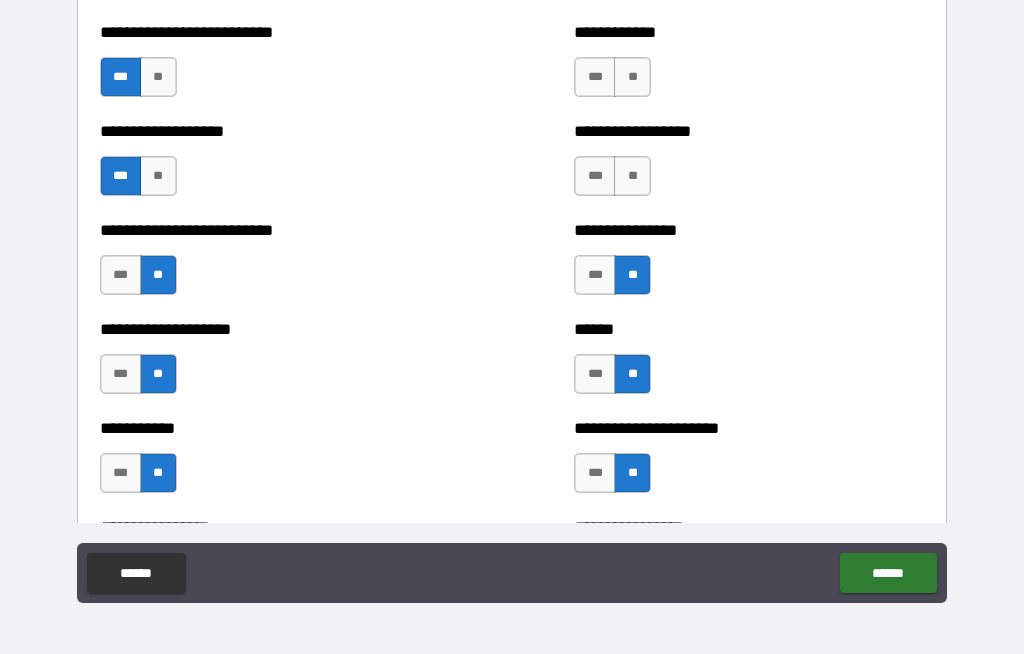 click on "**" at bounding box center (632, 176) 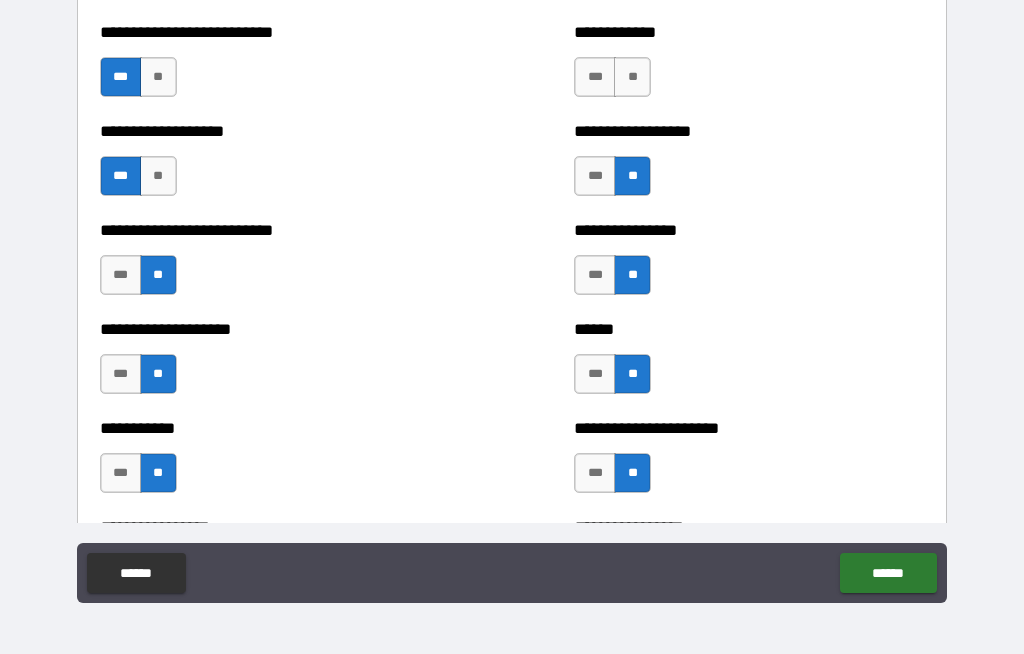 click on "**" at bounding box center (632, 77) 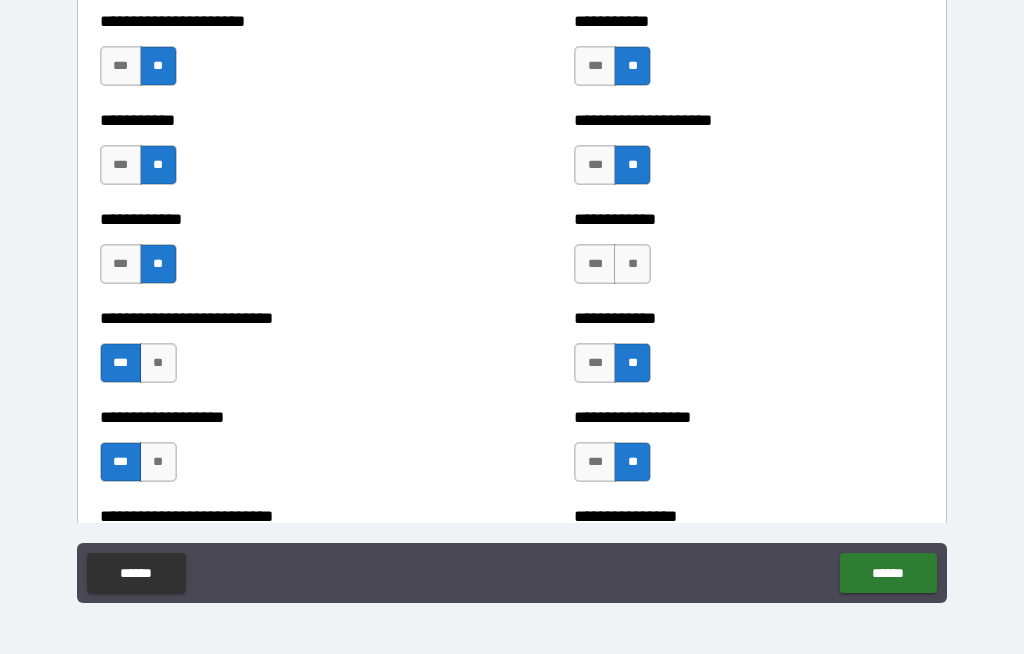 scroll, scrollTop: 5644, scrollLeft: 0, axis: vertical 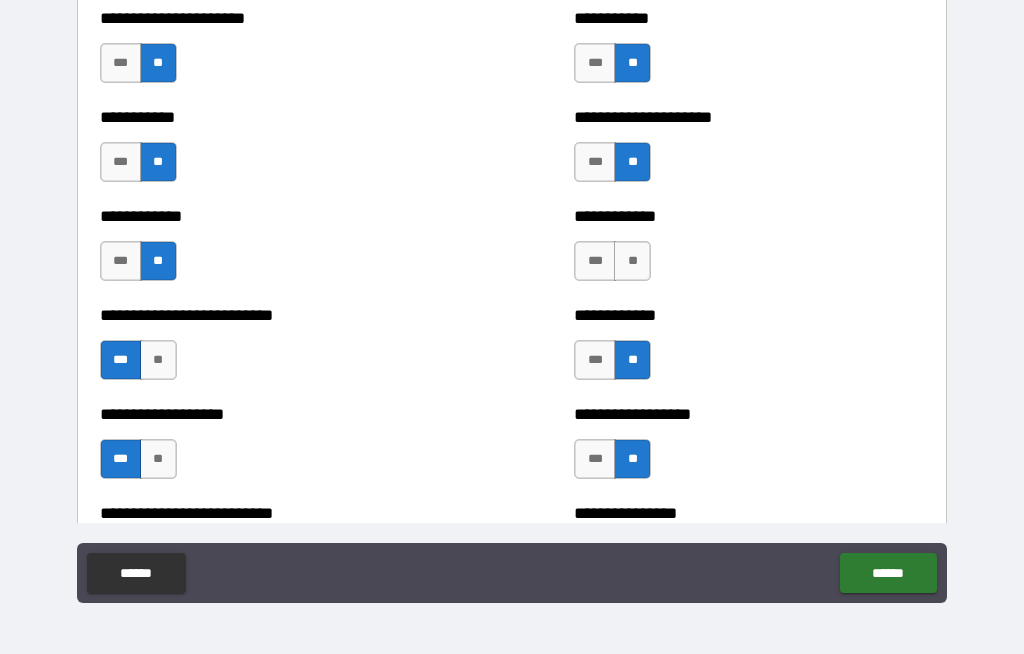 click on "**" at bounding box center [632, 261] 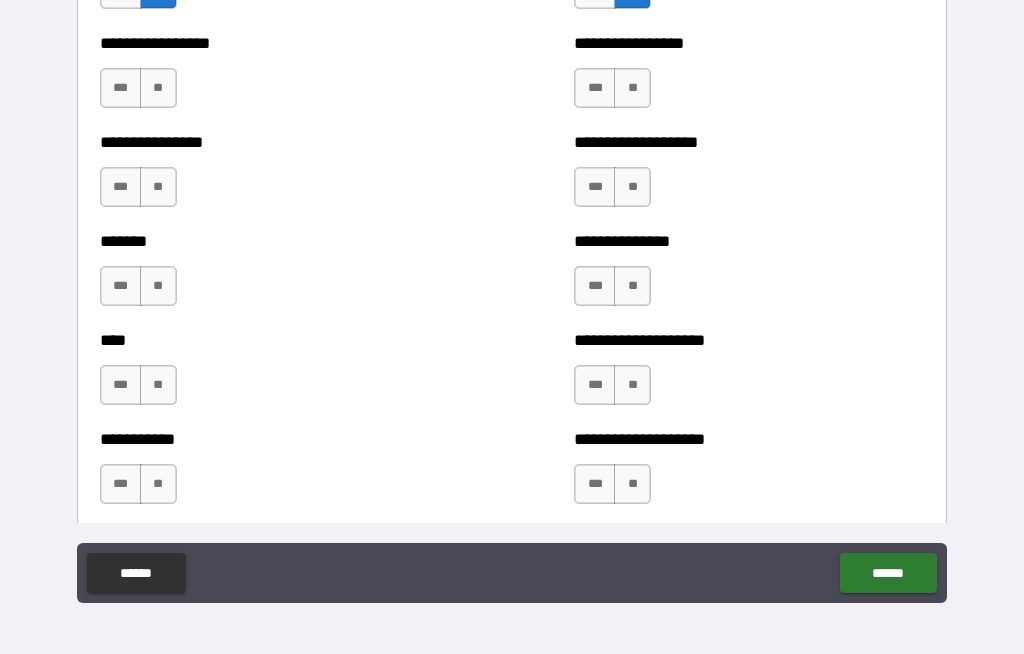 scroll, scrollTop: 6411, scrollLeft: 0, axis: vertical 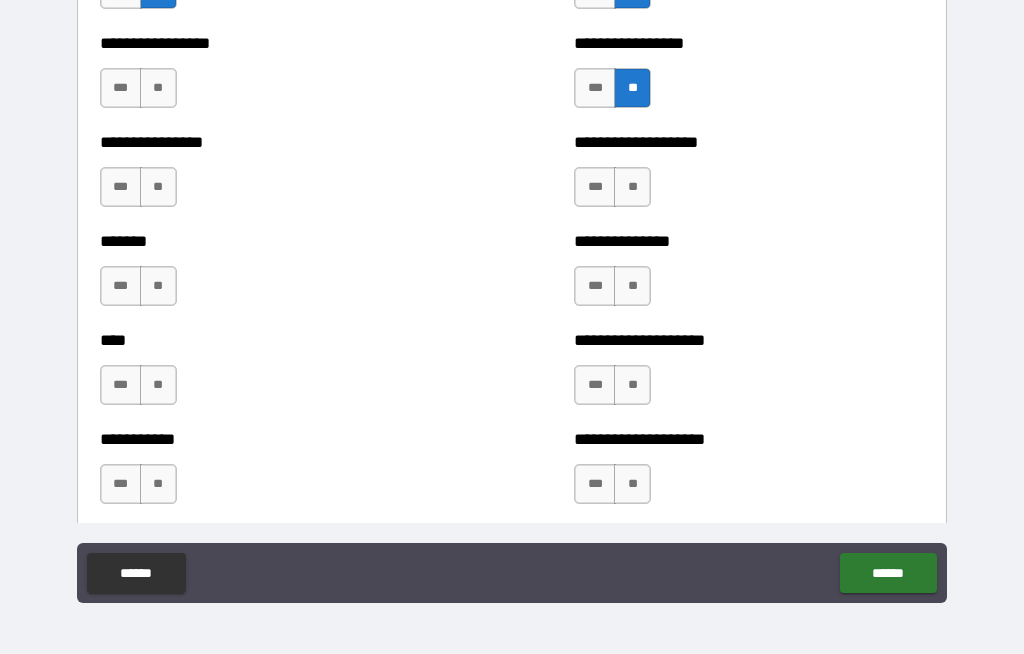 click on "**" at bounding box center [158, 88] 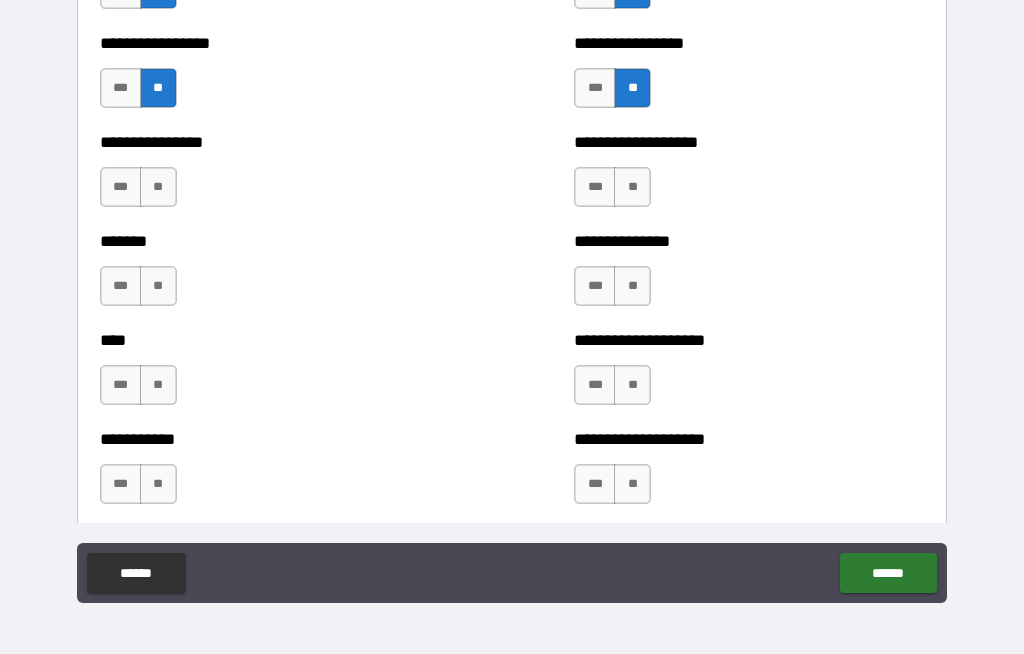 click on "**" at bounding box center (158, 187) 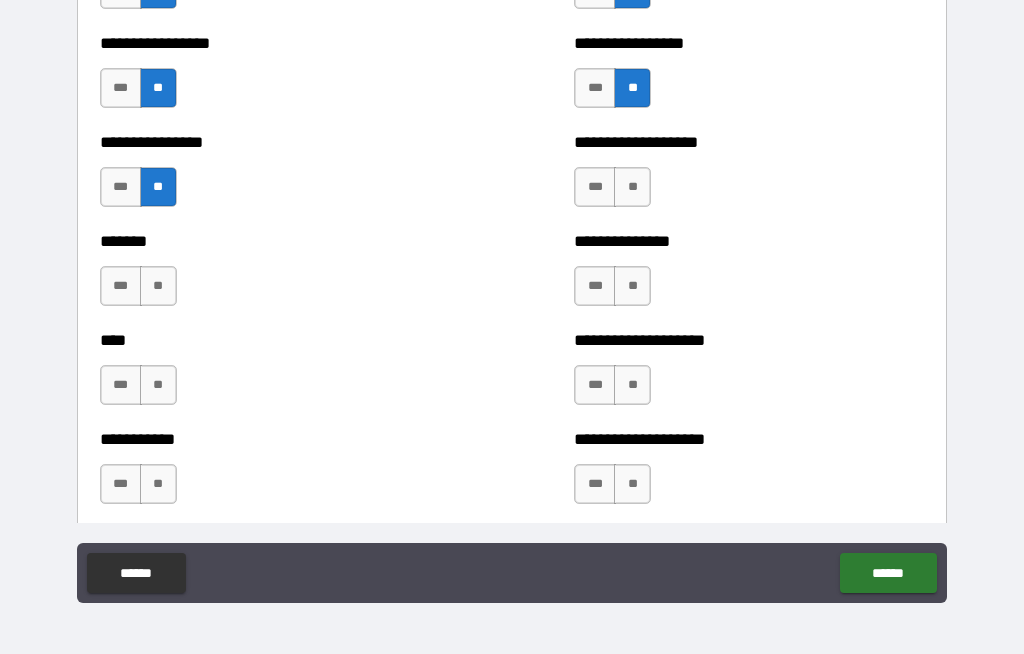 click on "**" at bounding box center [158, 286] 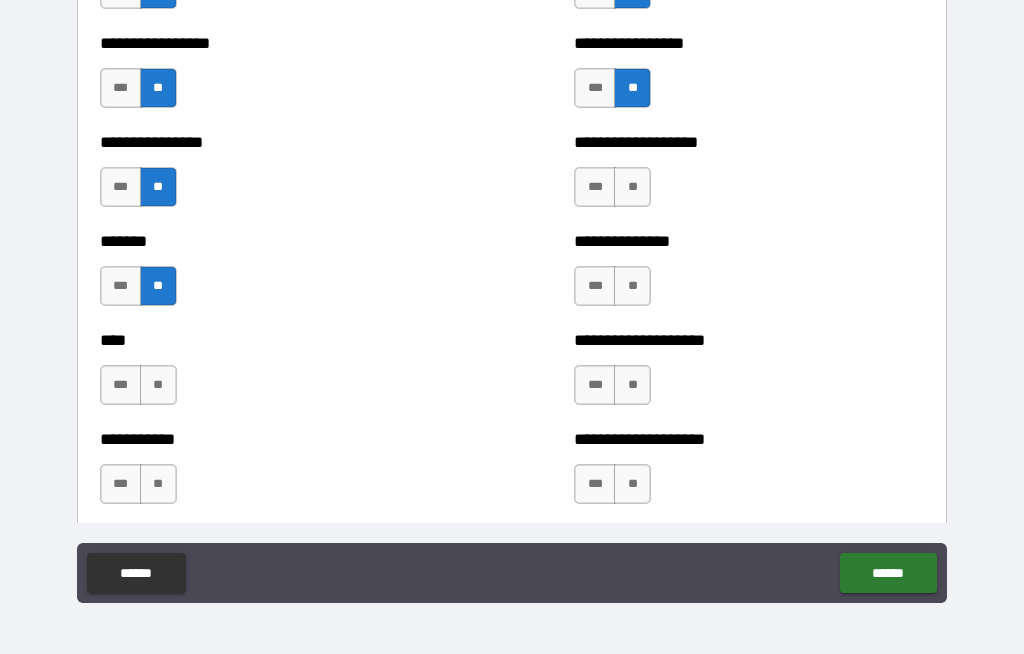 click on "***" at bounding box center [121, 286] 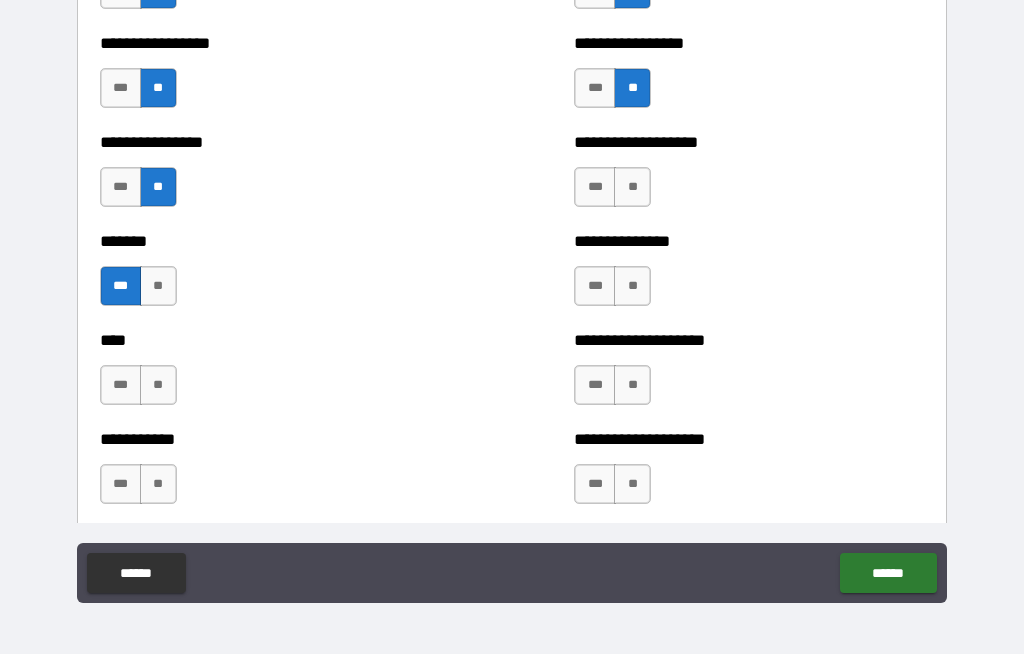 click on "**" at bounding box center (158, 385) 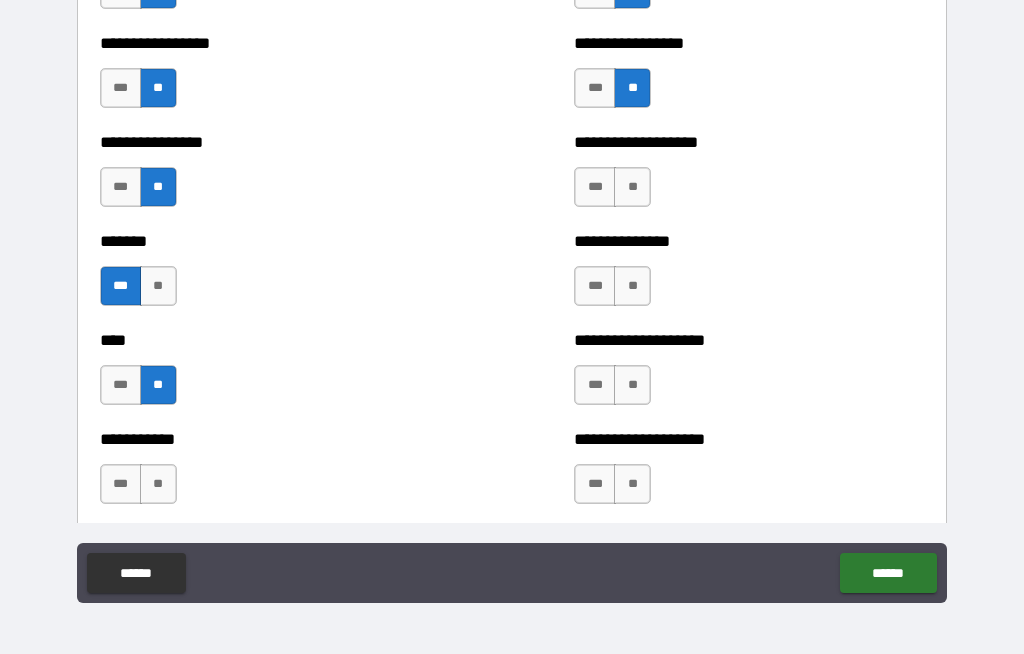 click on "**" at bounding box center (158, 484) 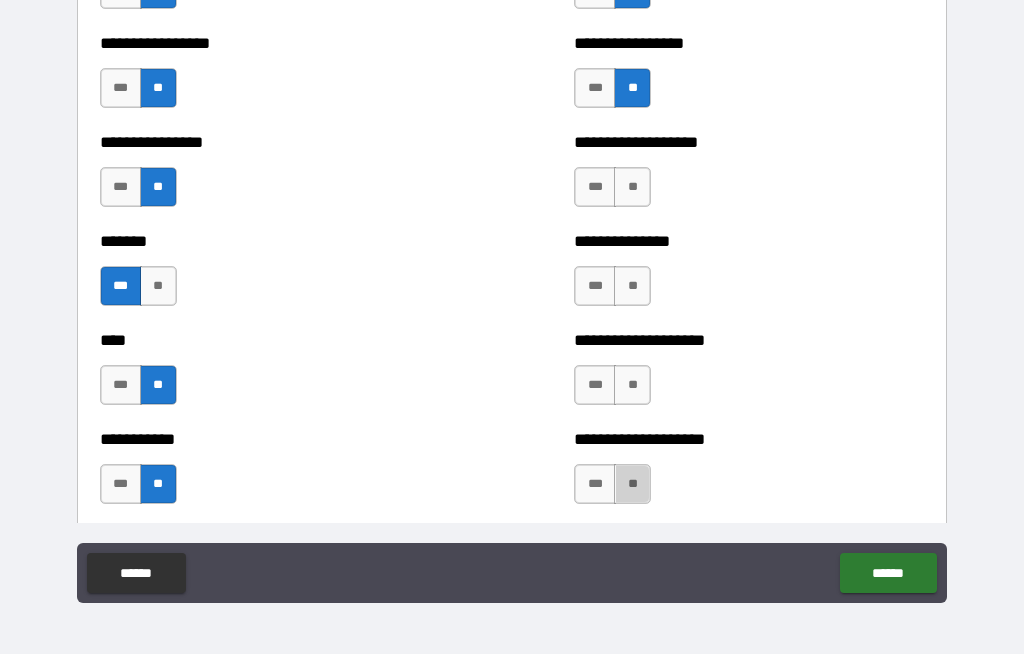 click on "**" at bounding box center [632, 484] 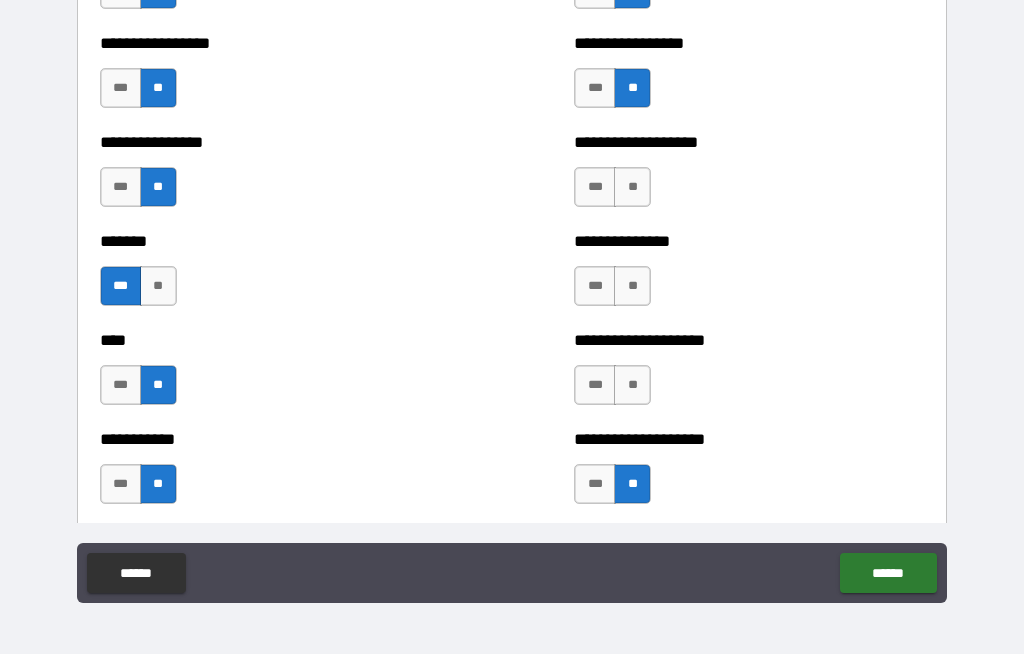 click on "**" at bounding box center (632, 385) 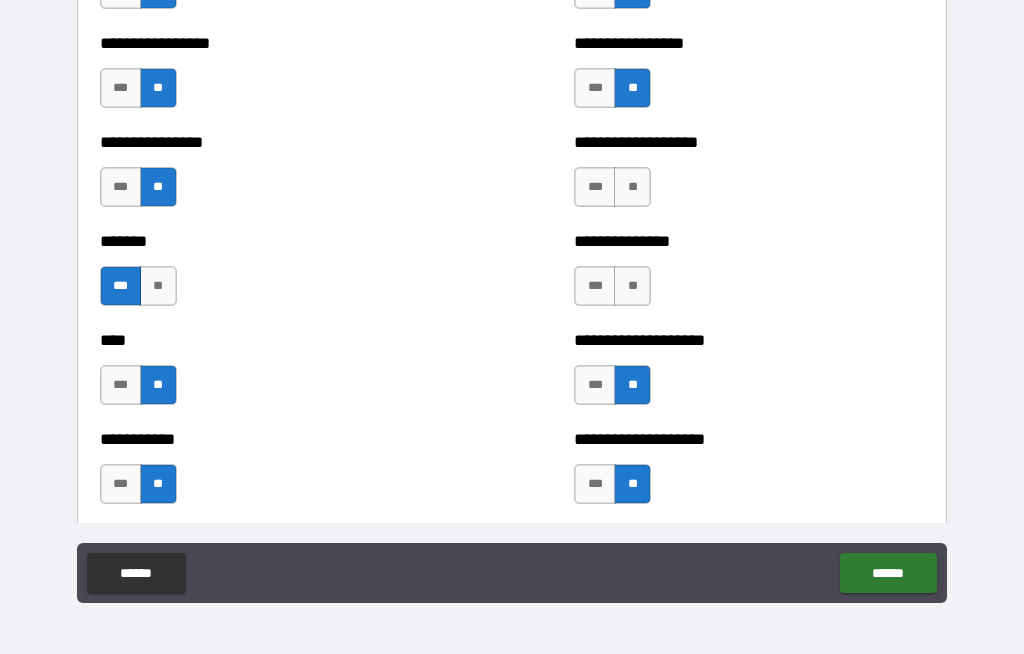 click on "**" at bounding box center [632, 286] 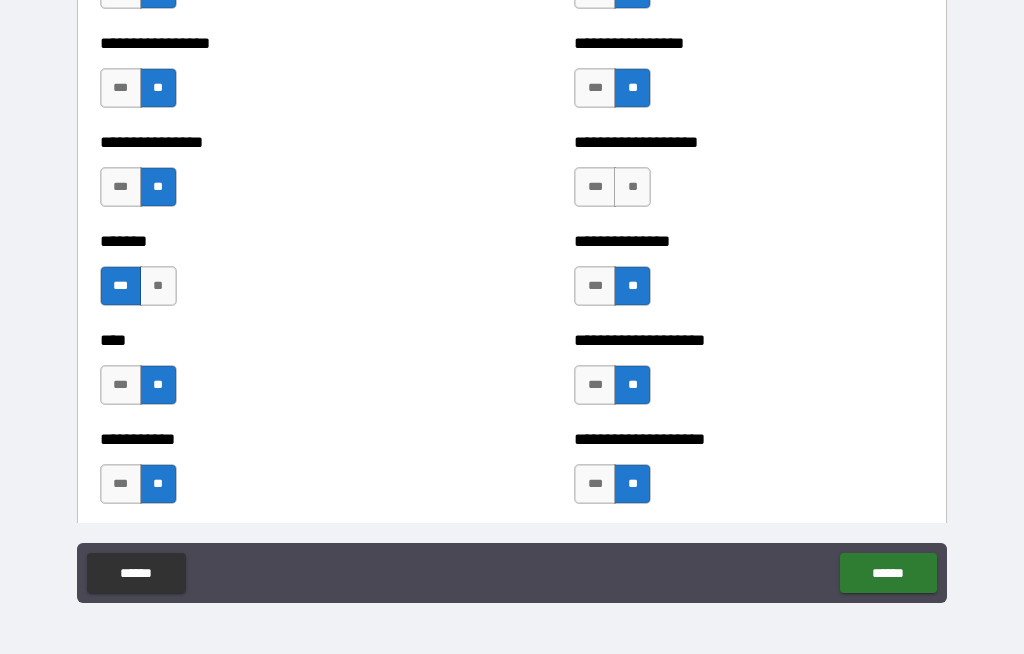 click on "***" at bounding box center (595, 286) 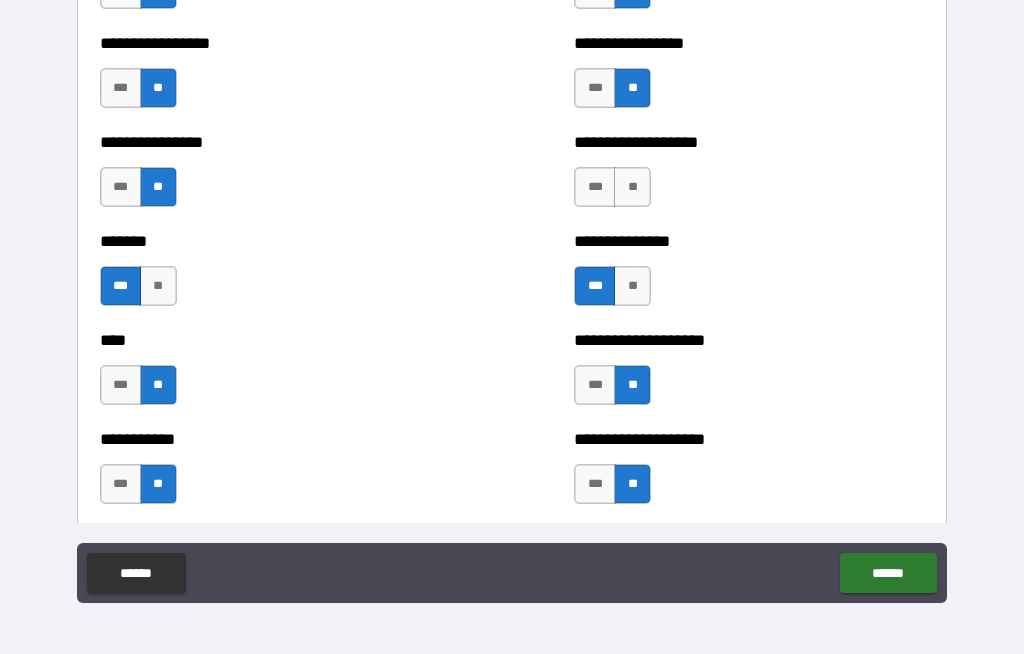 click on "**" at bounding box center (632, 187) 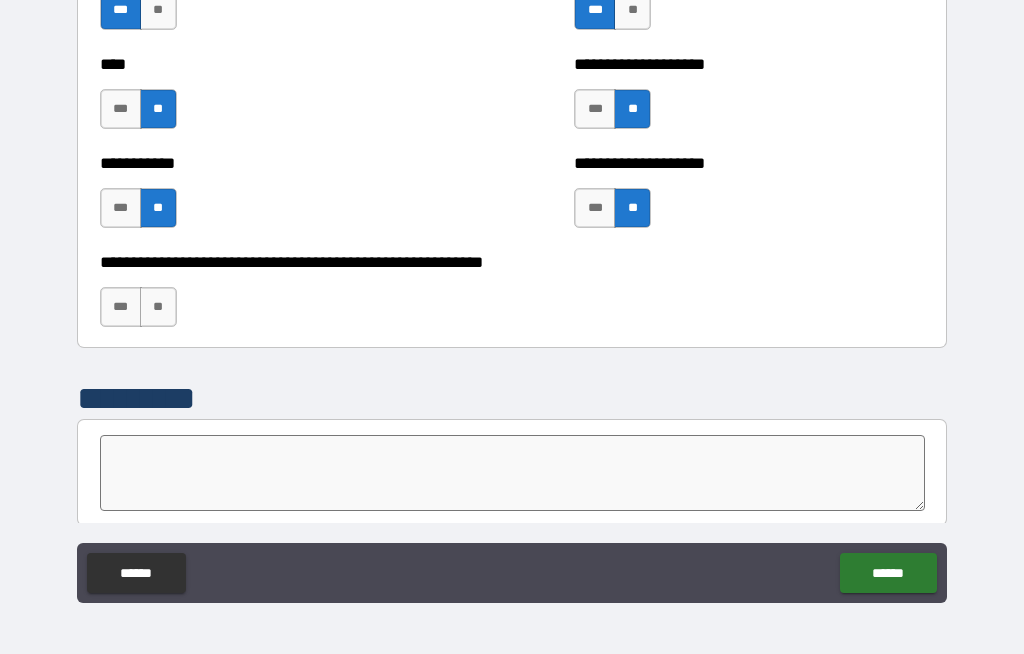 scroll, scrollTop: 6686, scrollLeft: 0, axis: vertical 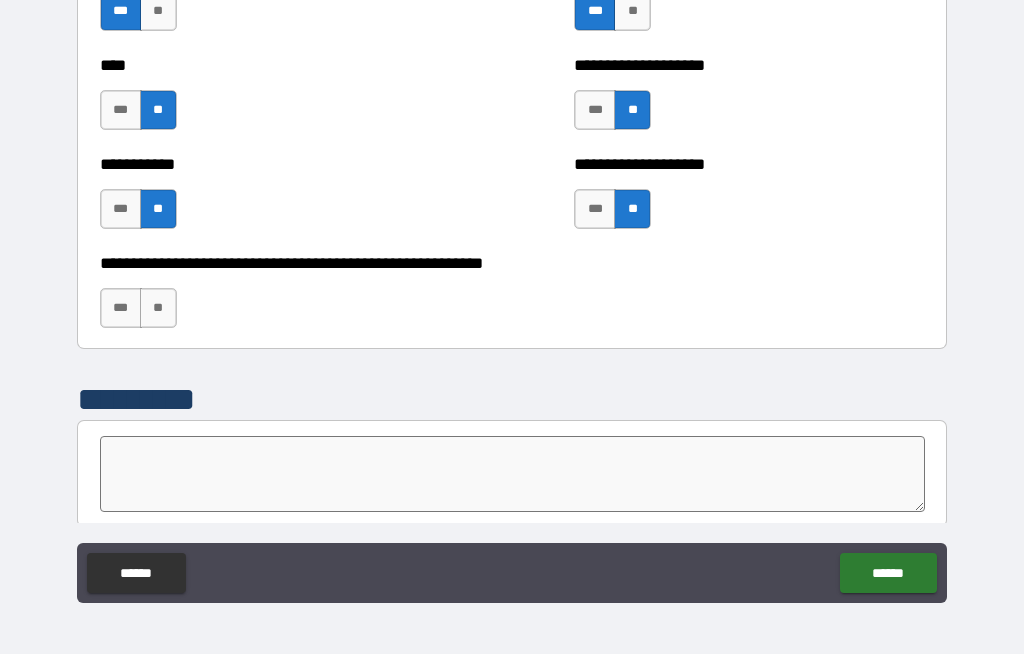 click on "**" at bounding box center [158, 308] 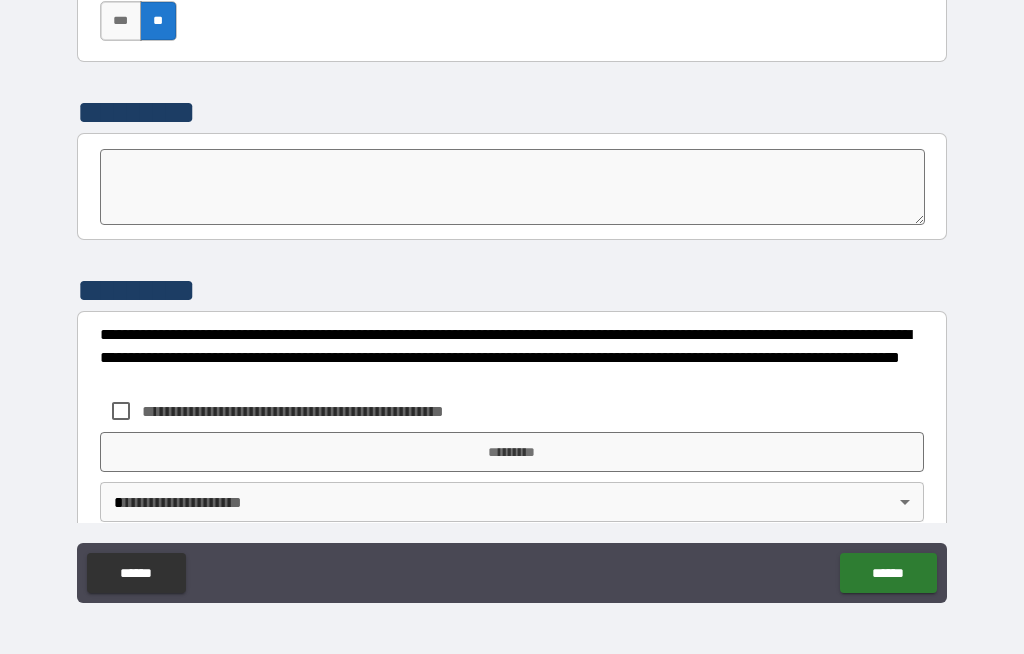 scroll, scrollTop: 6975, scrollLeft: 0, axis: vertical 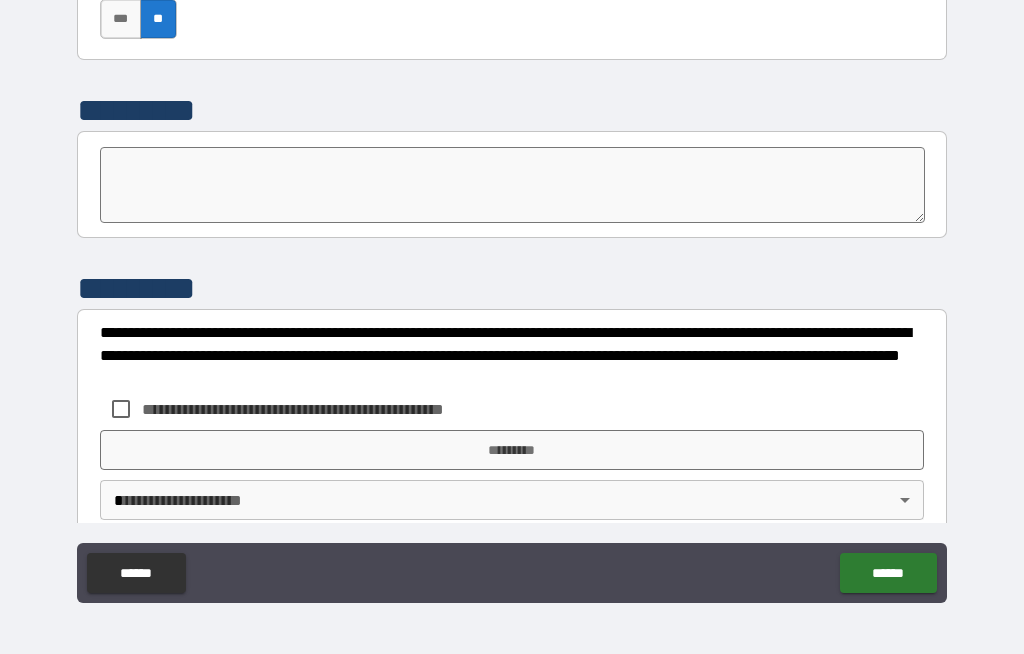 click at bounding box center (513, 185) 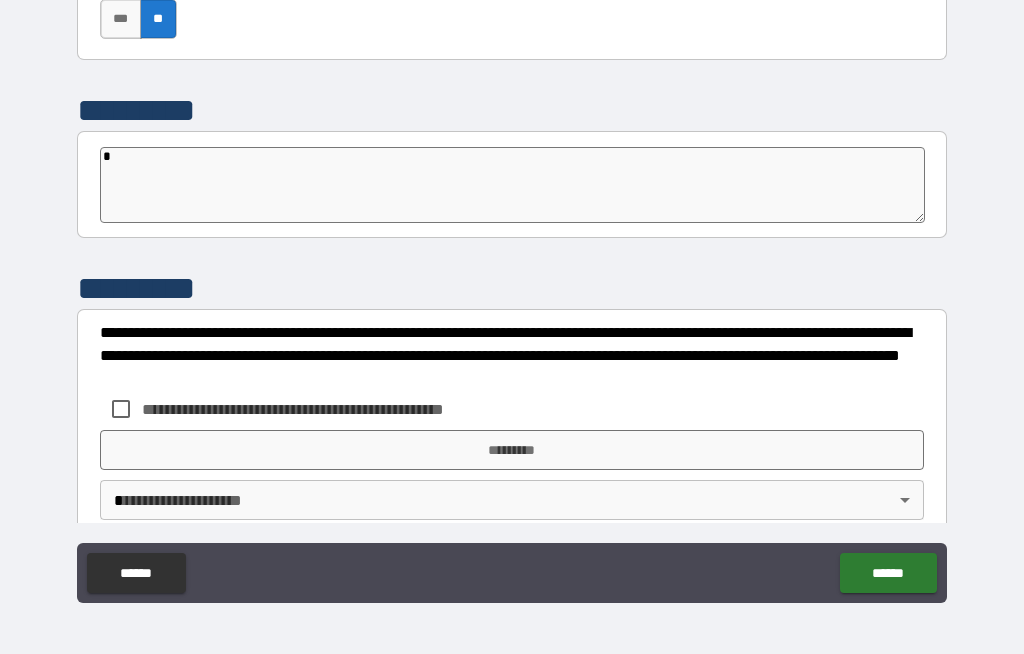type on "**" 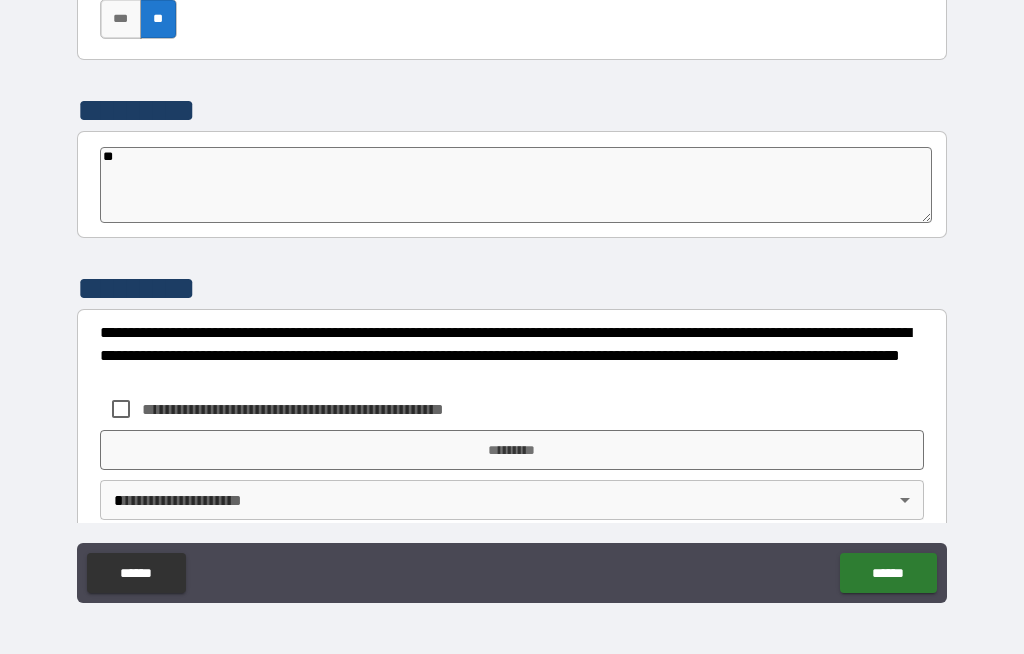 type on "*" 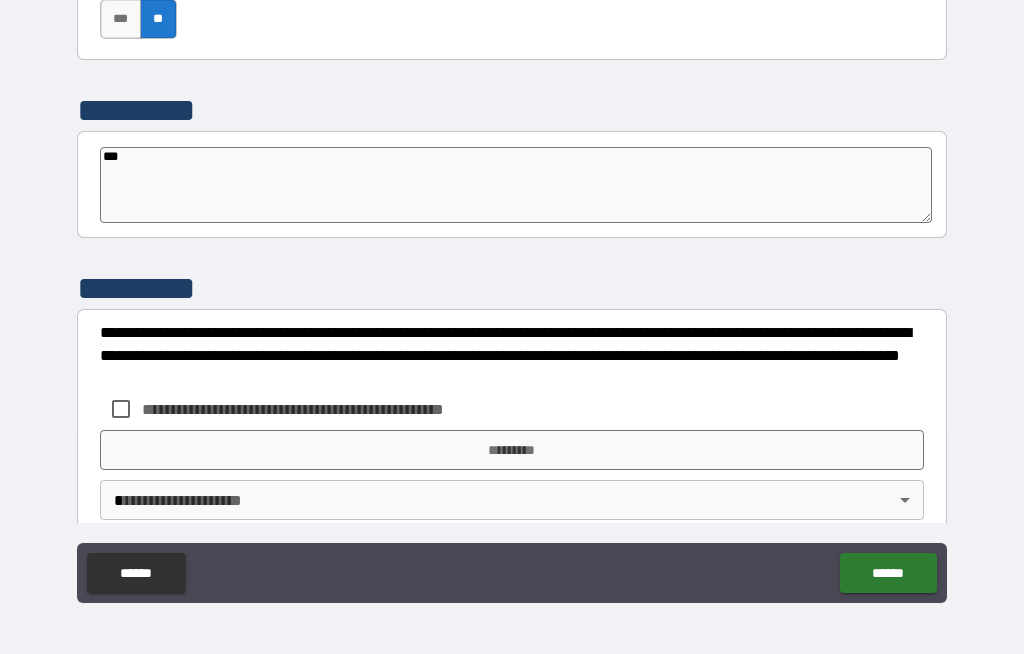 type on "*" 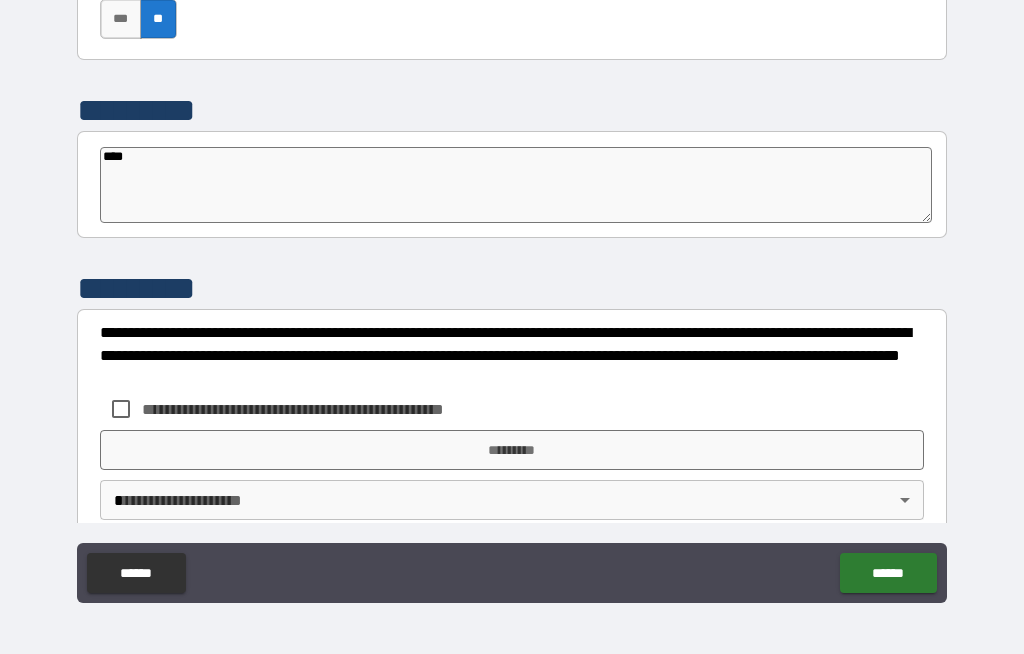 type on "*" 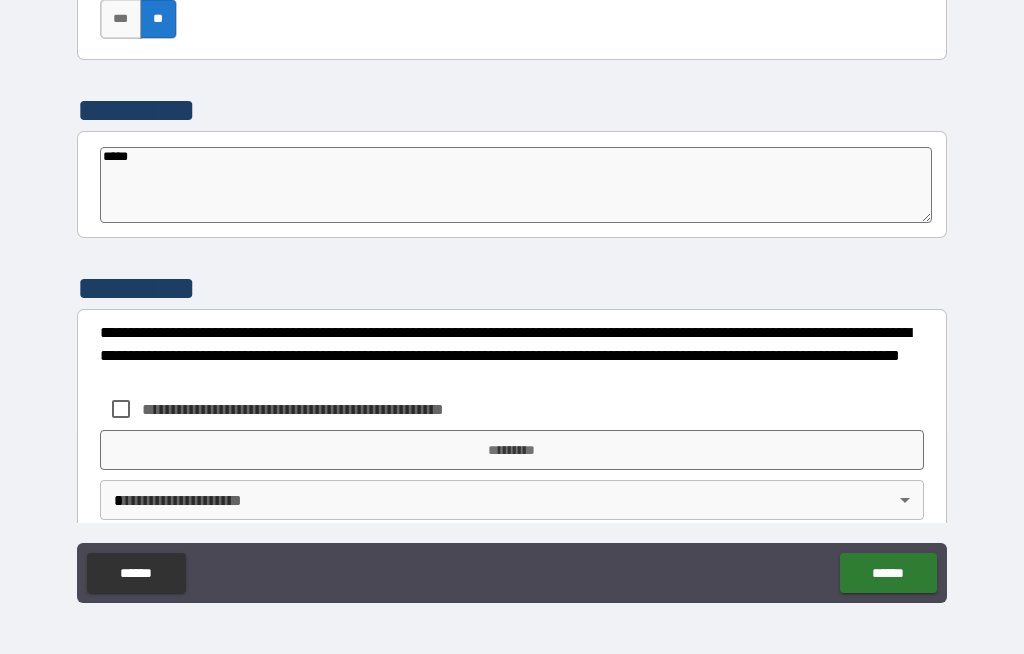 type on "*" 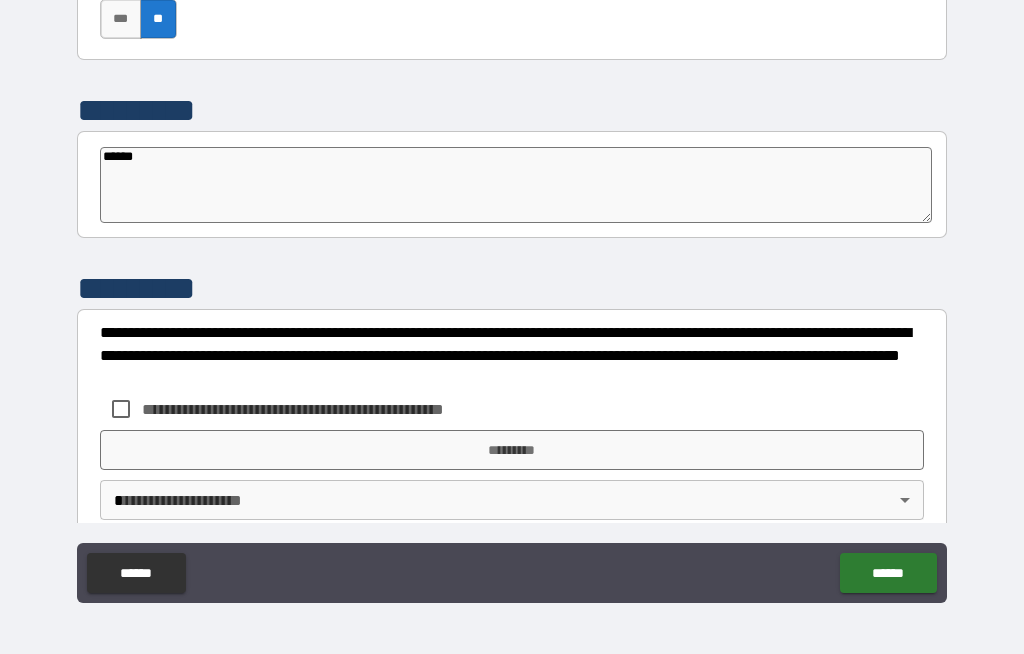 type on "*" 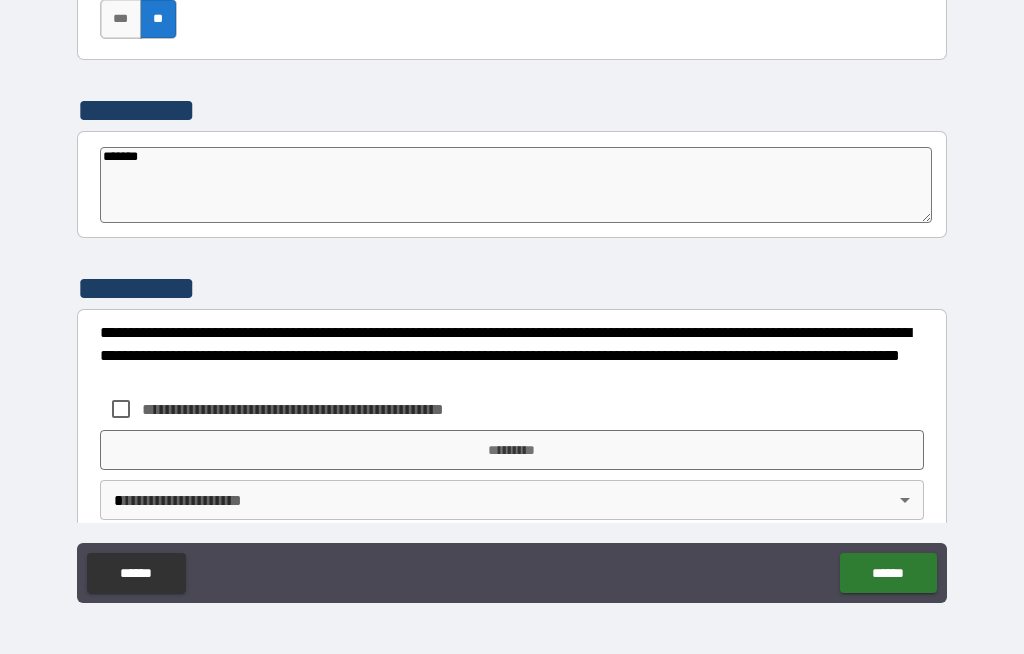 type on "*" 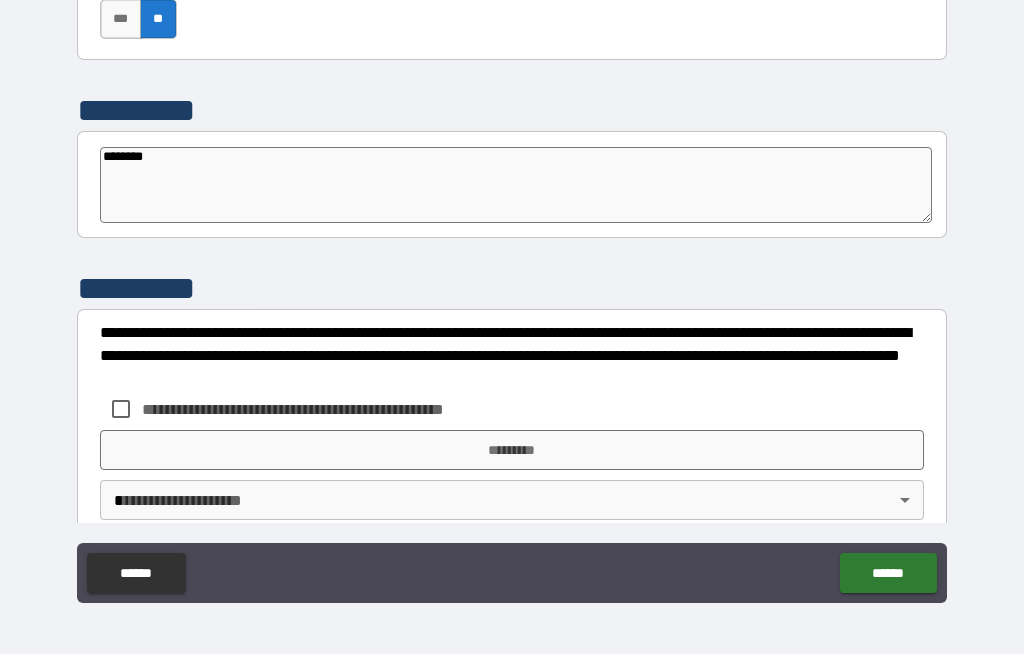 type on "*" 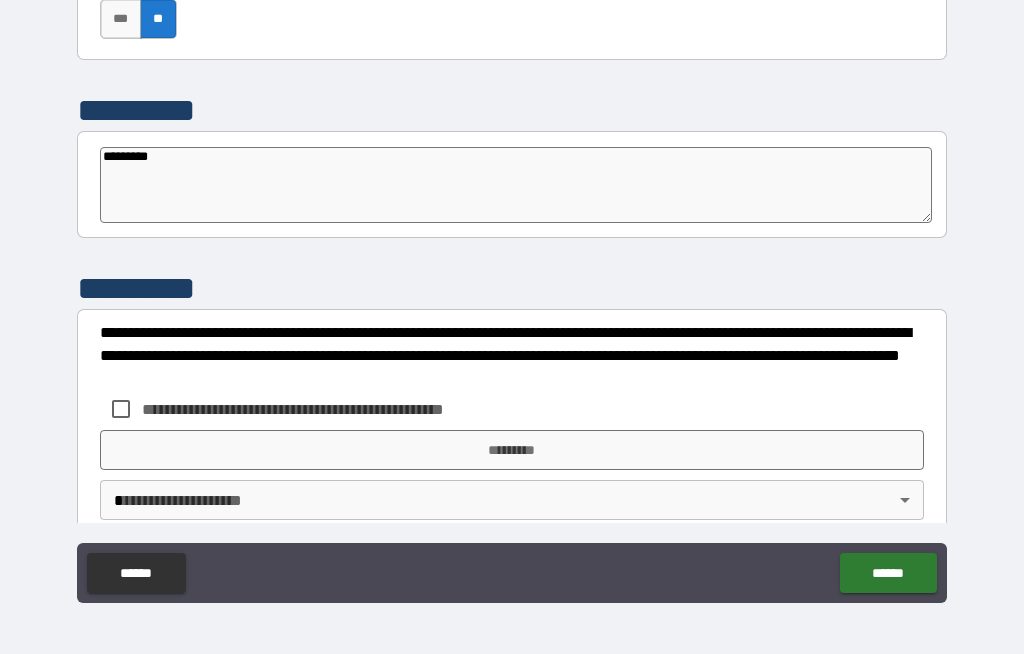 type on "*" 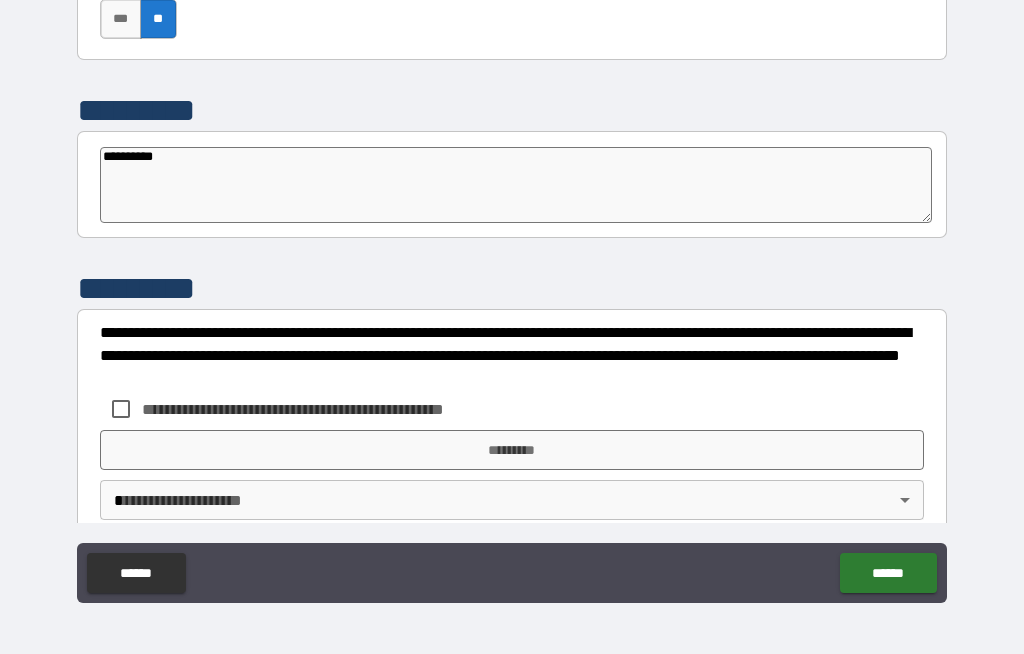 type on "*" 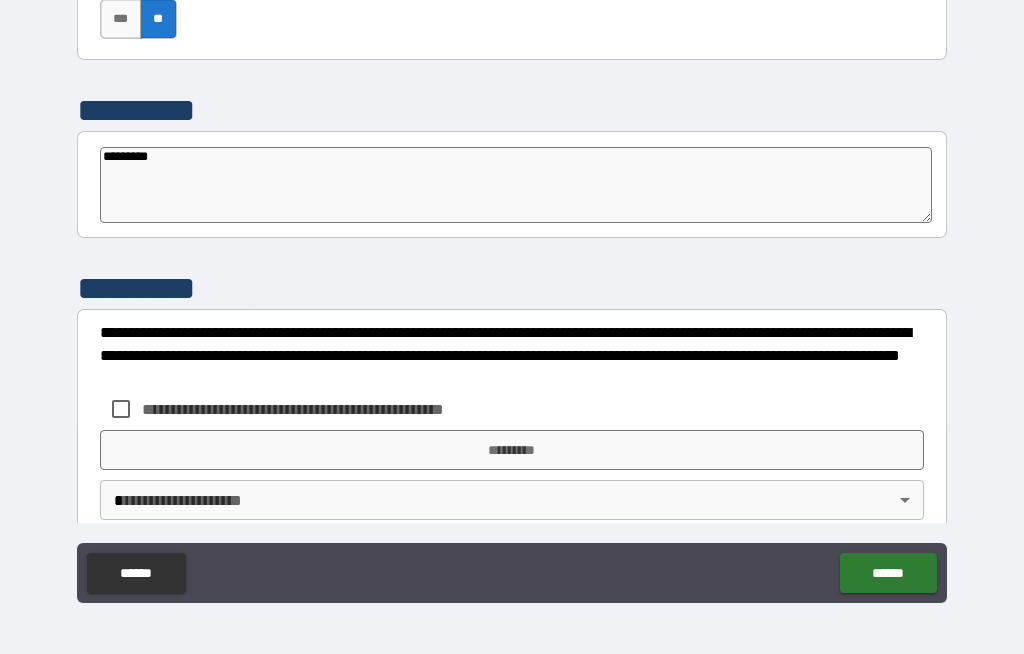type on "*" 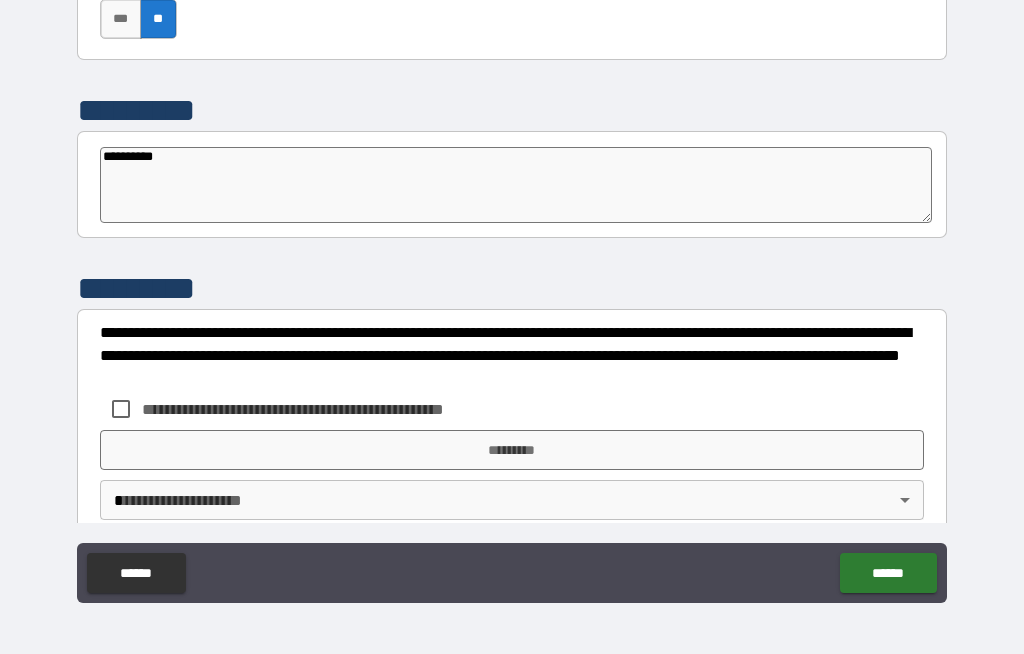 type on "*" 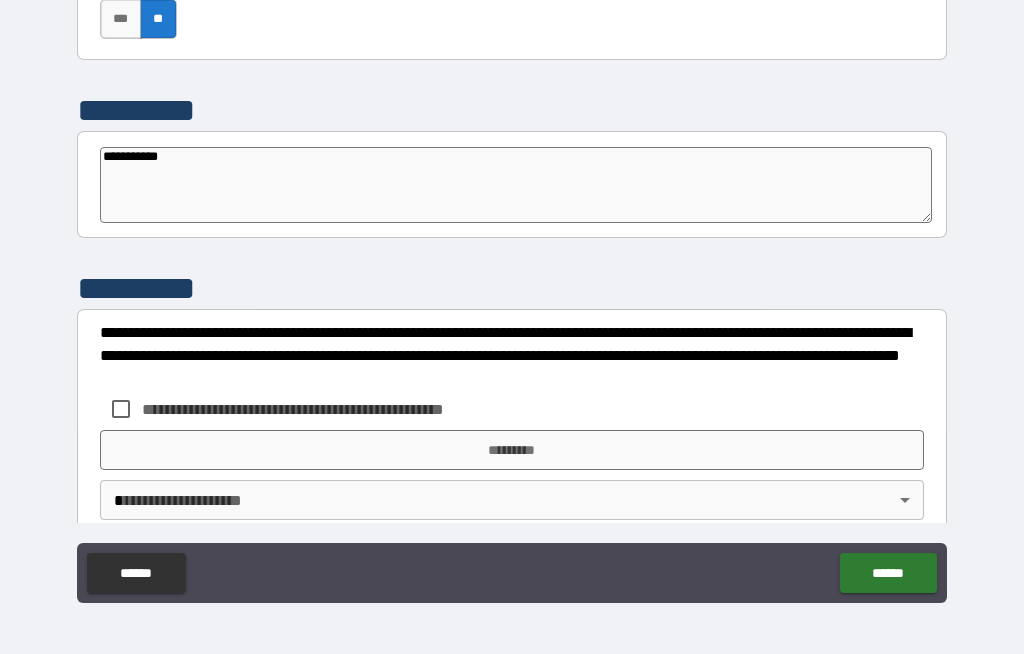 type on "*" 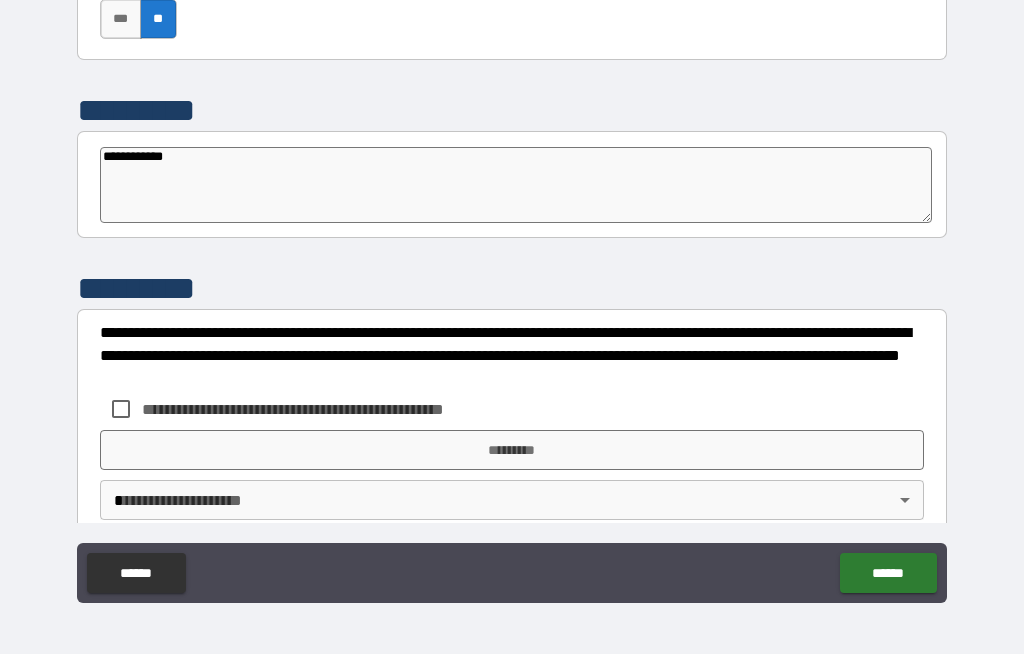 type on "*" 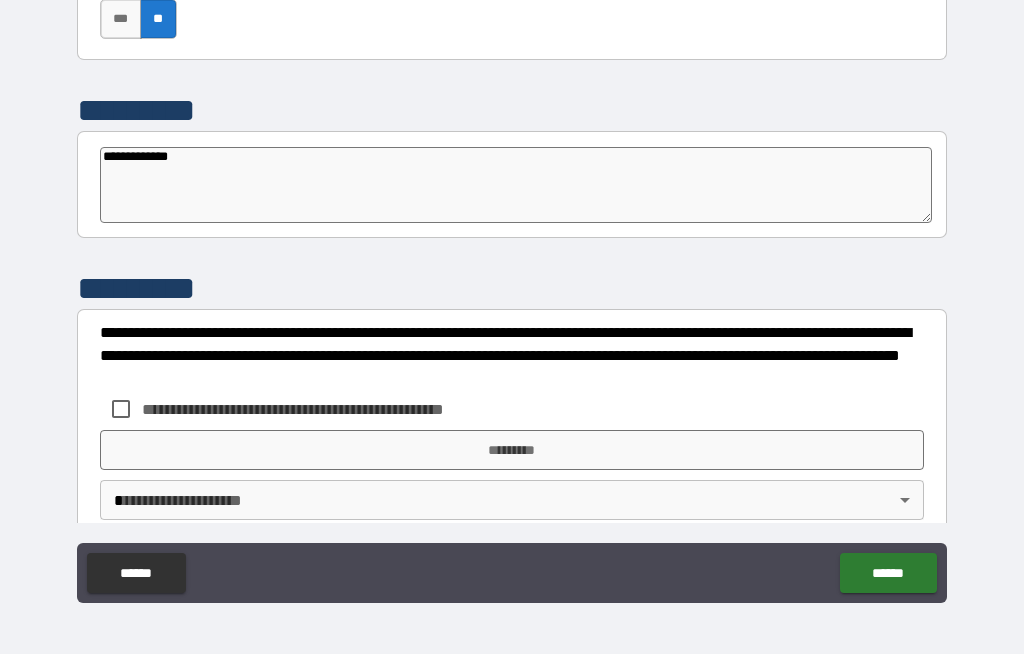 type on "**********" 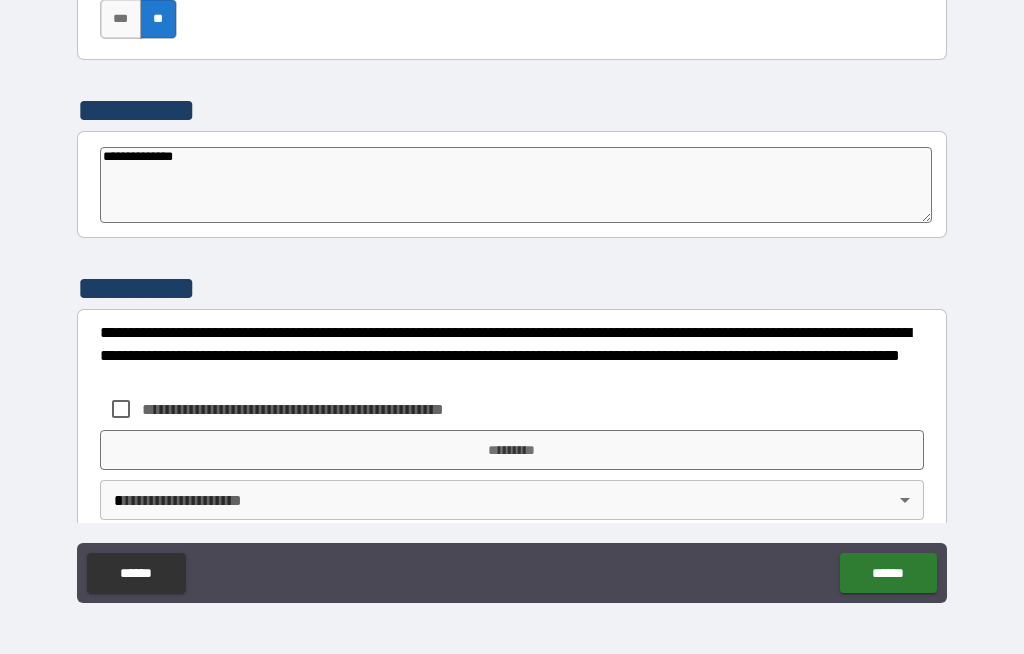 type on "**********" 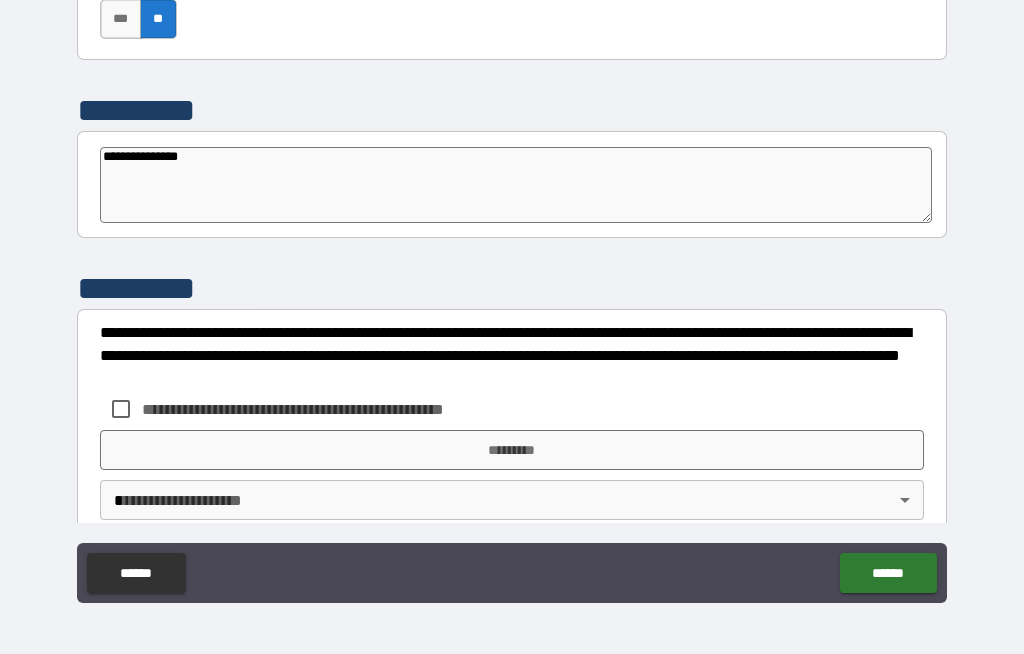 type on "*" 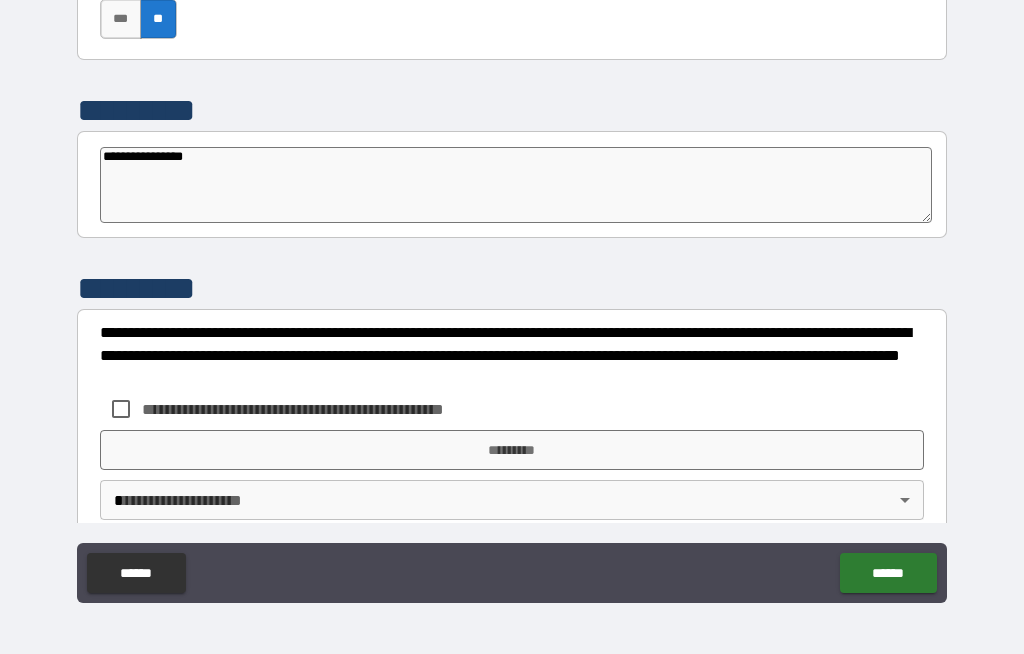 type on "*" 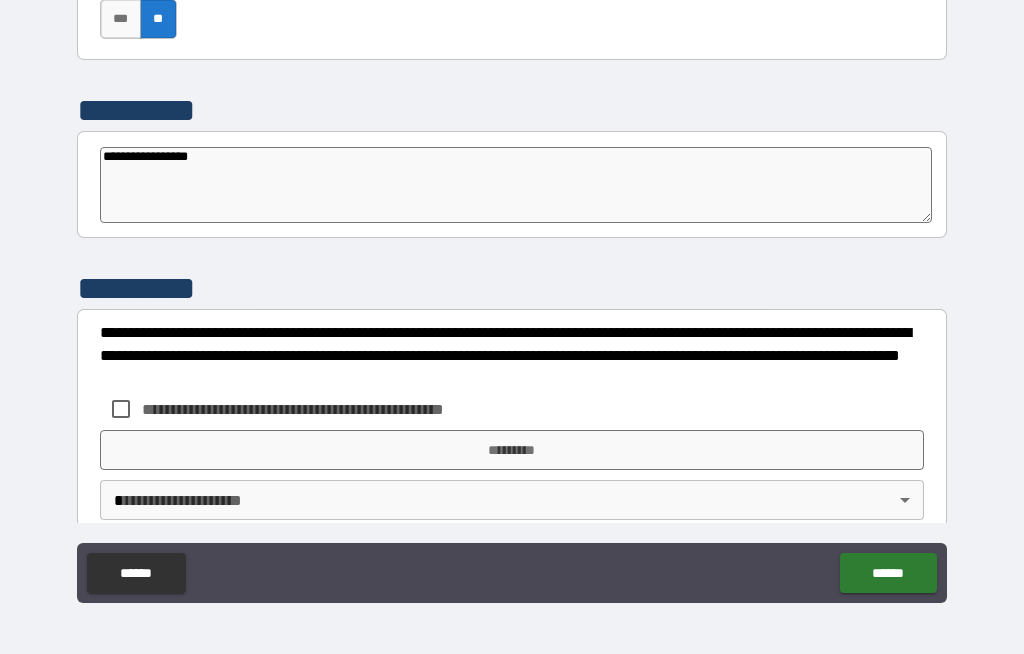 type on "*" 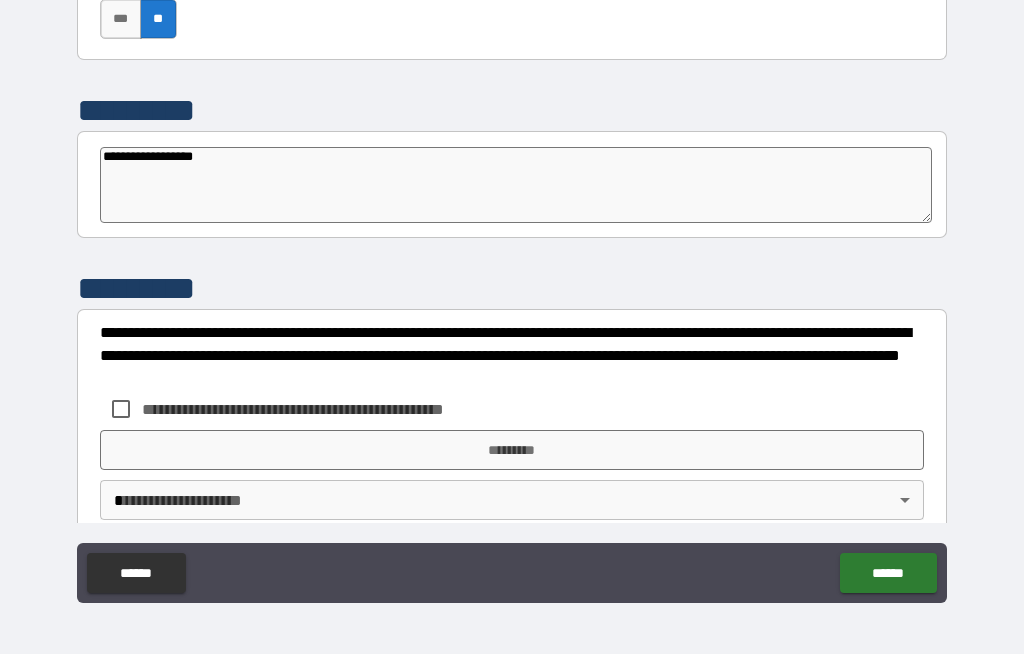 type on "*" 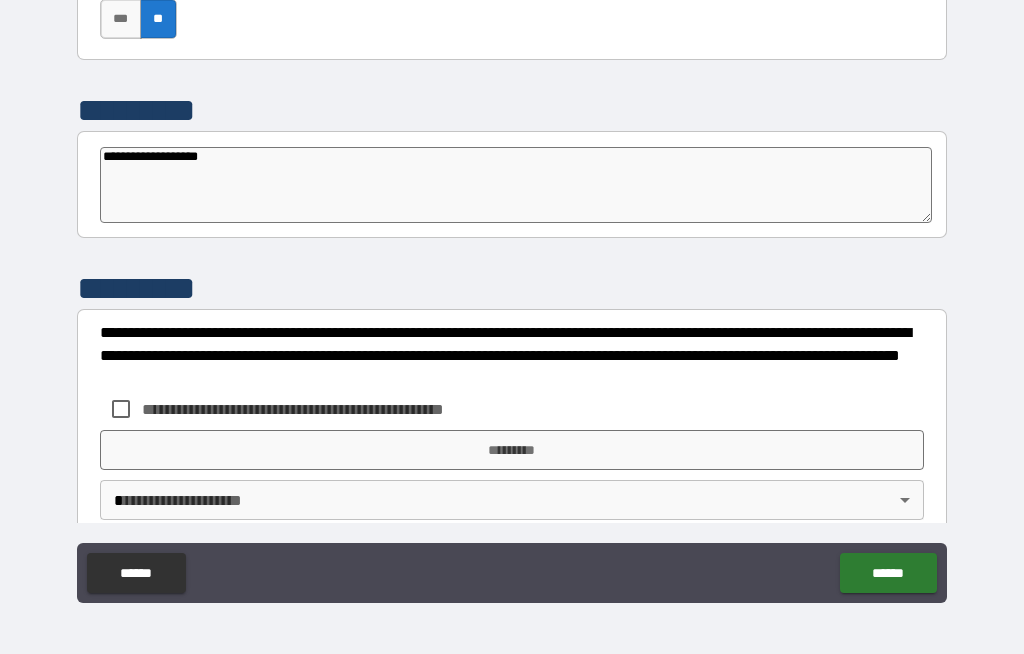 type on "*" 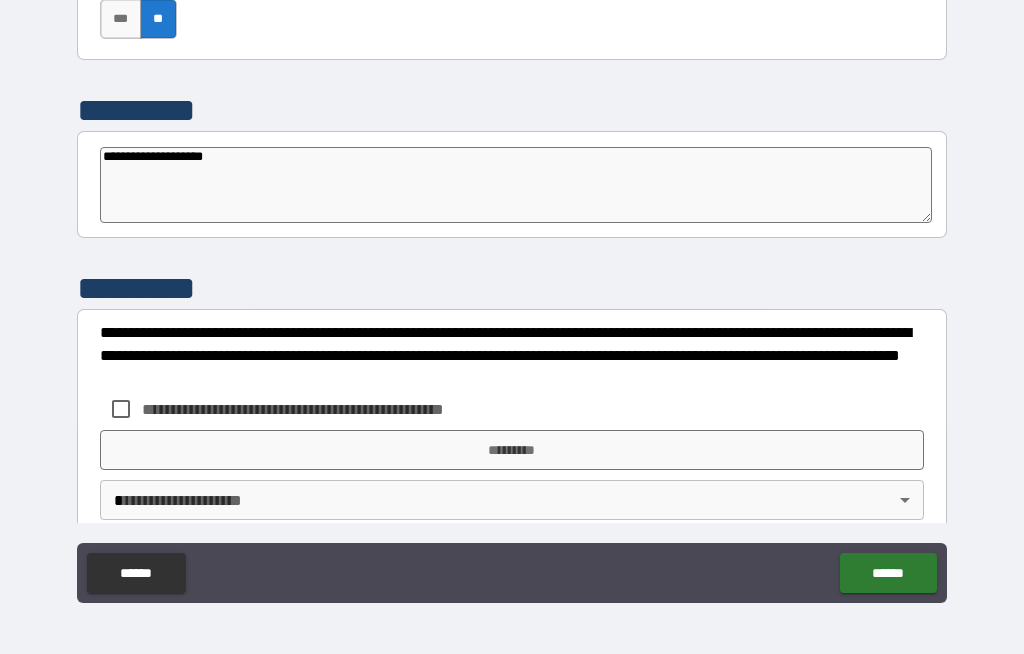 type on "*" 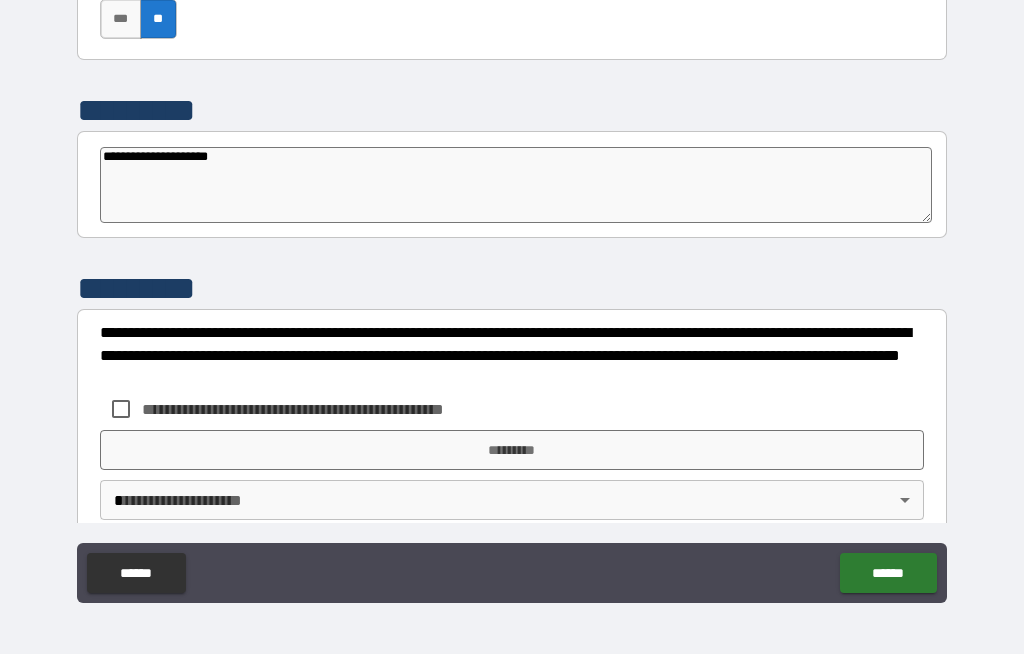 type on "*" 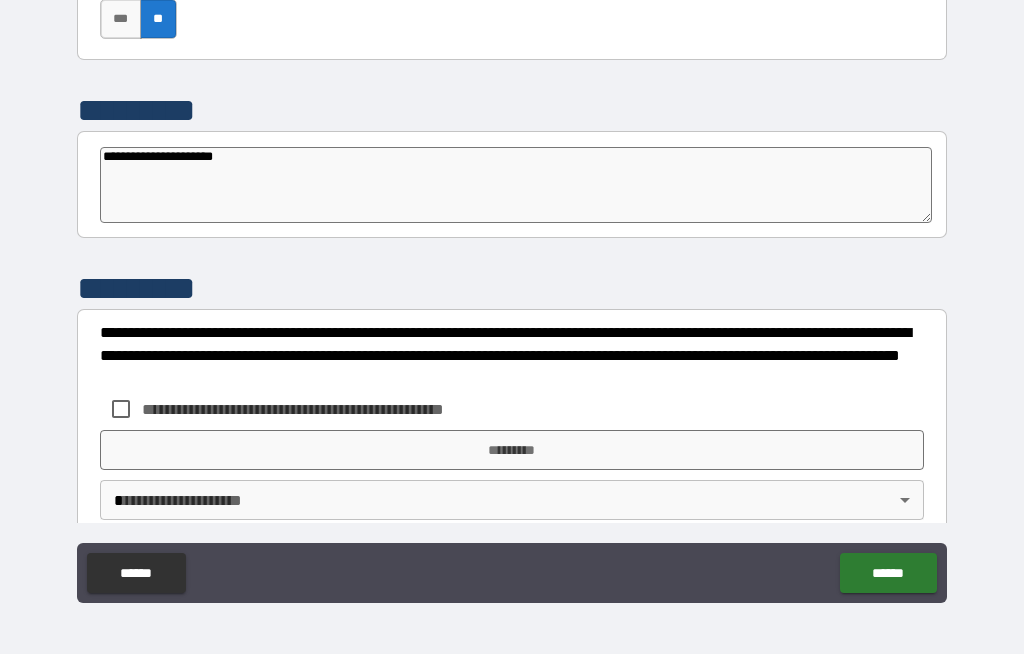 type on "**********" 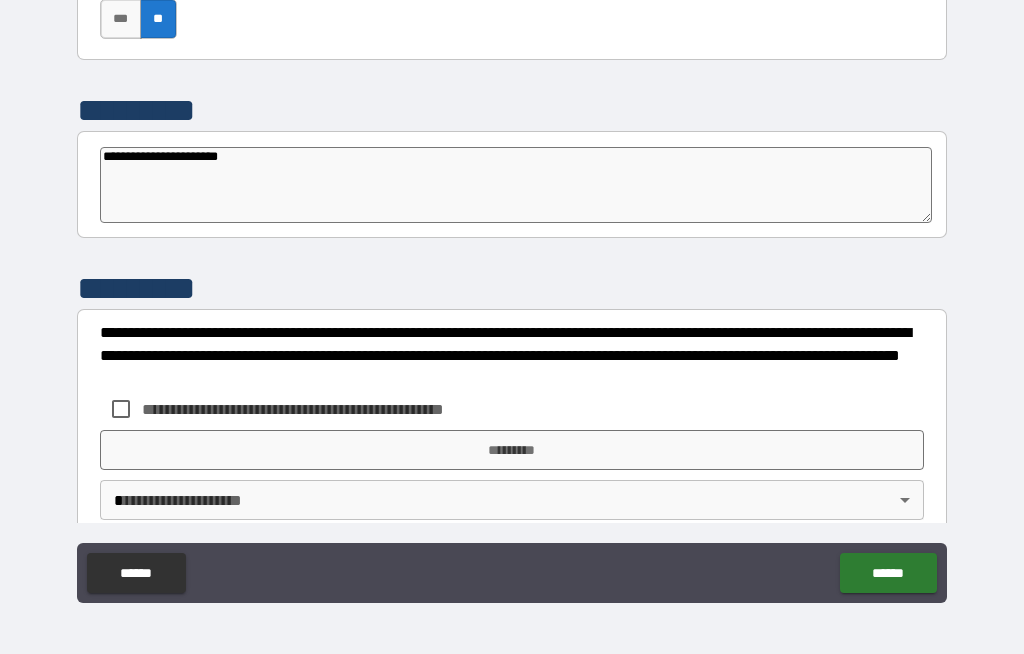 type on "*" 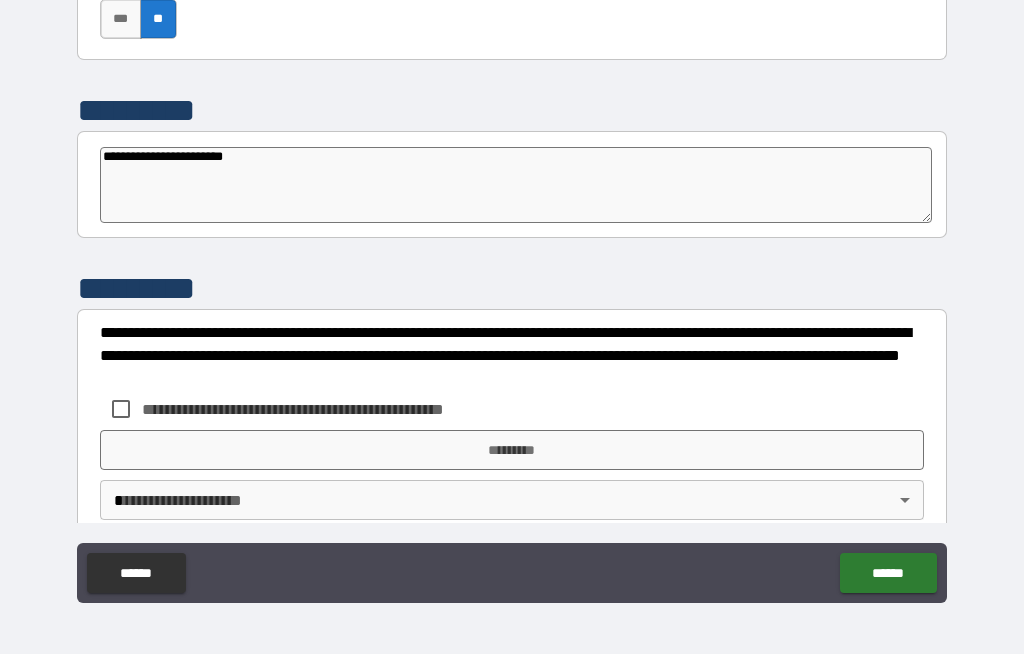 type on "*" 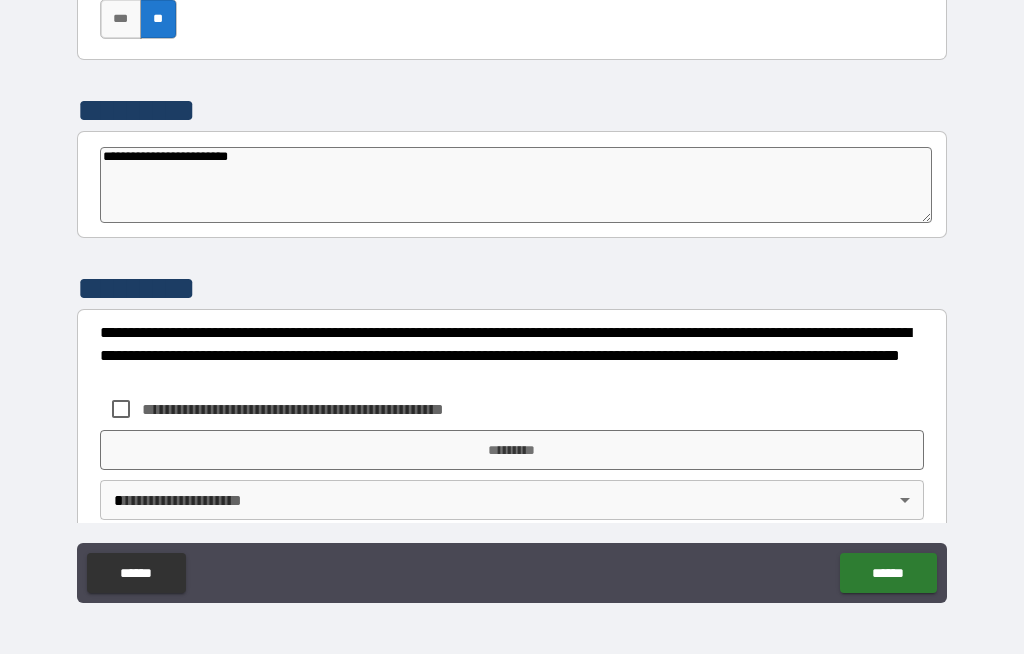 type on "*" 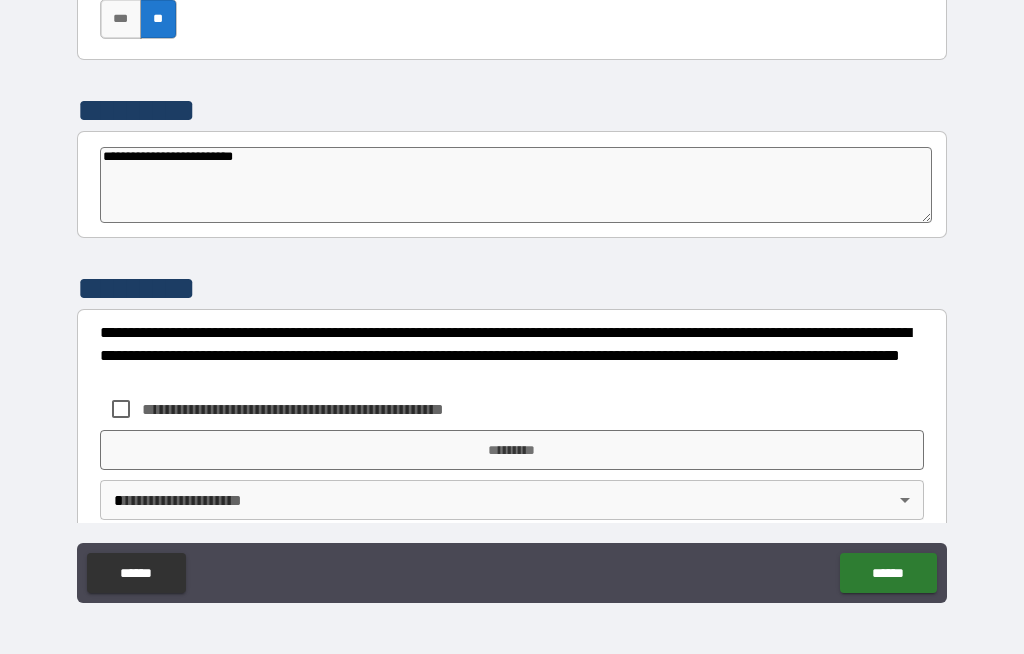 type on "*" 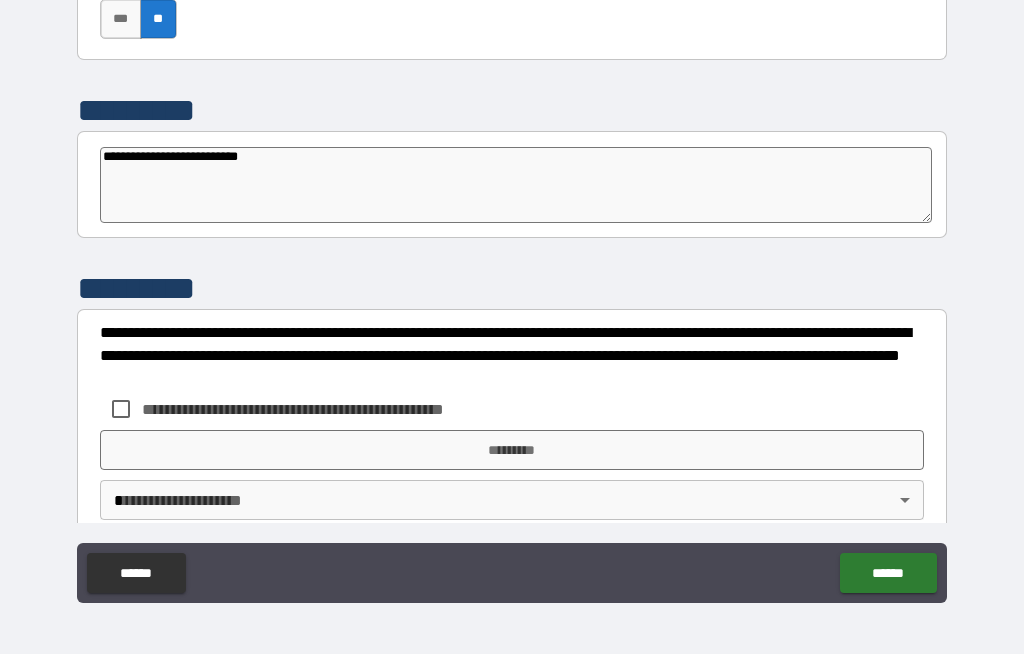 type on "*" 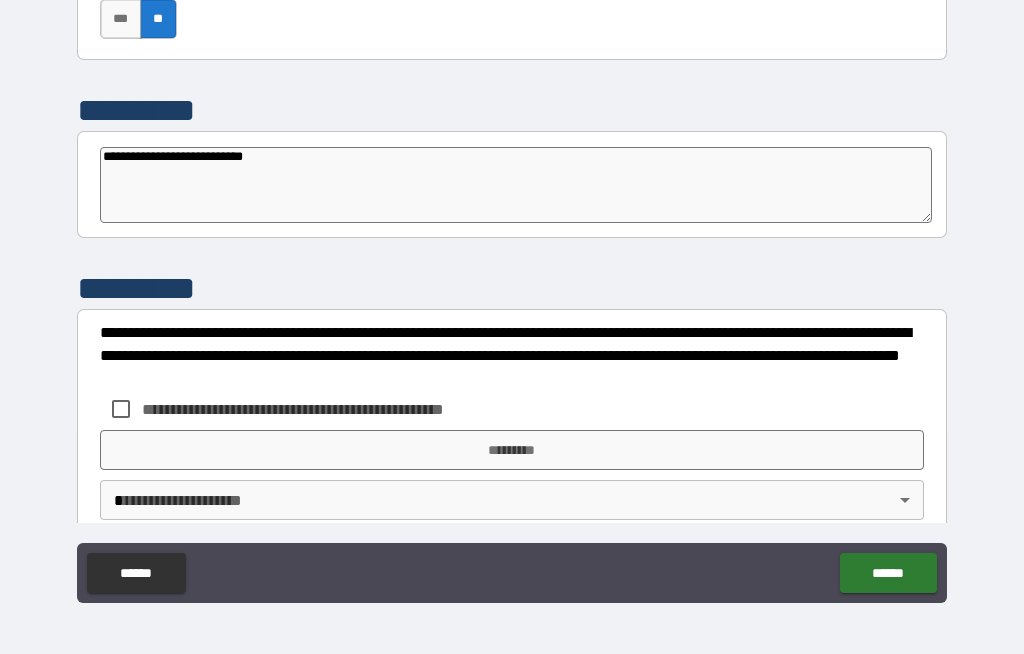 type on "**********" 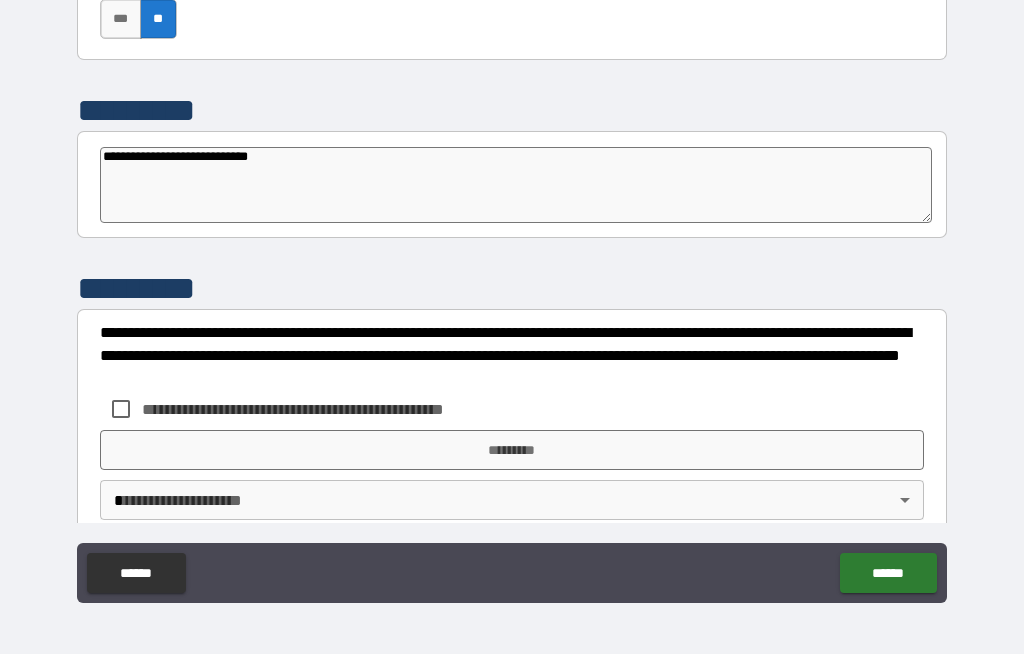 type on "*" 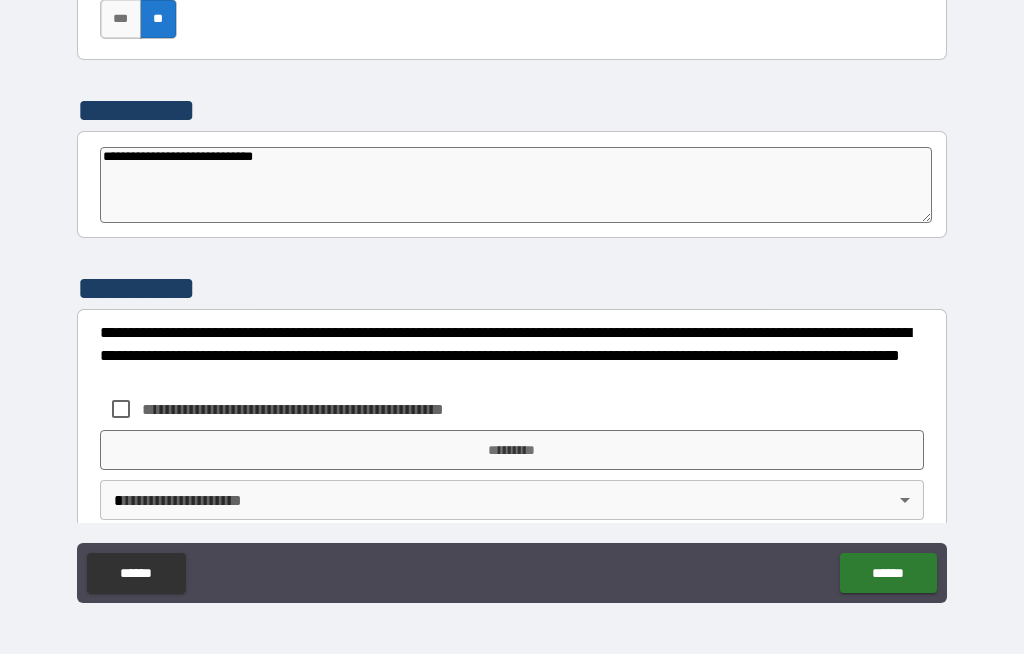 type on "*" 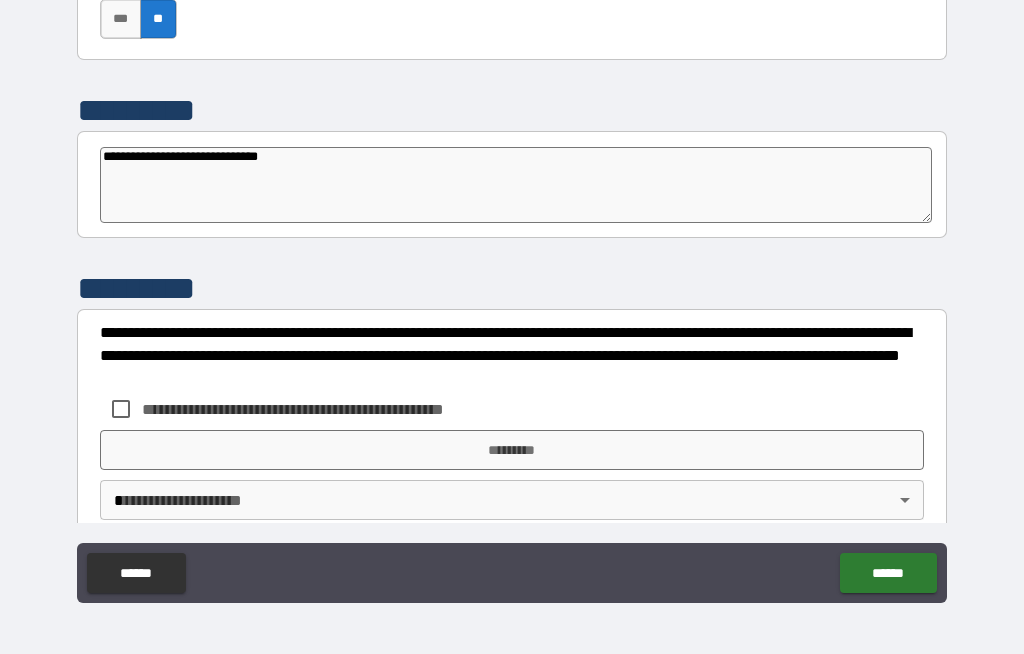 type on "*" 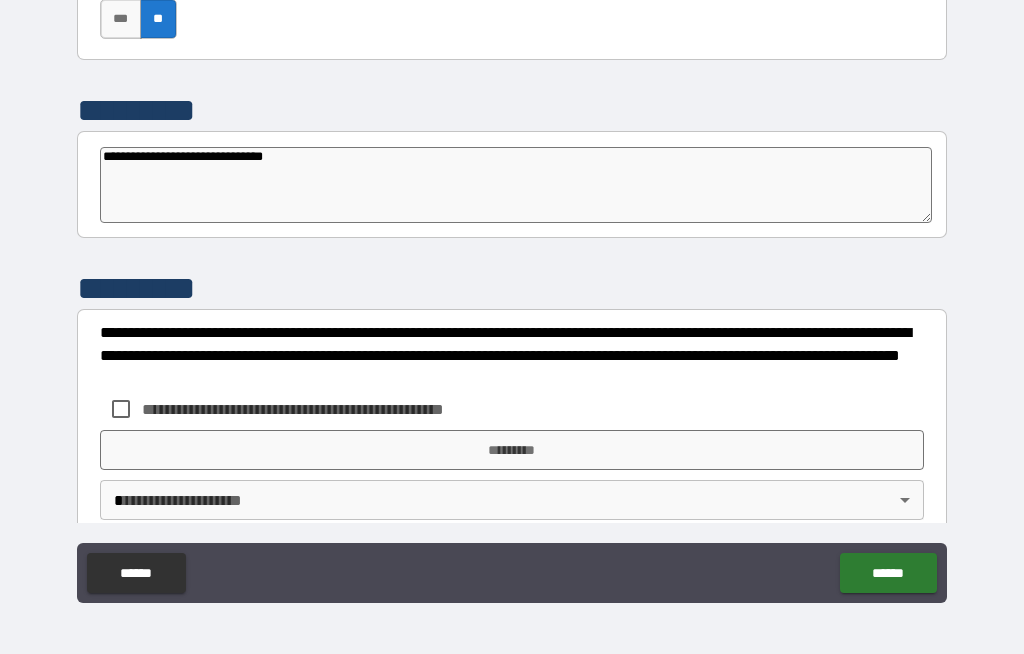 type on "*" 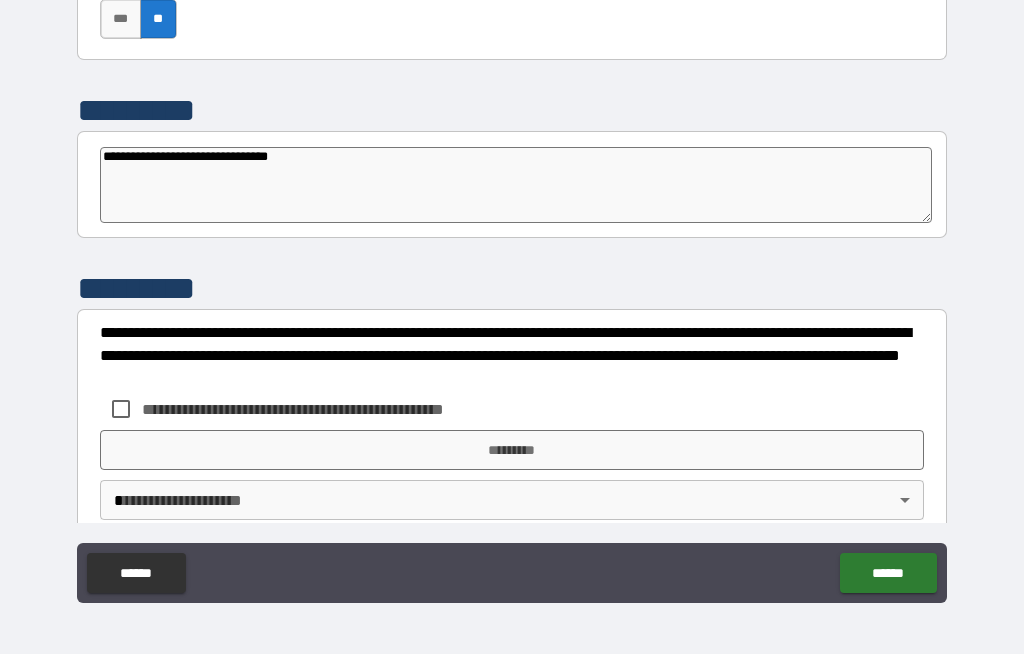type on "*" 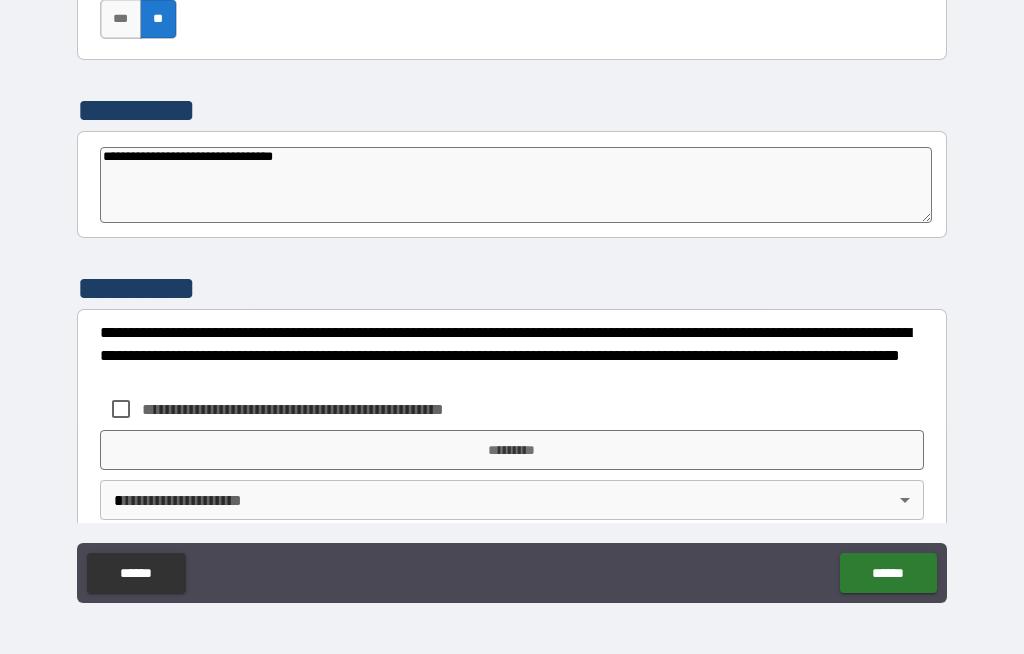 type on "*" 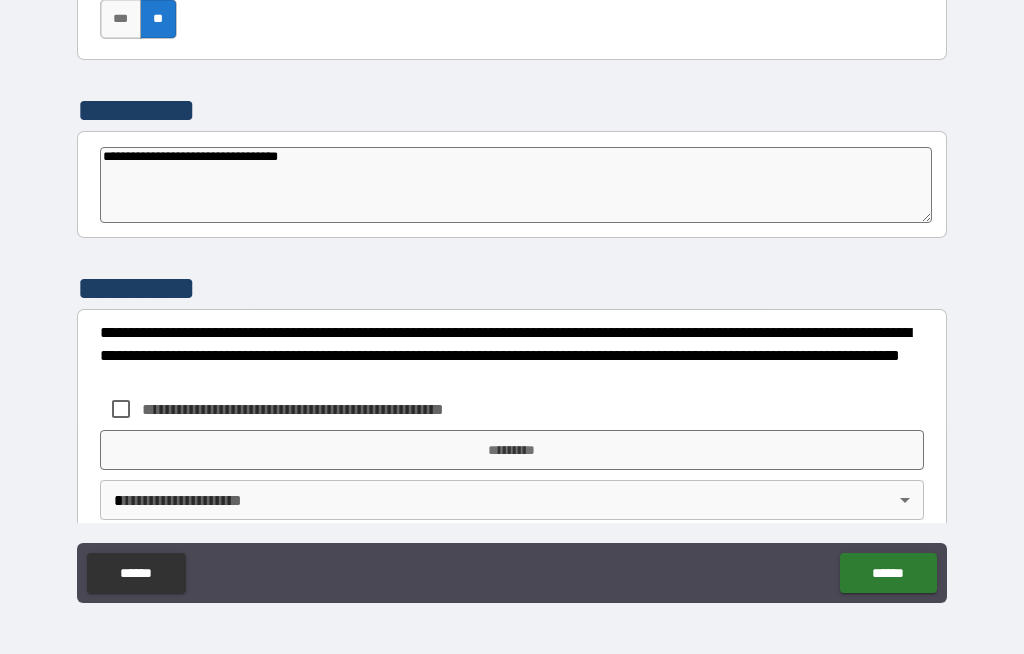 type on "*" 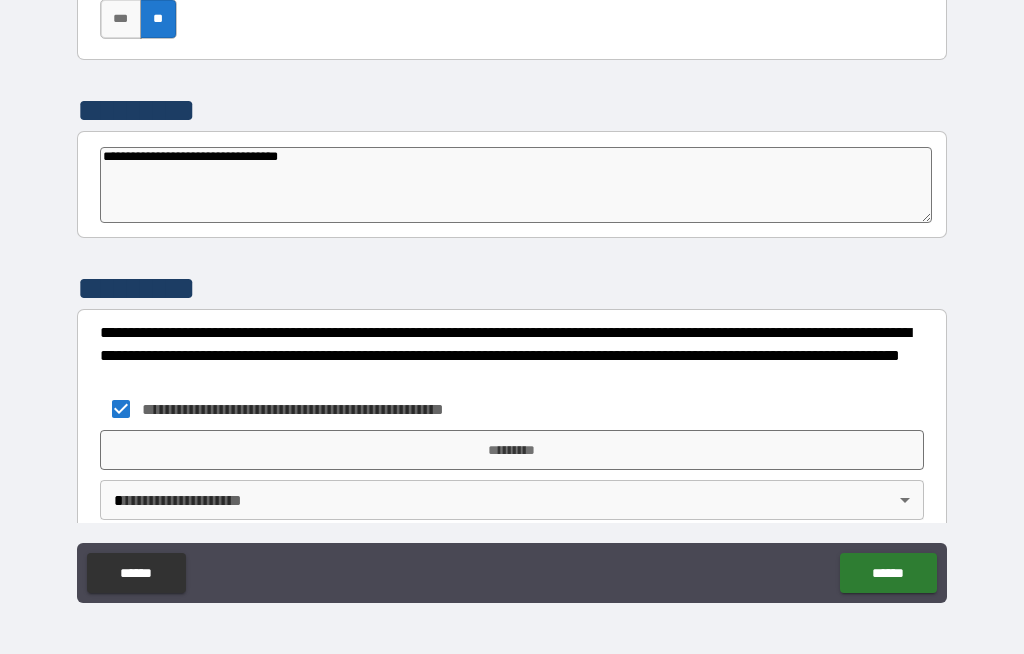 click on "*********" at bounding box center (512, 450) 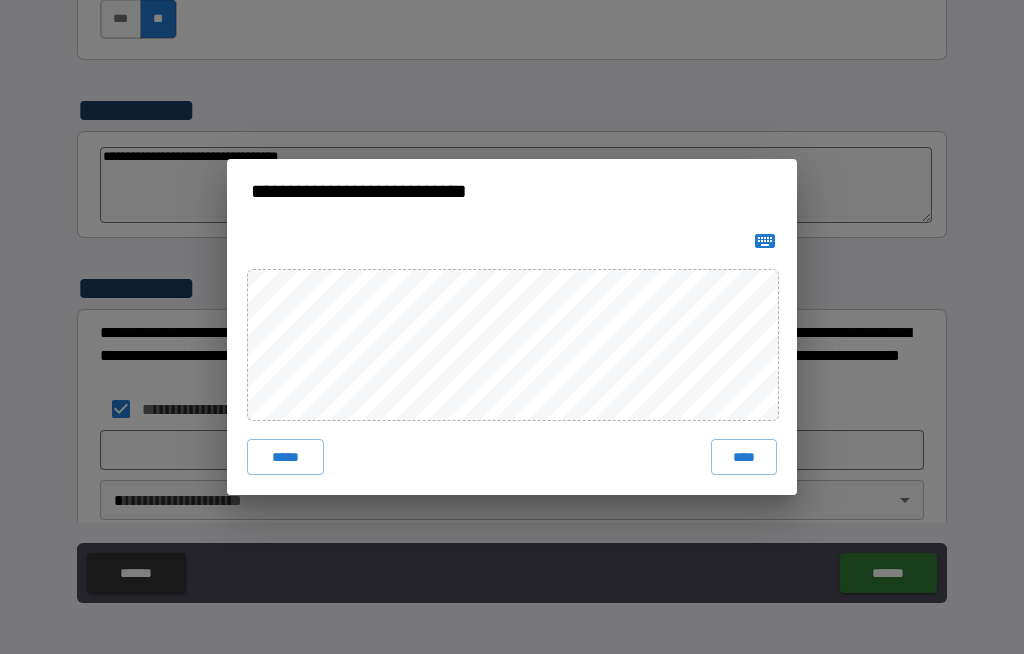 scroll, scrollTop: 7003, scrollLeft: 0, axis: vertical 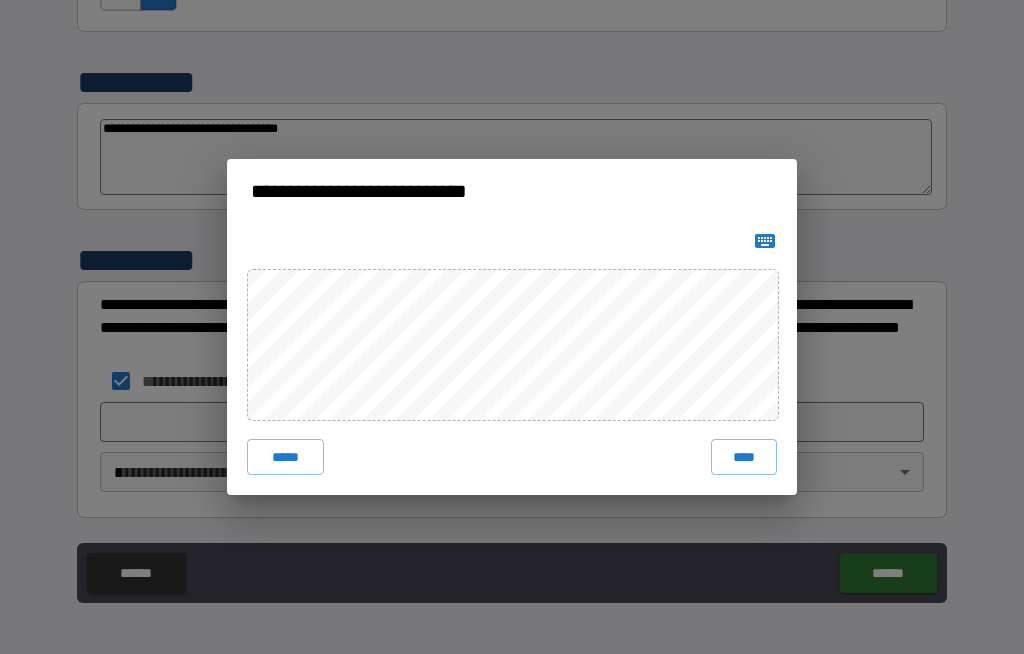 click on "****" at bounding box center [744, 457] 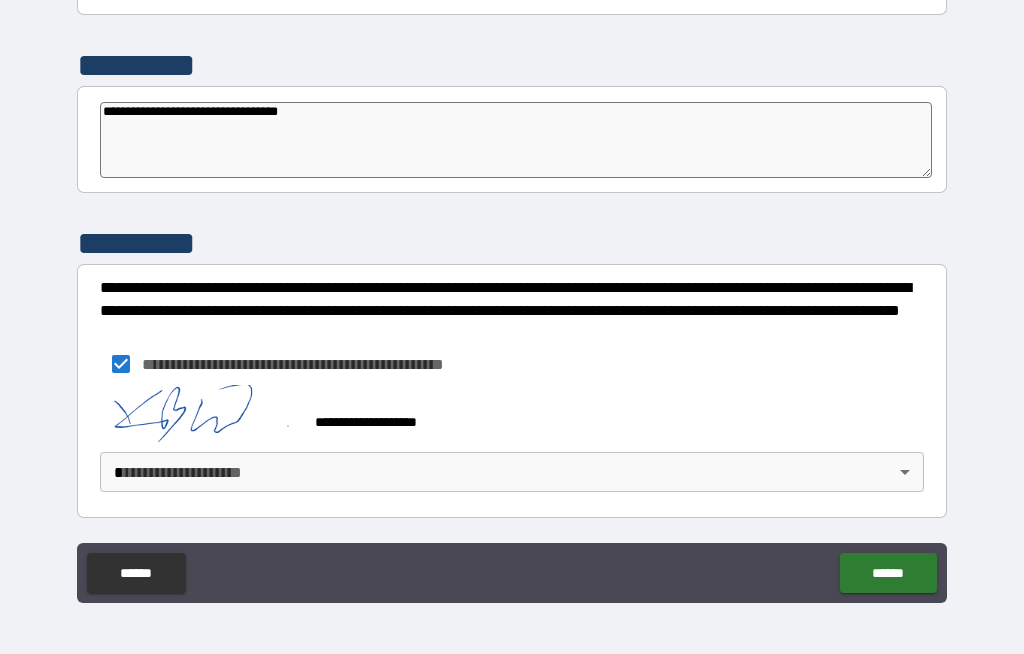 scroll, scrollTop: 7020, scrollLeft: 0, axis: vertical 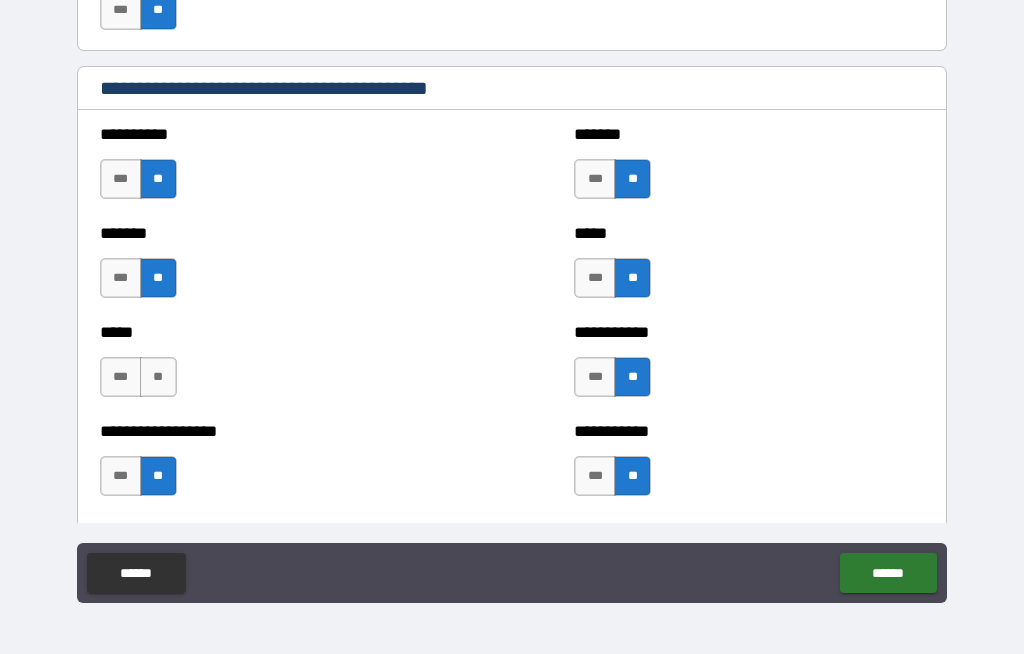 click on "**" at bounding box center (158, 377) 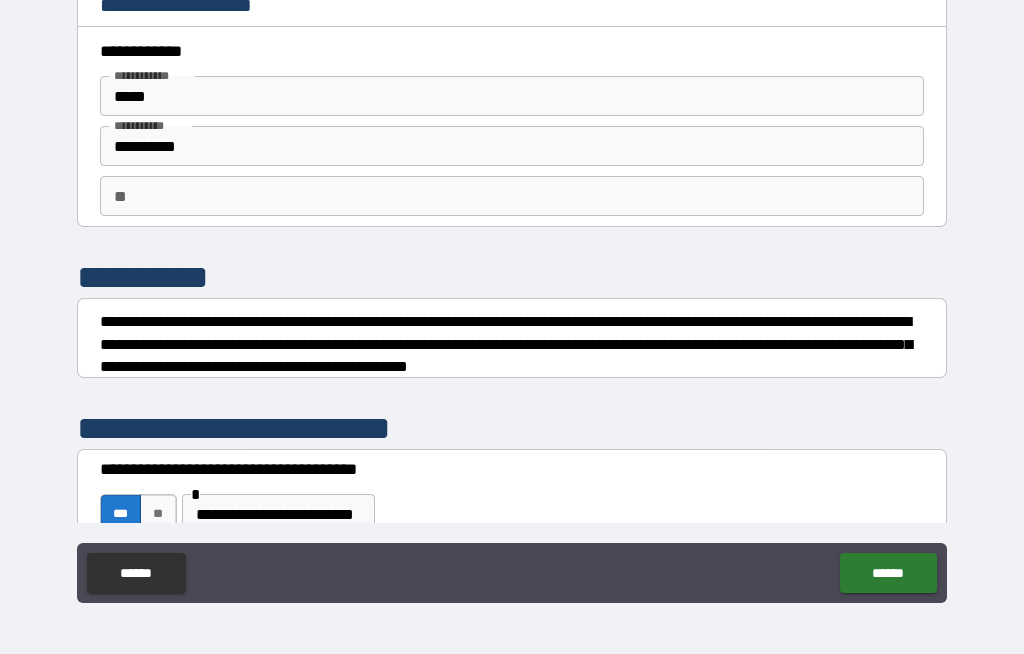 scroll, scrollTop: 0, scrollLeft: 0, axis: both 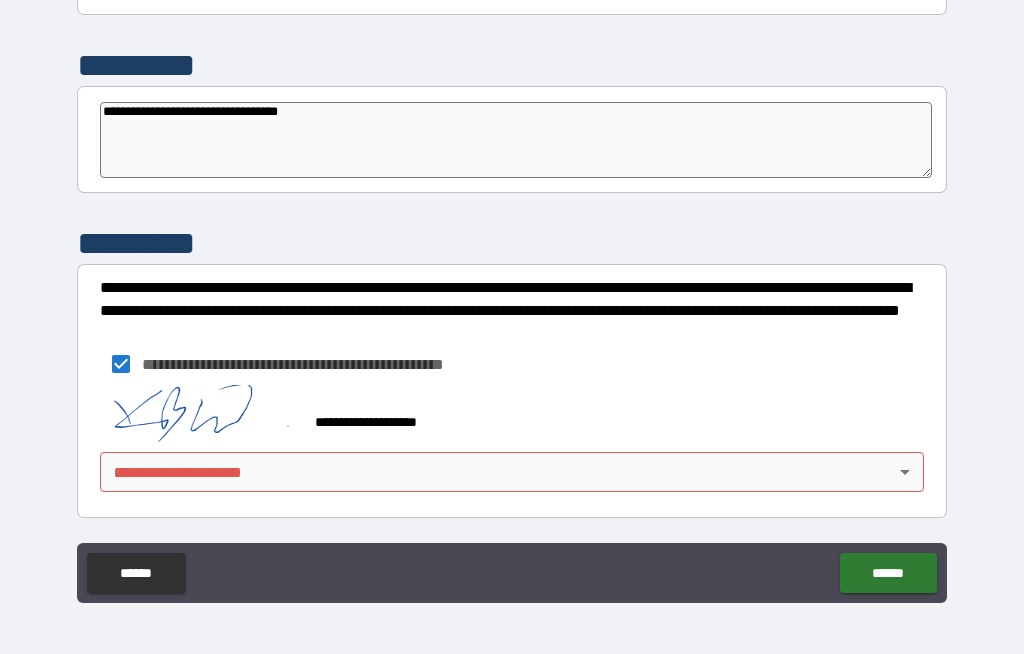 click on "**********" at bounding box center (512, 292) 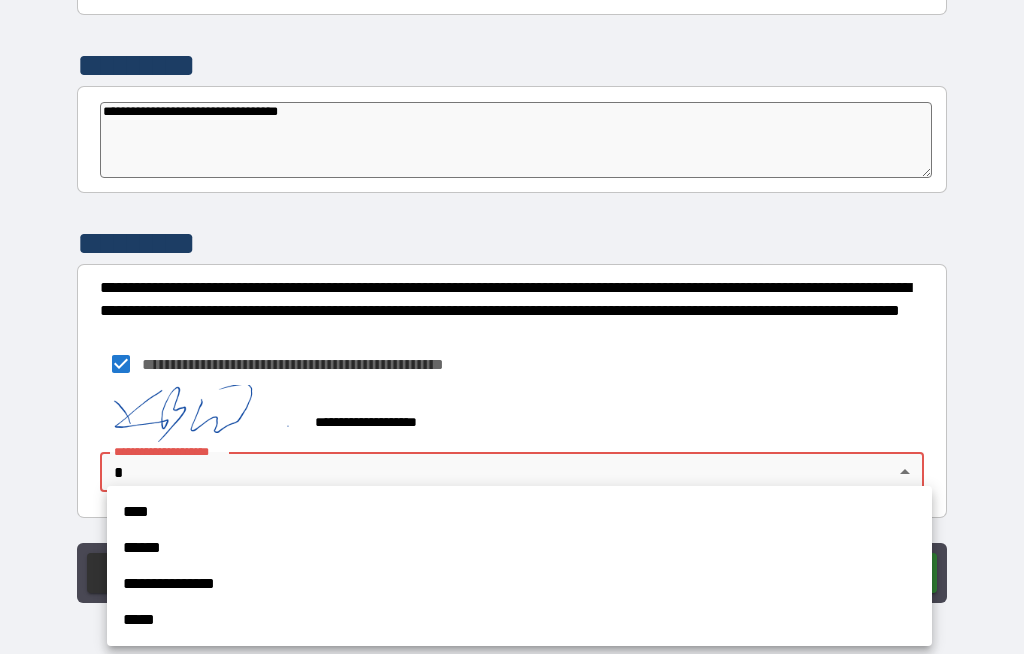 click on "****" at bounding box center [519, 512] 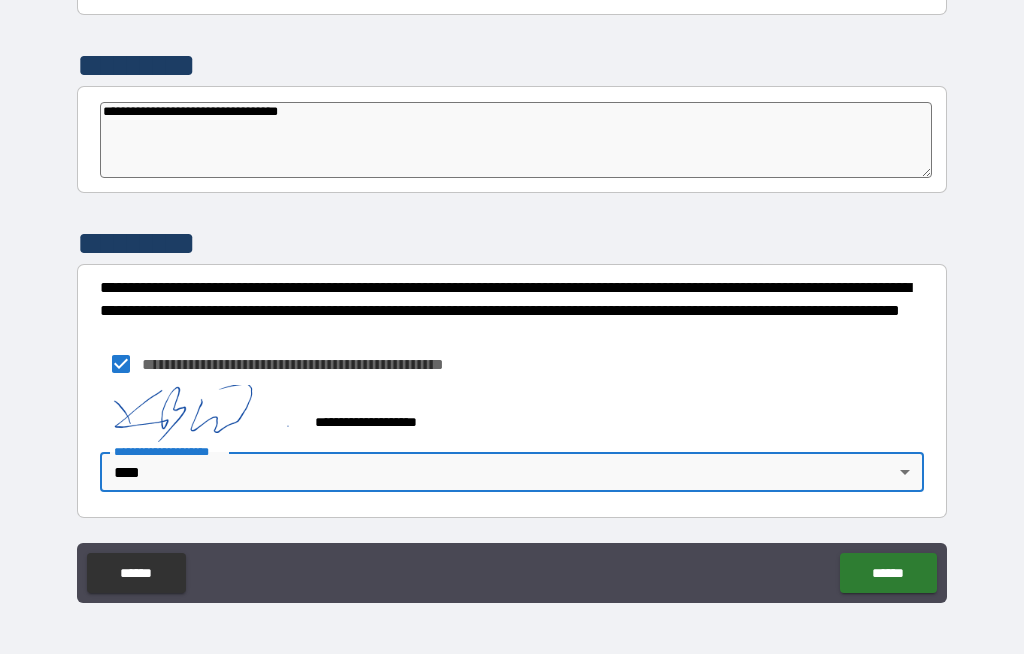 type on "*" 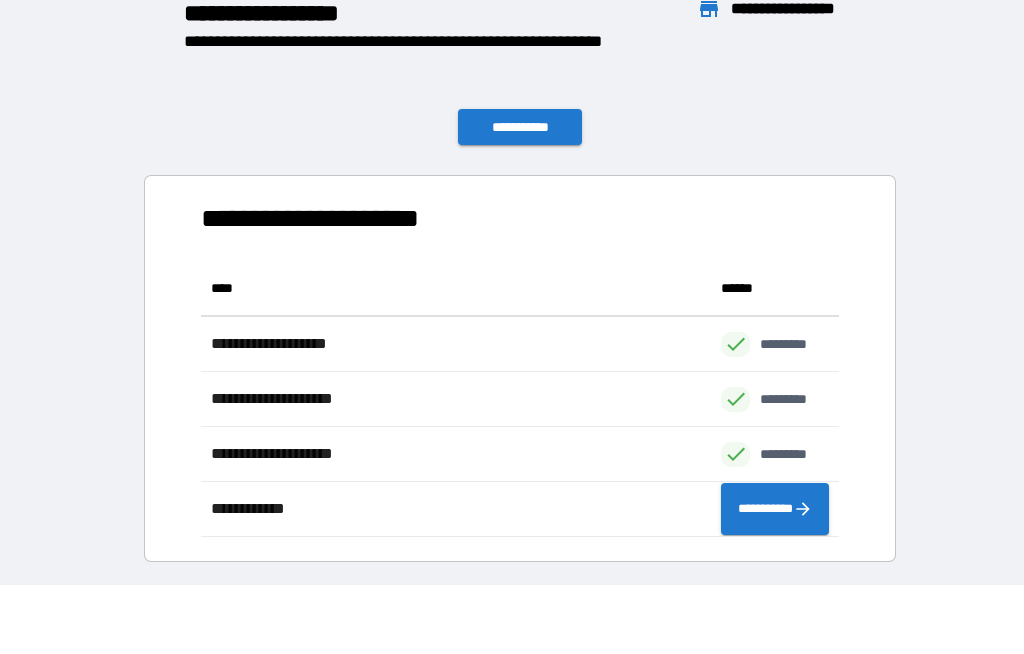 scroll, scrollTop: 276, scrollLeft: 638, axis: both 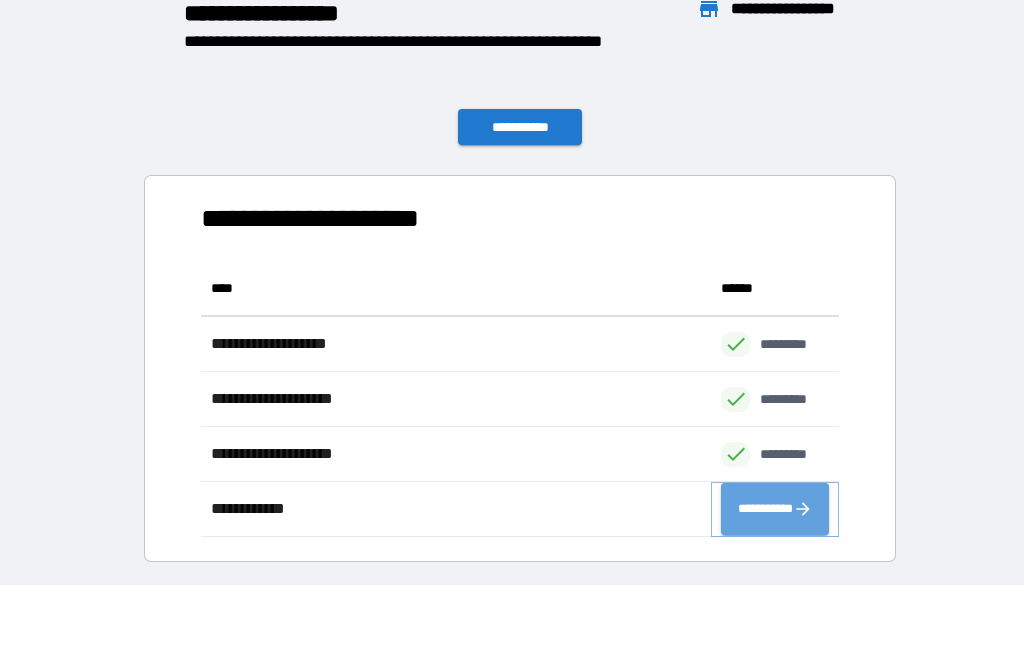 click on "**********" at bounding box center (775, 509) 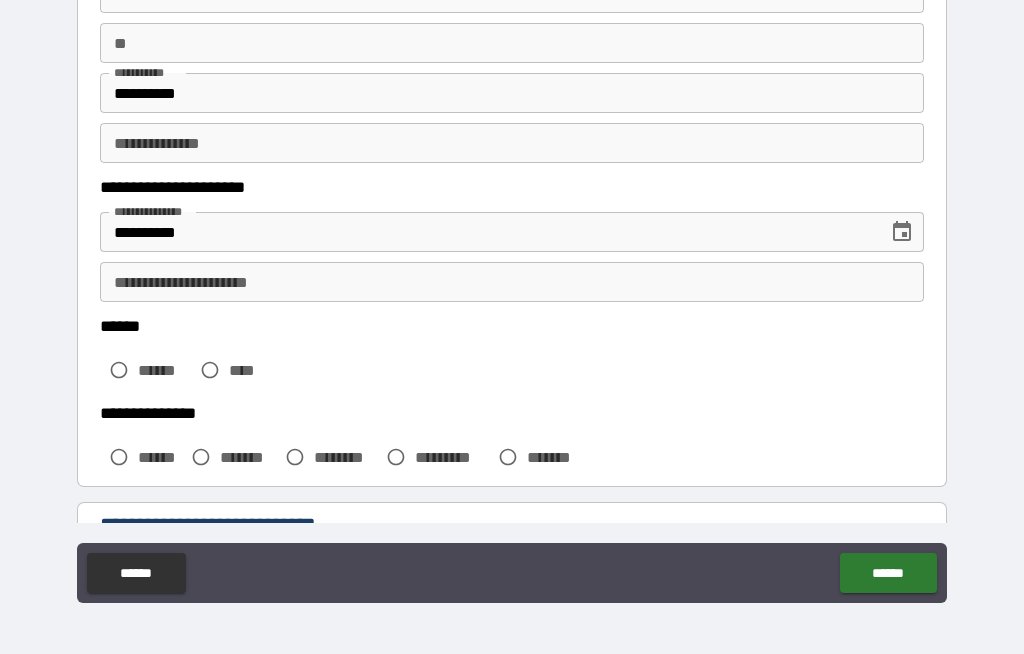 scroll, scrollTop: 161, scrollLeft: 0, axis: vertical 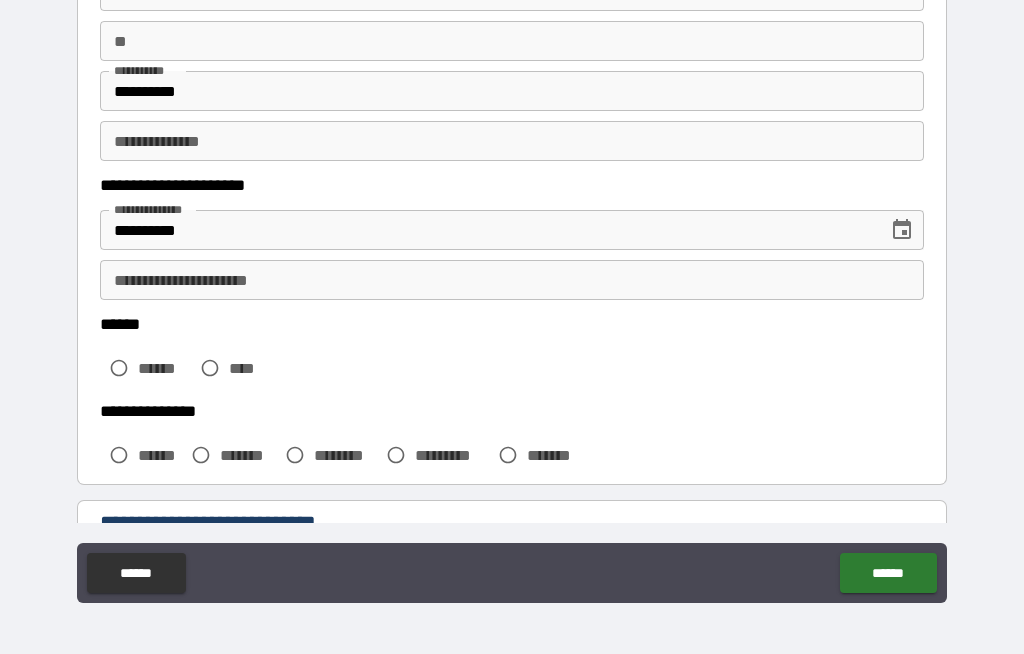 click on "**********" at bounding box center (512, 141) 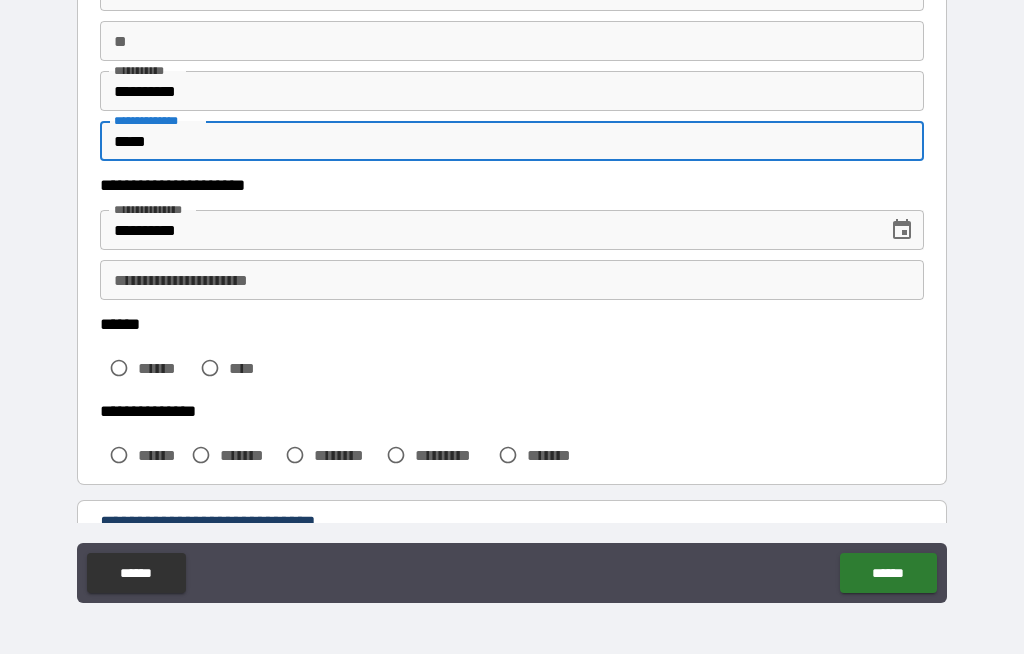 type on "*****" 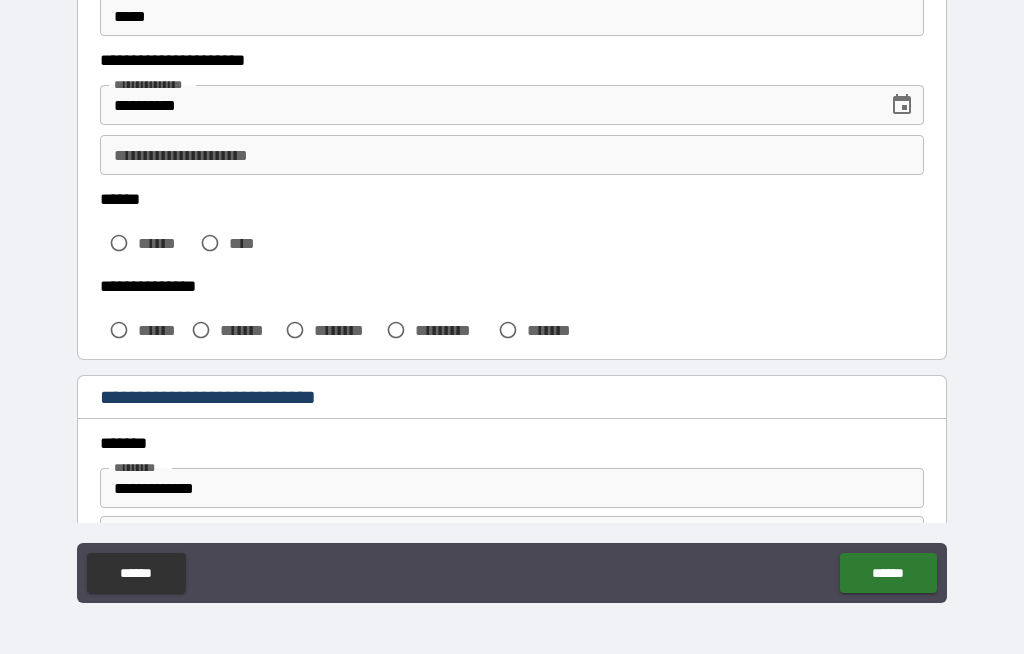 scroll, scrollTop: 288, scrollLeft: 0, axis: vertical 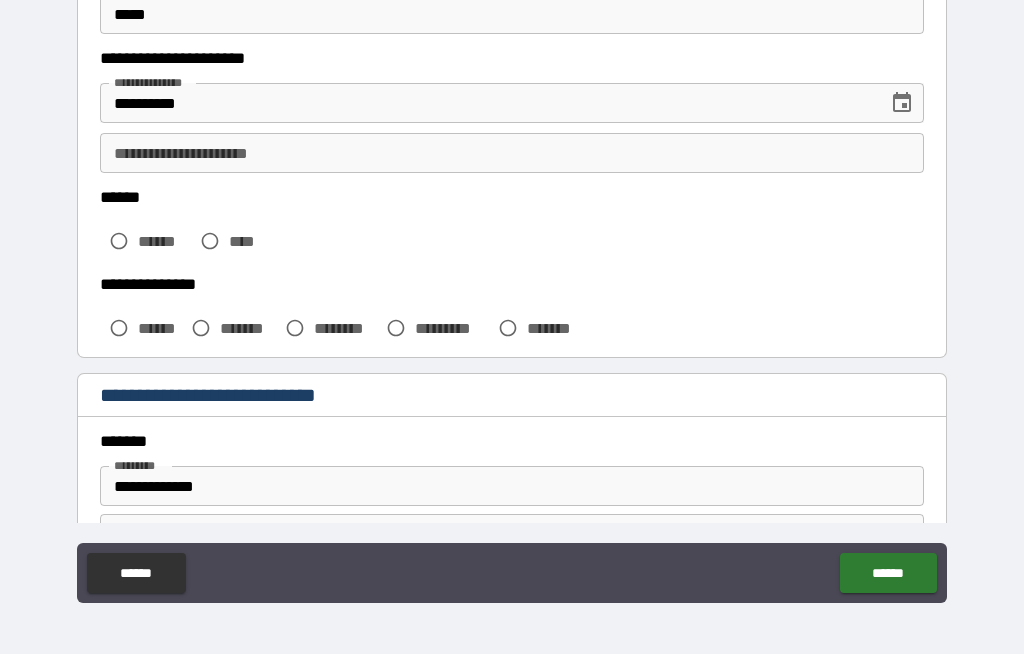click on "**********" at bounding box center [512, 153] 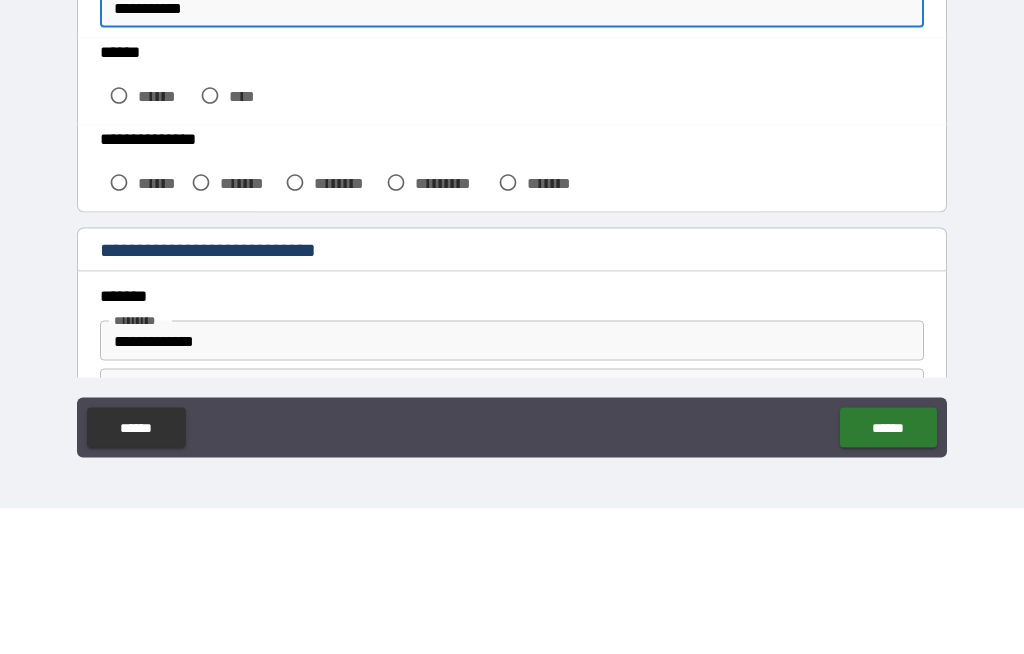 type on "**********" 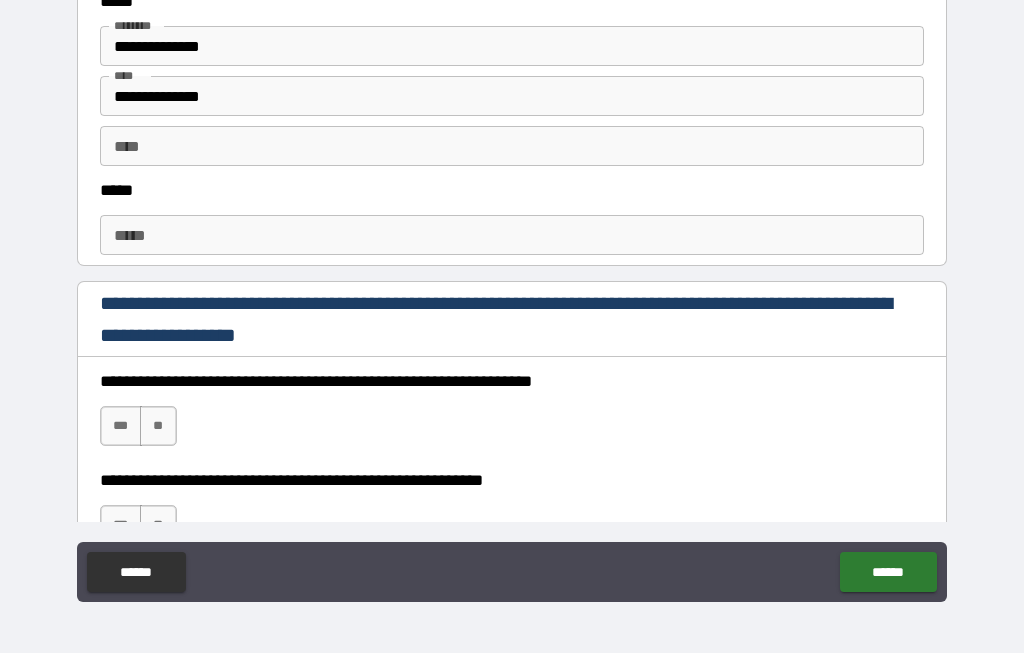 scroll, scrollTop: 1022, scrollLeft: 0, axis: vertical 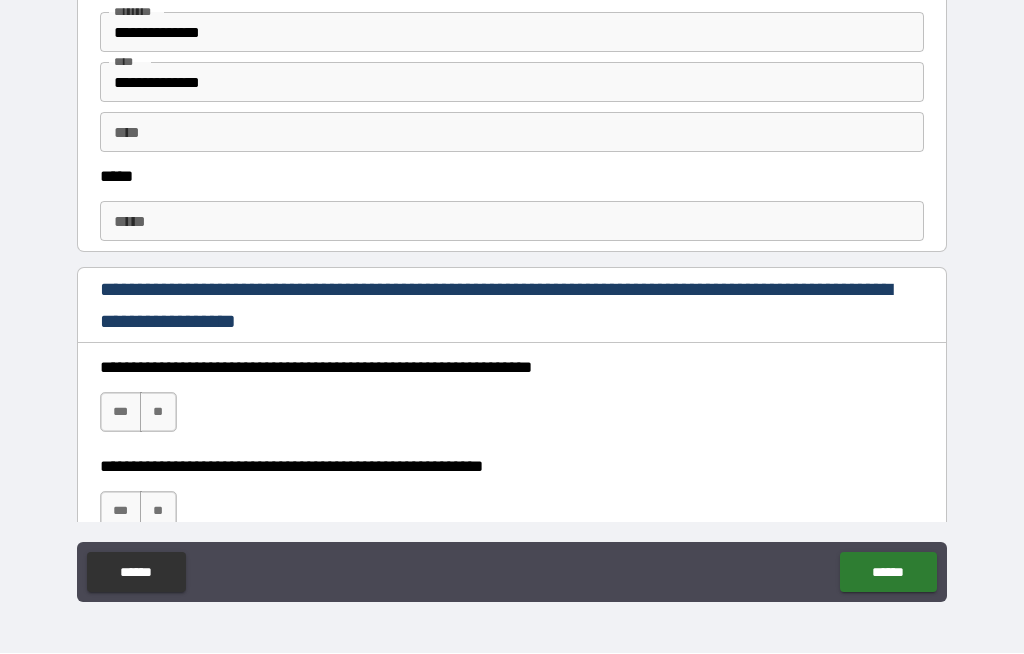click on "*****" at bounding box center [512, 222] 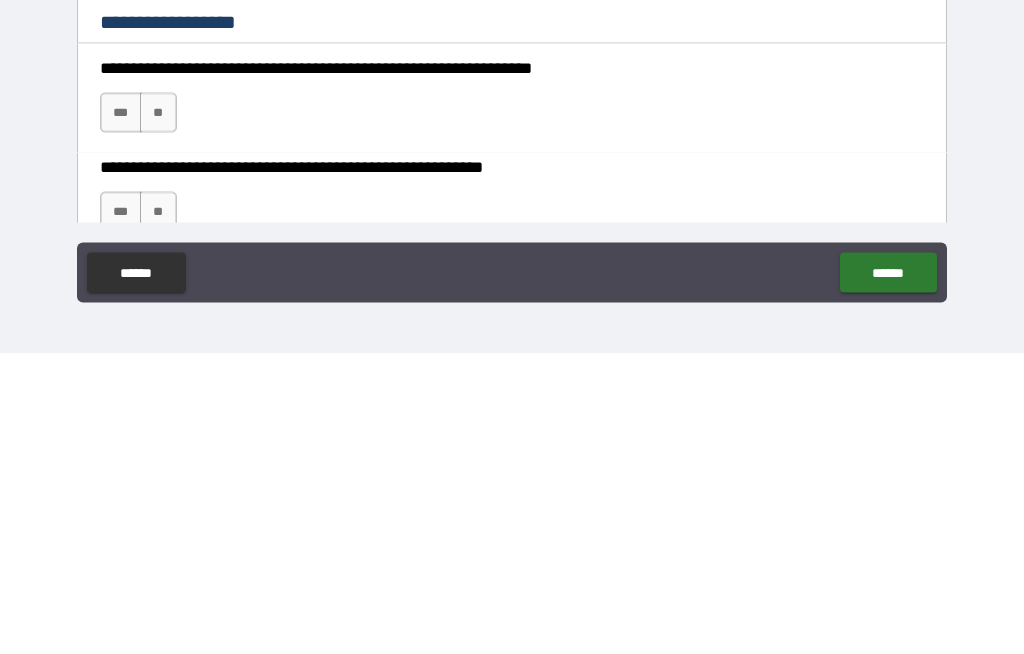 type on "**********" 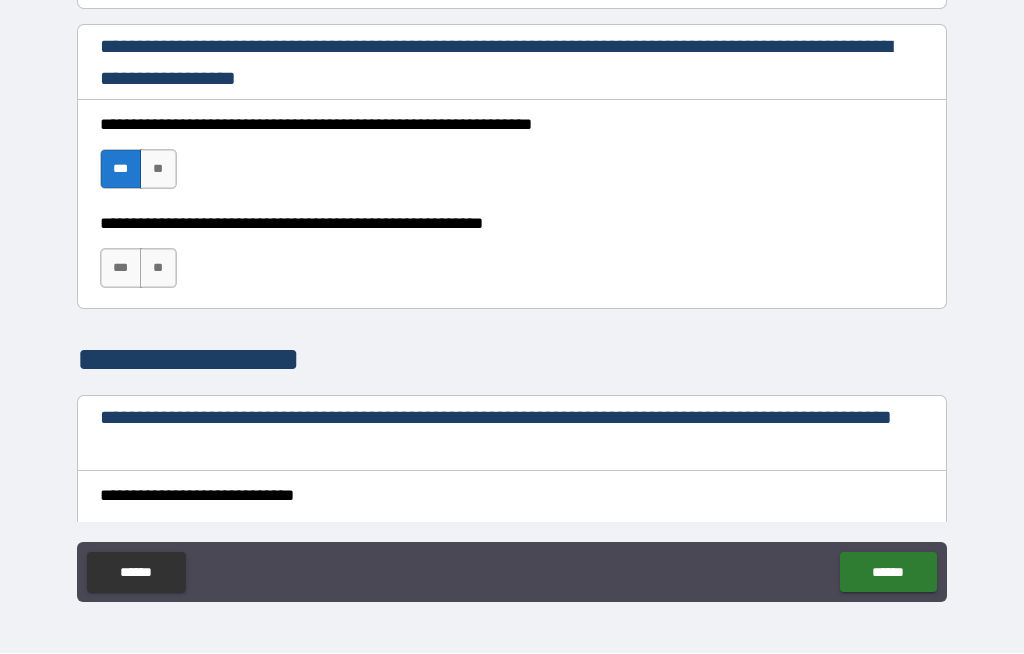 scroll, scrollTop: 1271, scrollLeft: 0, axis: vertical 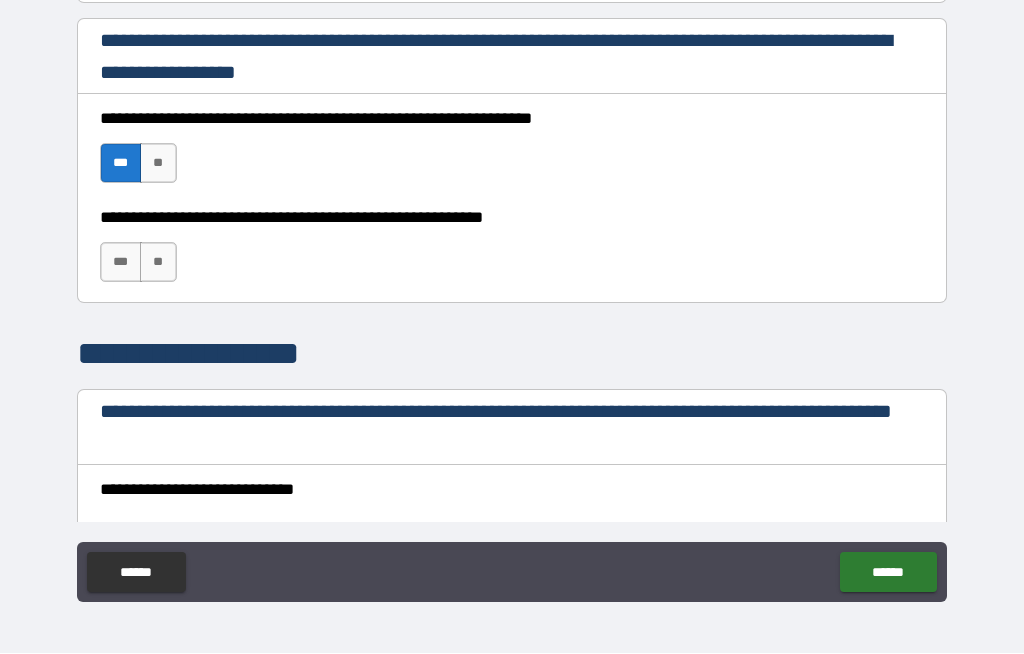 click on "***" at bounding box center [121, 263] 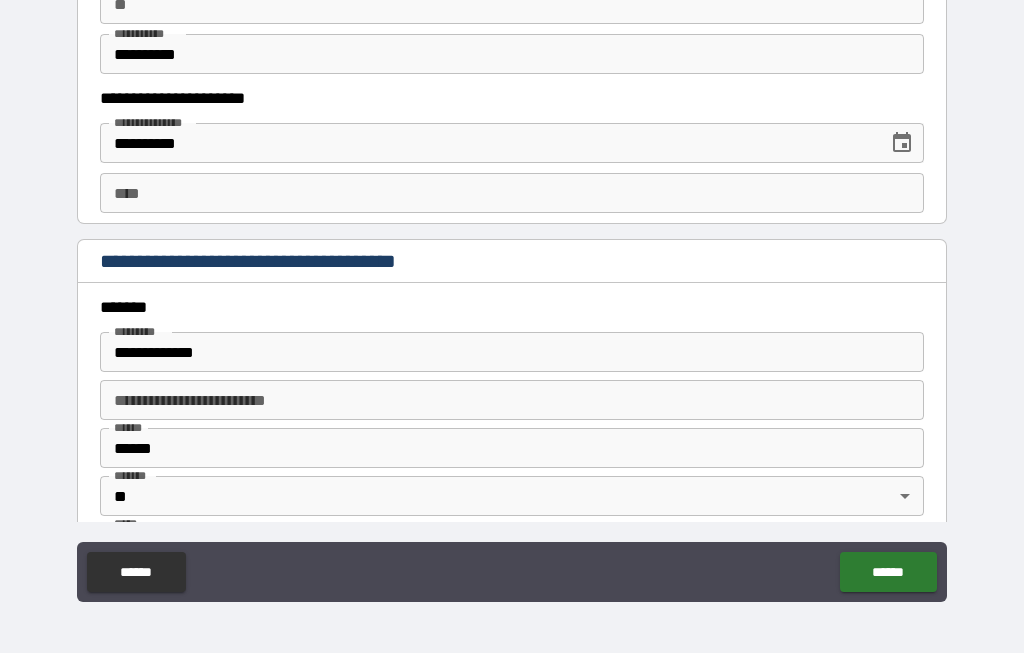scroll, scrollTop: 2015, scrollLeft: 0, axis: vertical 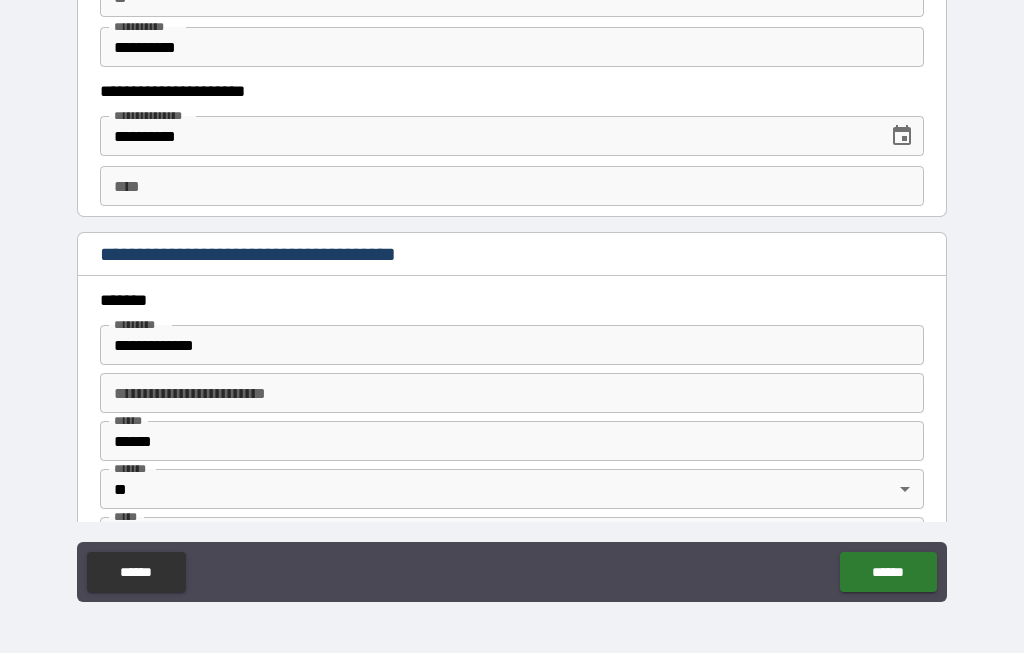 click on "****" at bounding box center [512, 187] 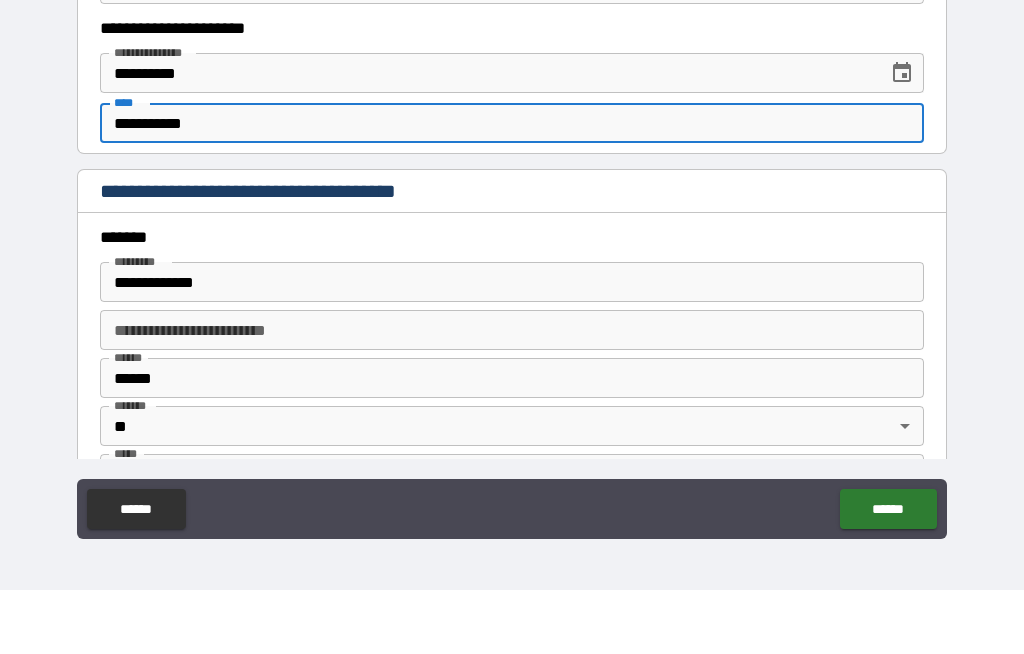 type on "**********" 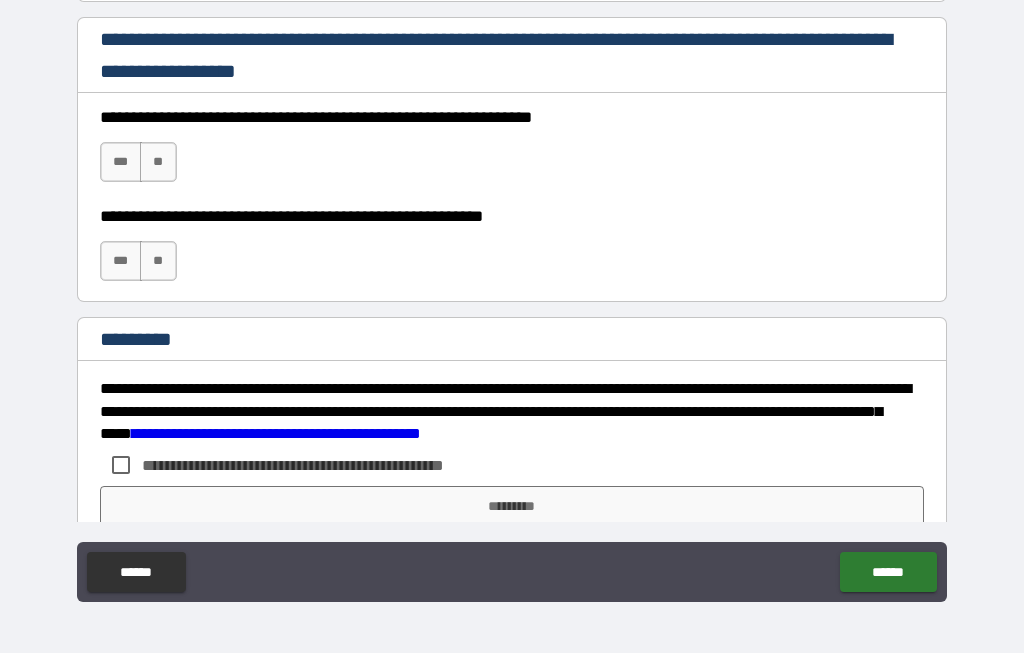 scroll, scrollTop: 2837, scrollLeft: 0, axis: vertical 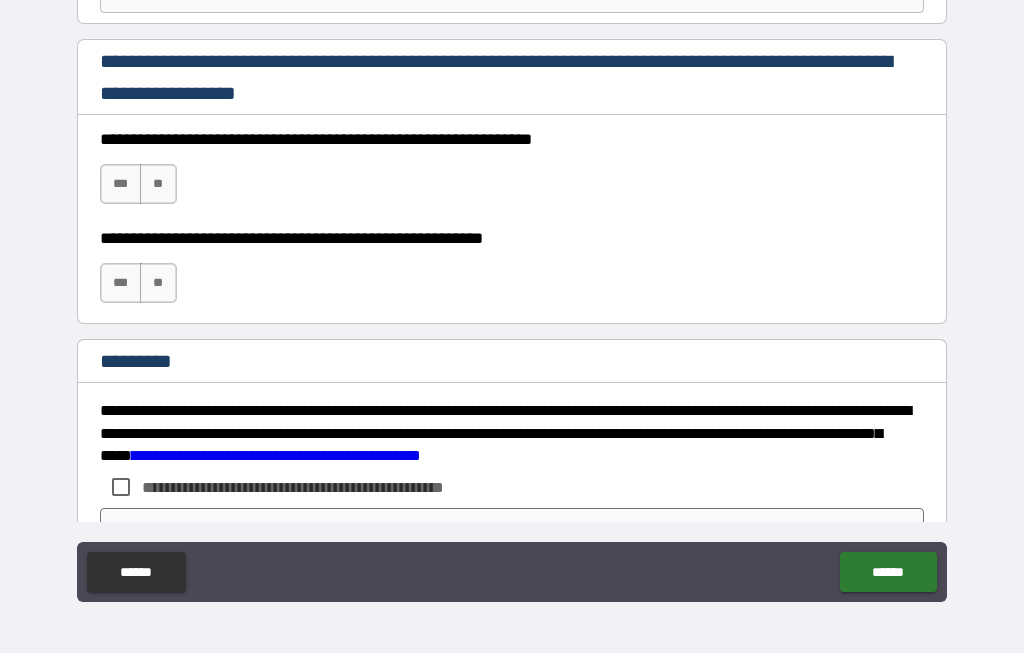 click on "***" at bounding box center (121, 185) 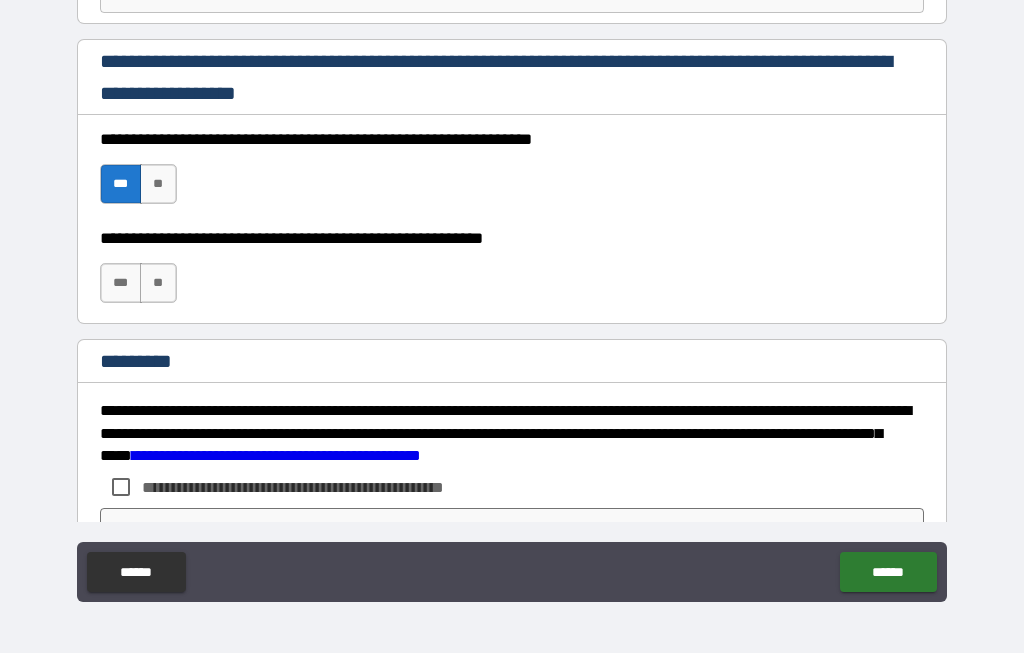 click on "***" at bounding box center [121, 284] 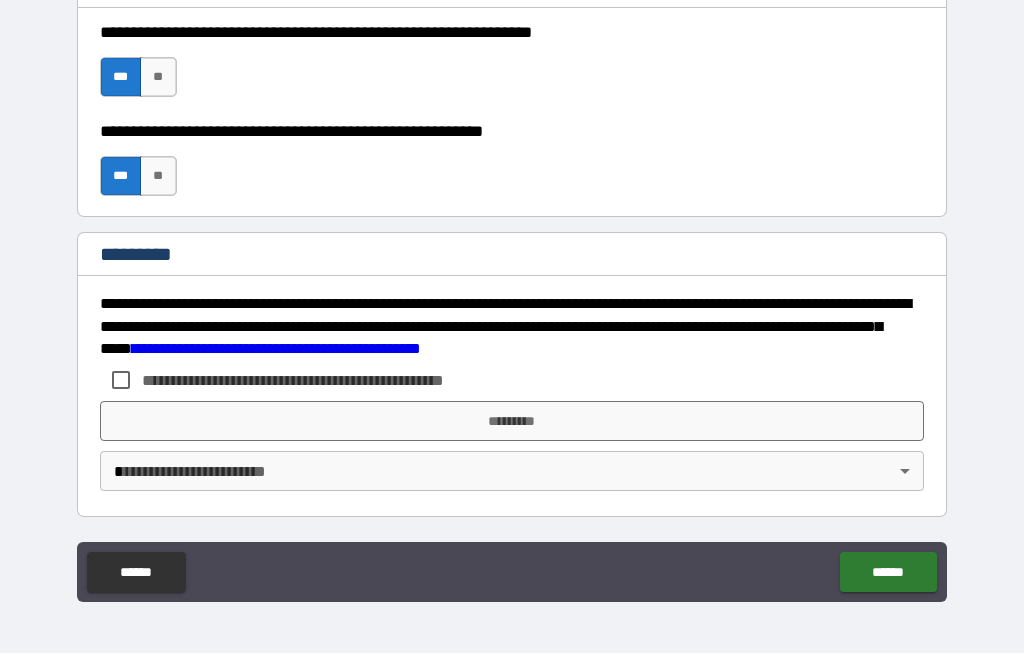 scroll, scrollTop: 2944, scrollLeft: 0, axis: vertical 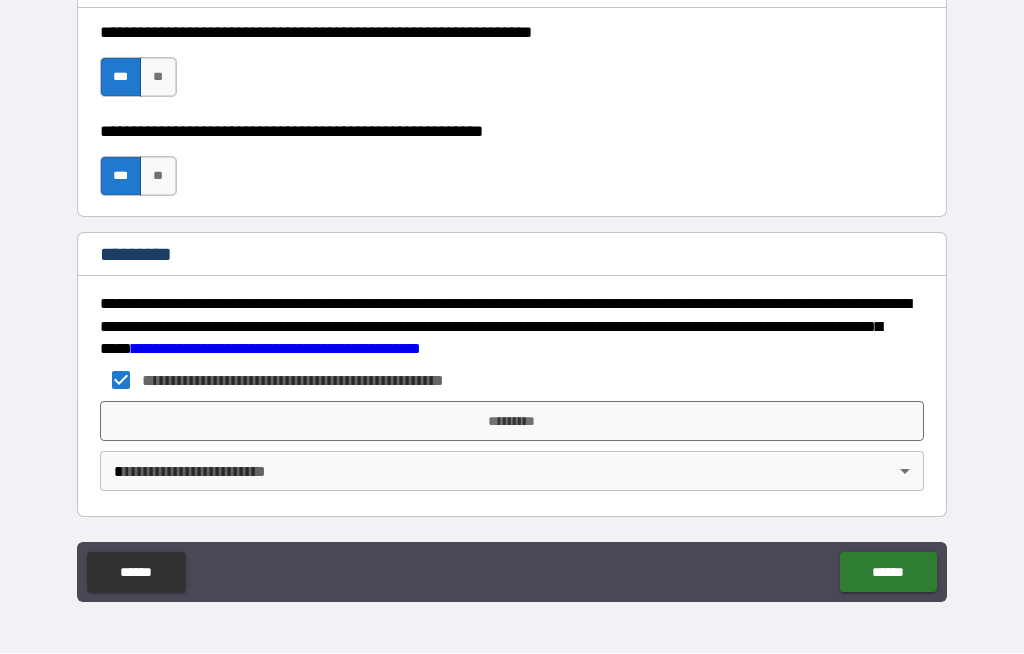 click on "*********" at bounding box center (512, 422) 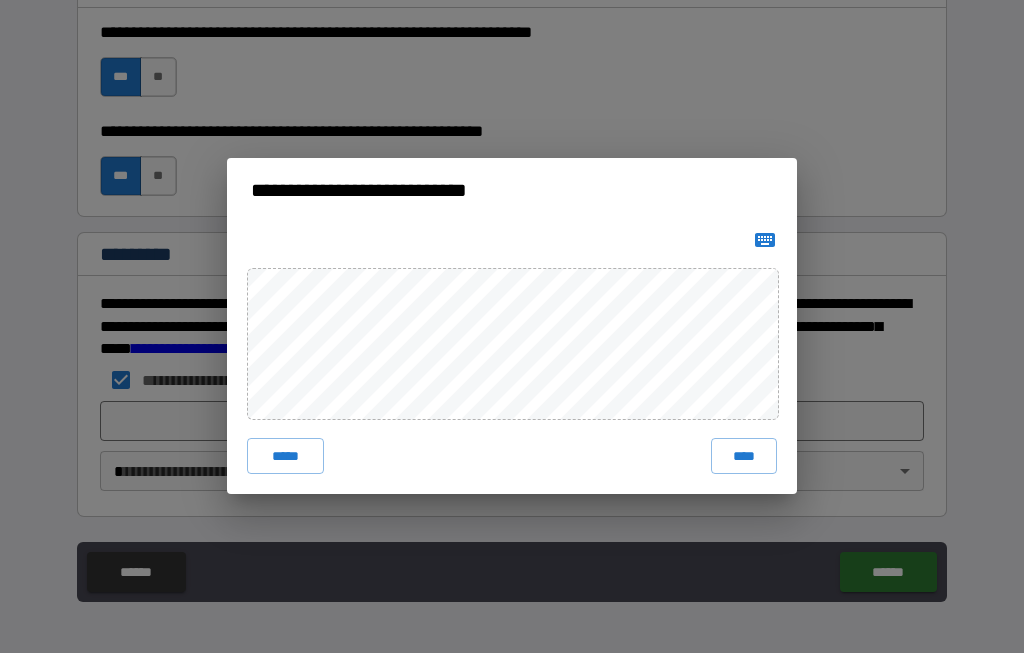 click on "****" at bounding box center [744, 457] 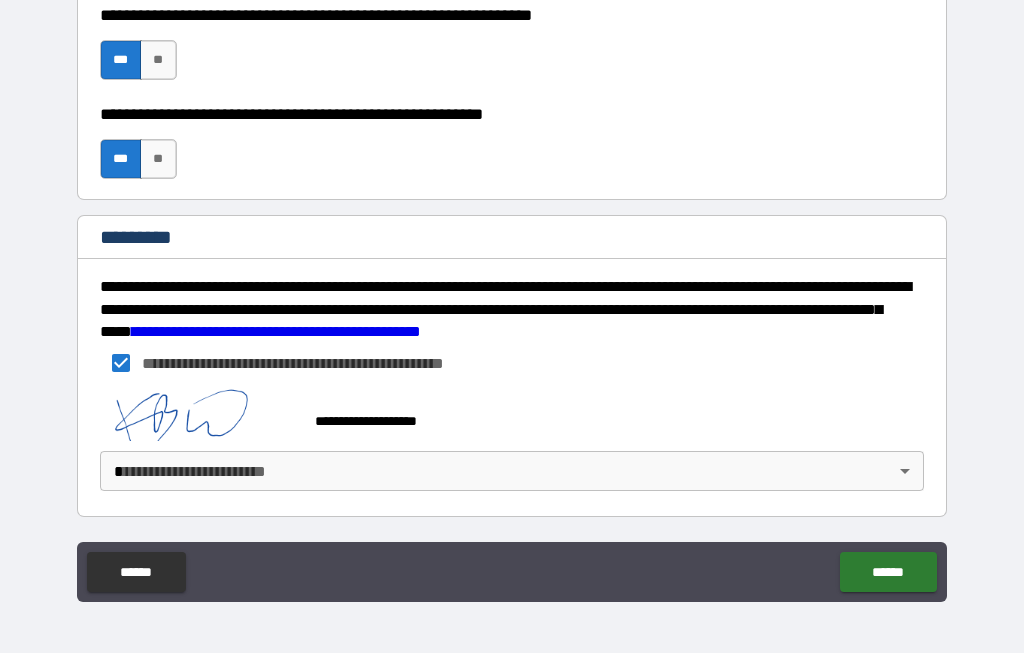 scroll, scrollTop: 2961, scrollLeft: 0, axis: vertical 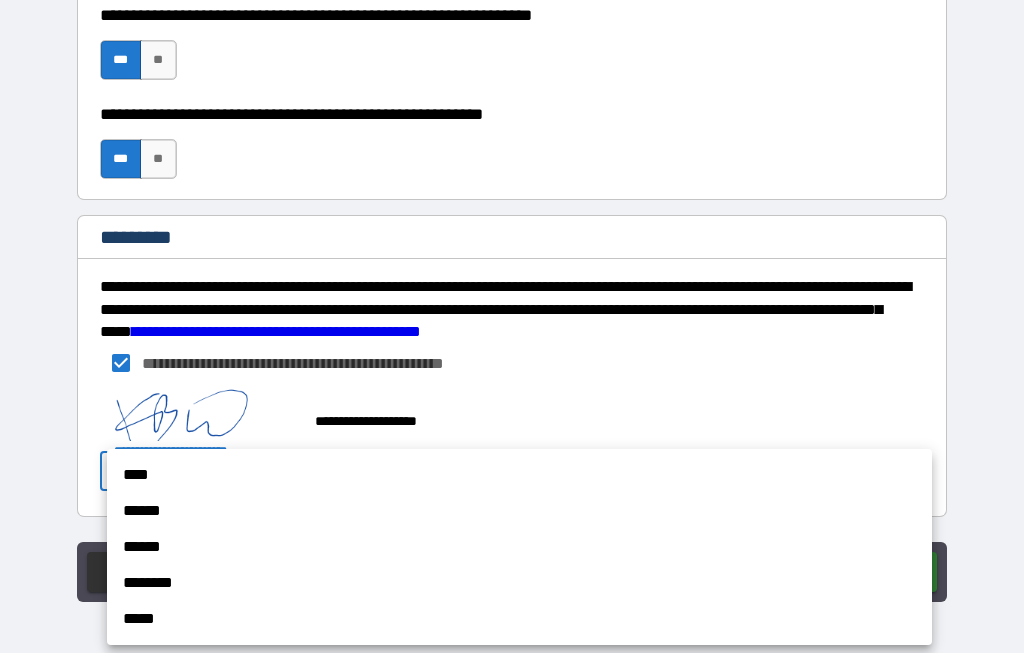 click on "****" at bounding box center (519, 476) 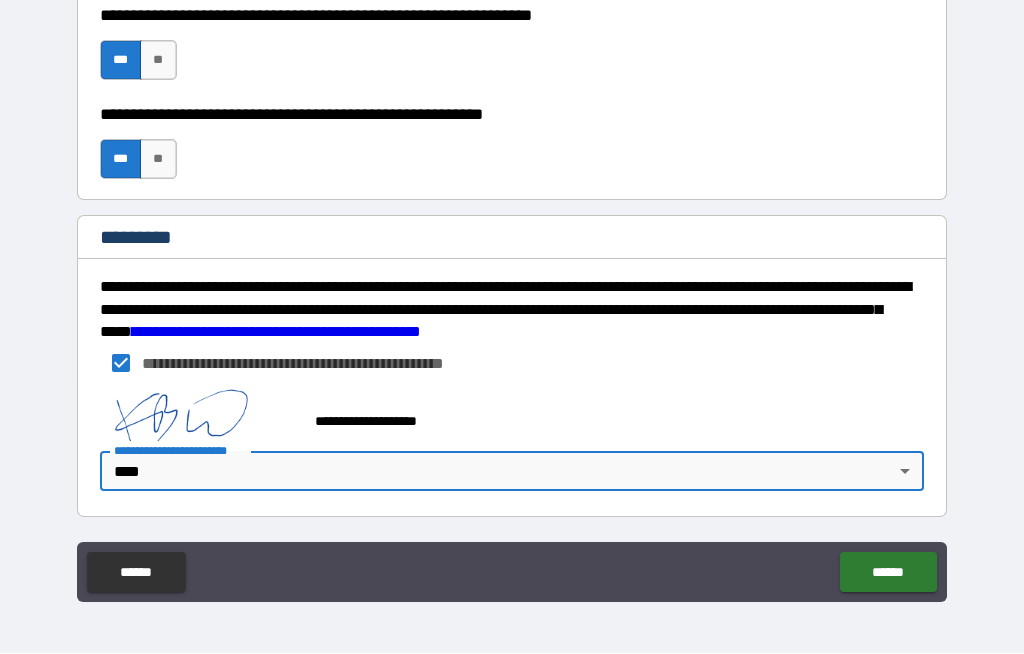 click on "******" at bounding box center (888, 573) 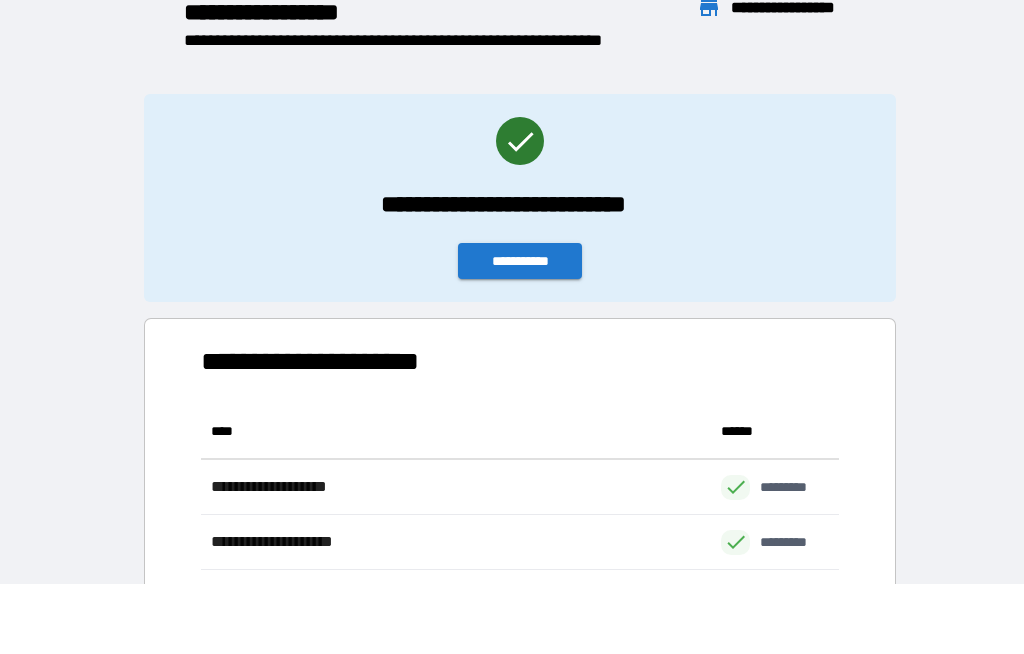 scroll, scrollTop: 276, scrollLeft: 638, axis: both 